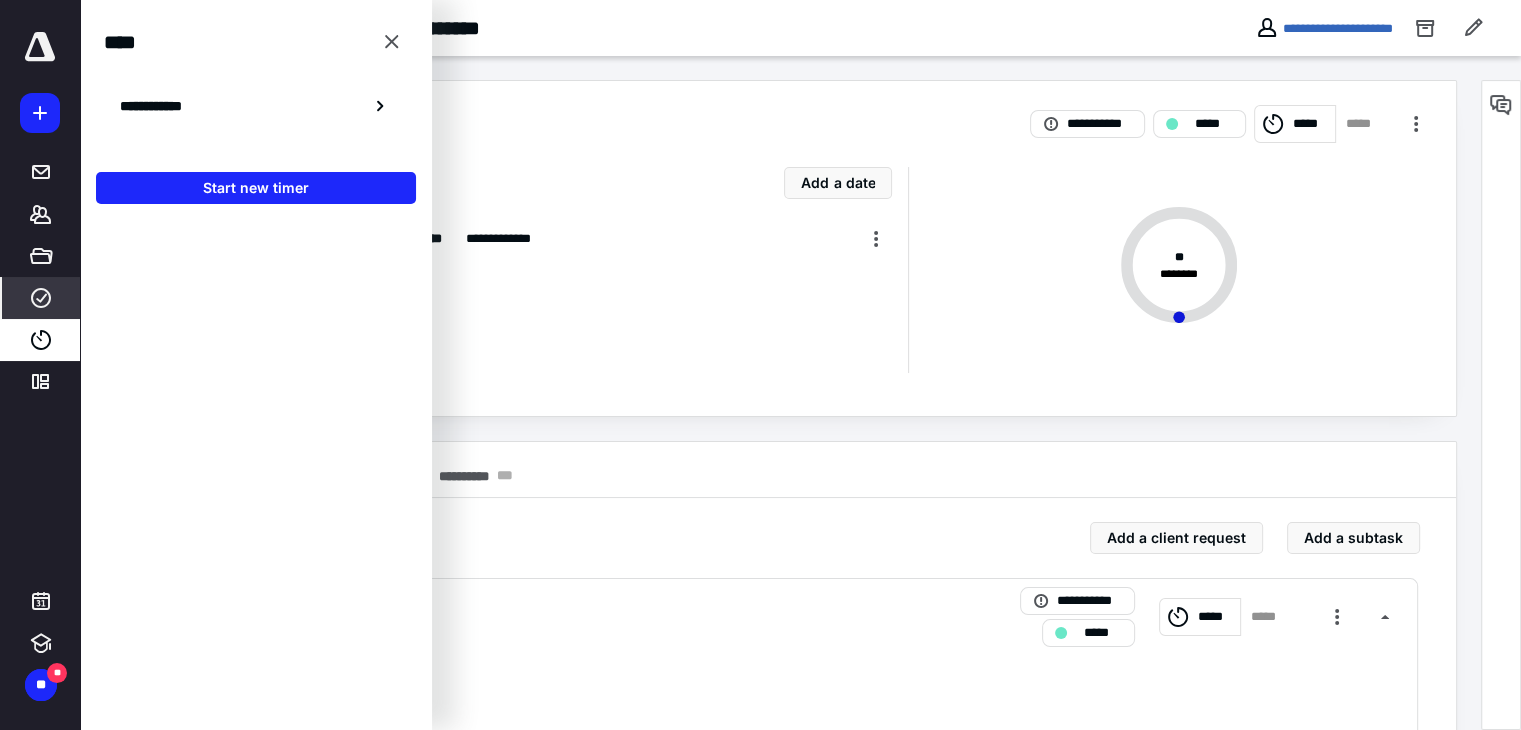 scroll, scrollTop: 0, scrollLeft: 0, axis: both 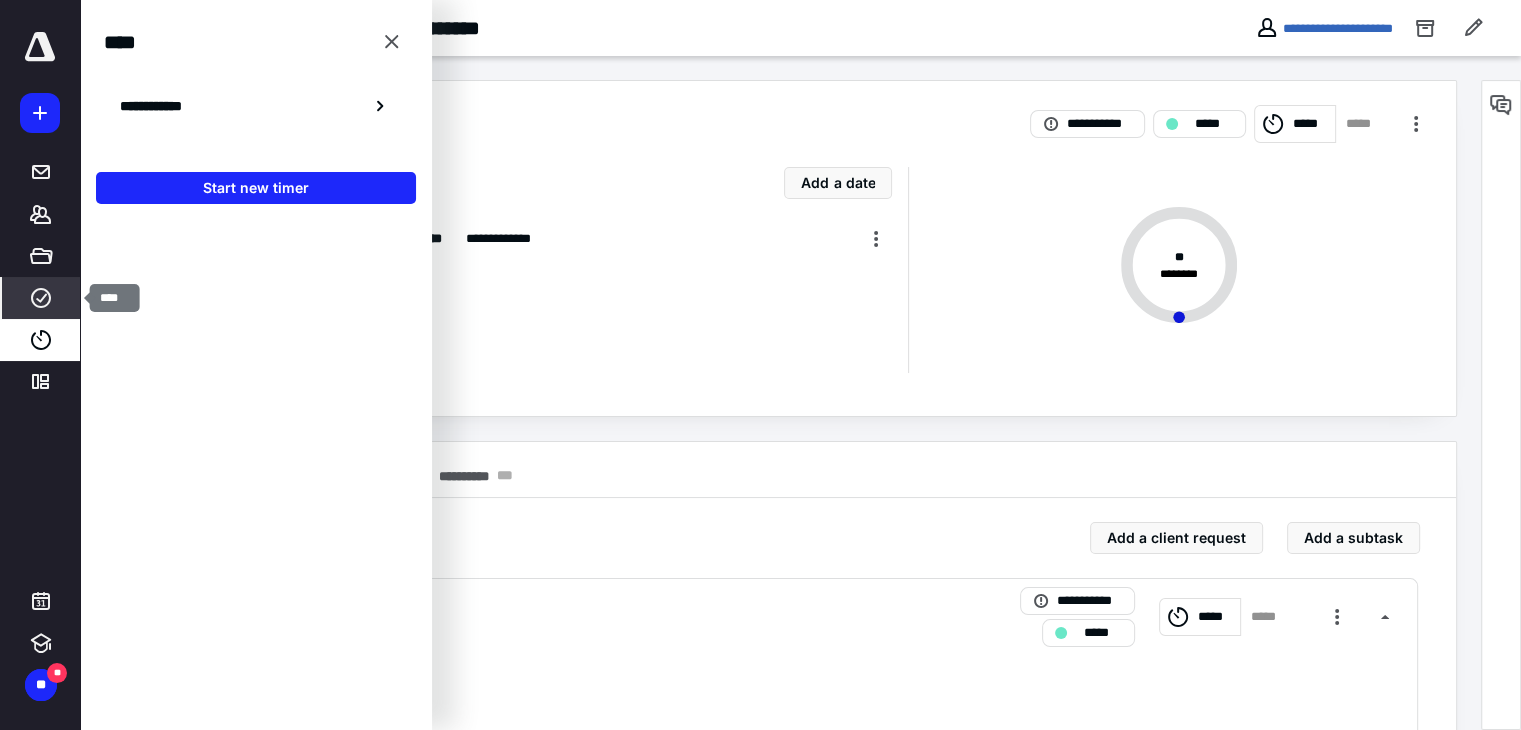 click 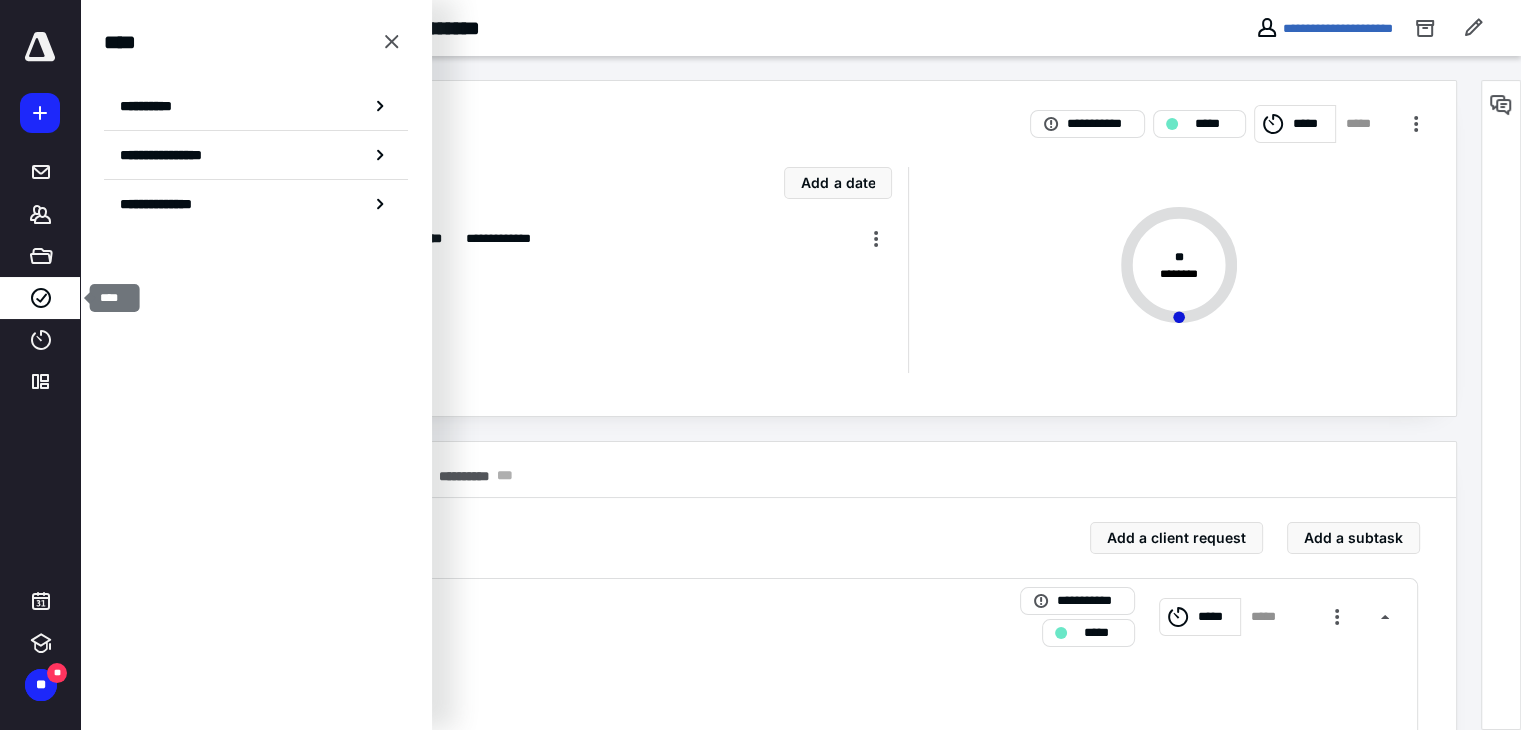 drag, startPoint x: 40, startPoint y: 289, endPoint x: 233, endPoint y: 209, distance: 208.92343 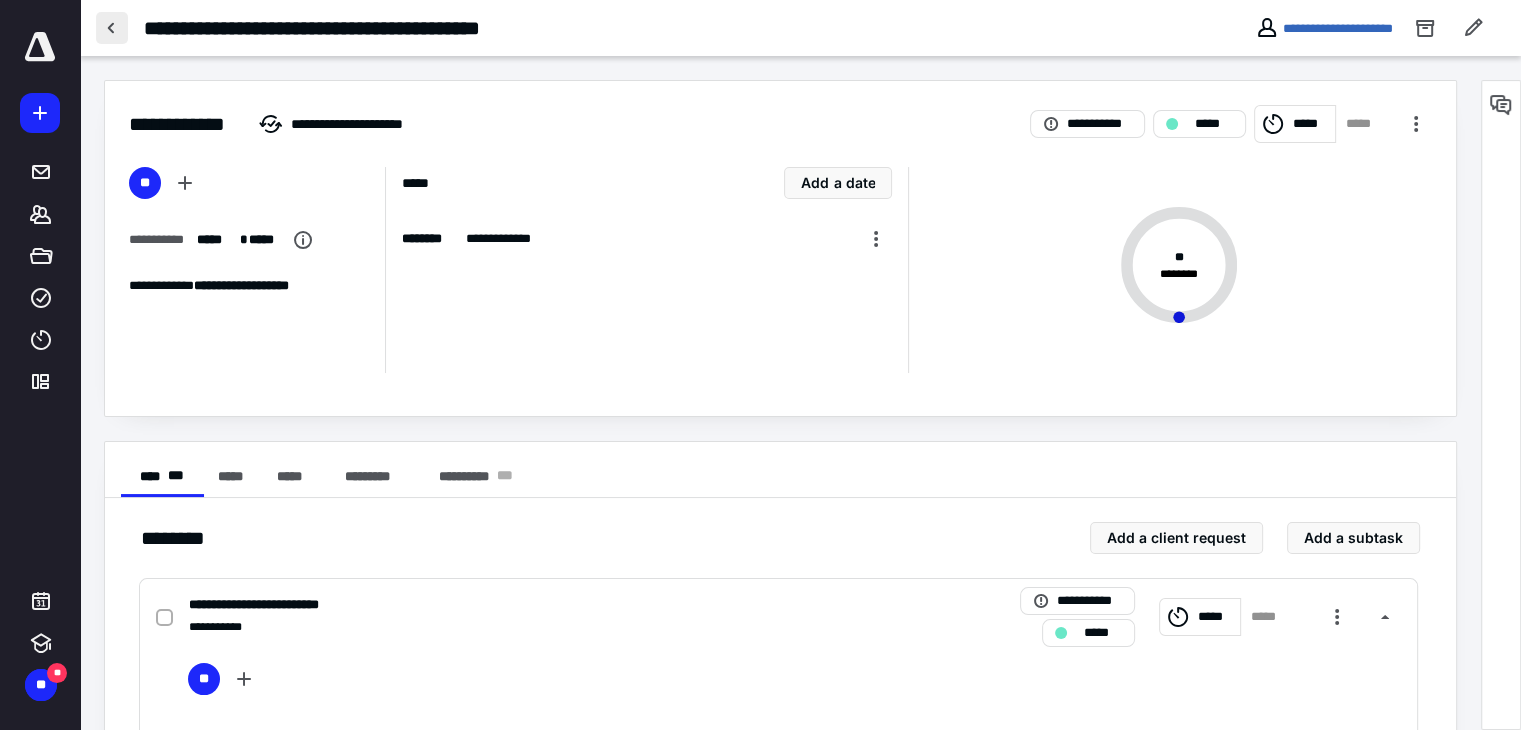 click at bounding box center [112, 28] 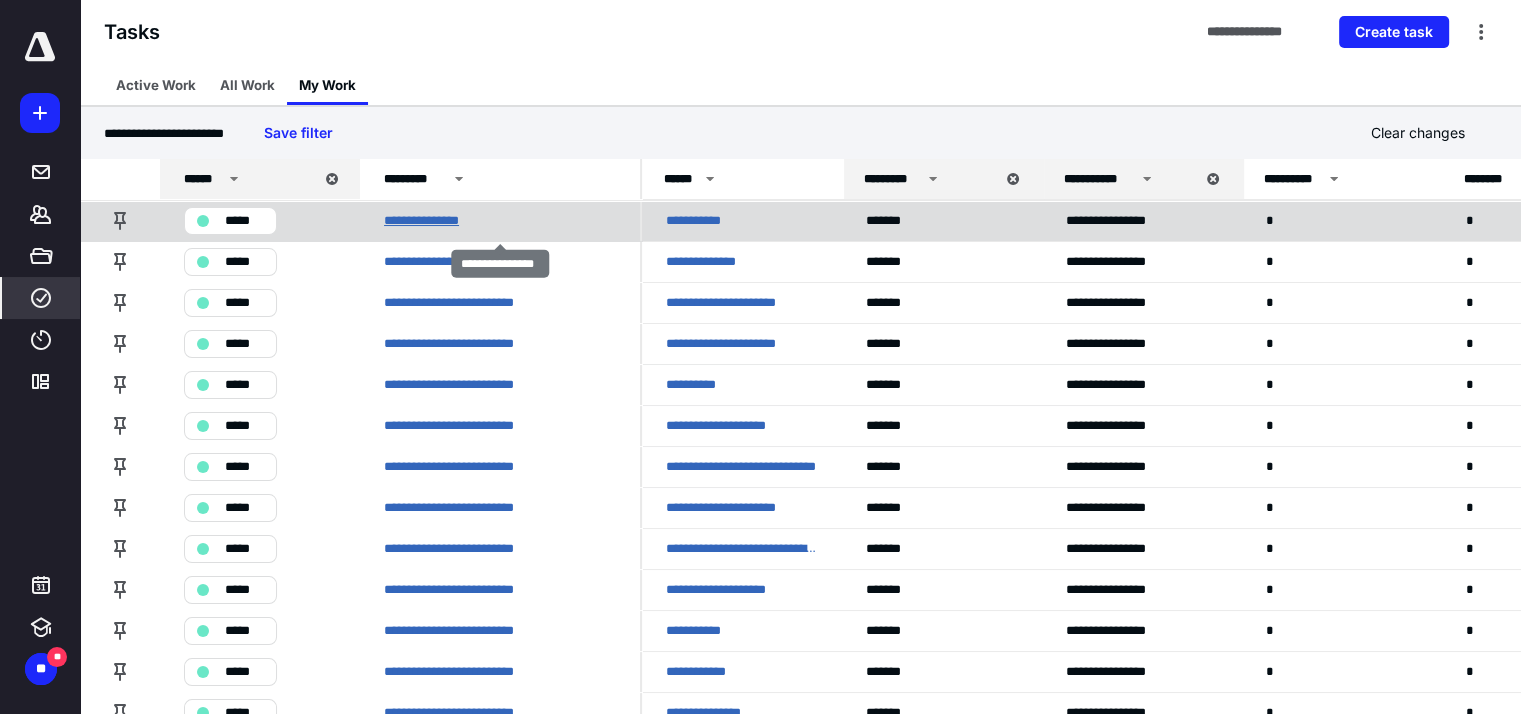 click on "**********" at bounding box center [425, 221] 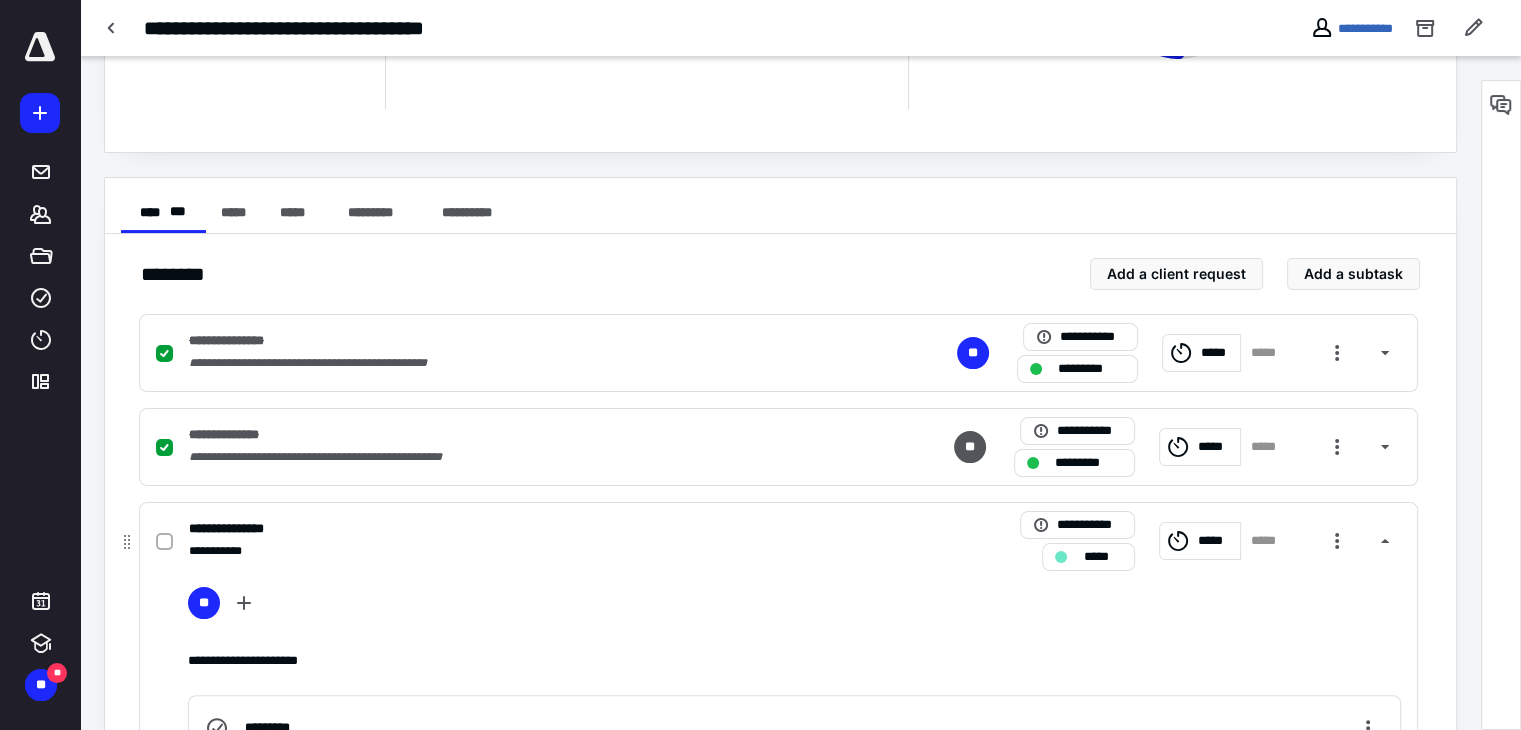 scroll, scrollTop: 300, scrollLeft: 0, axis: vertical 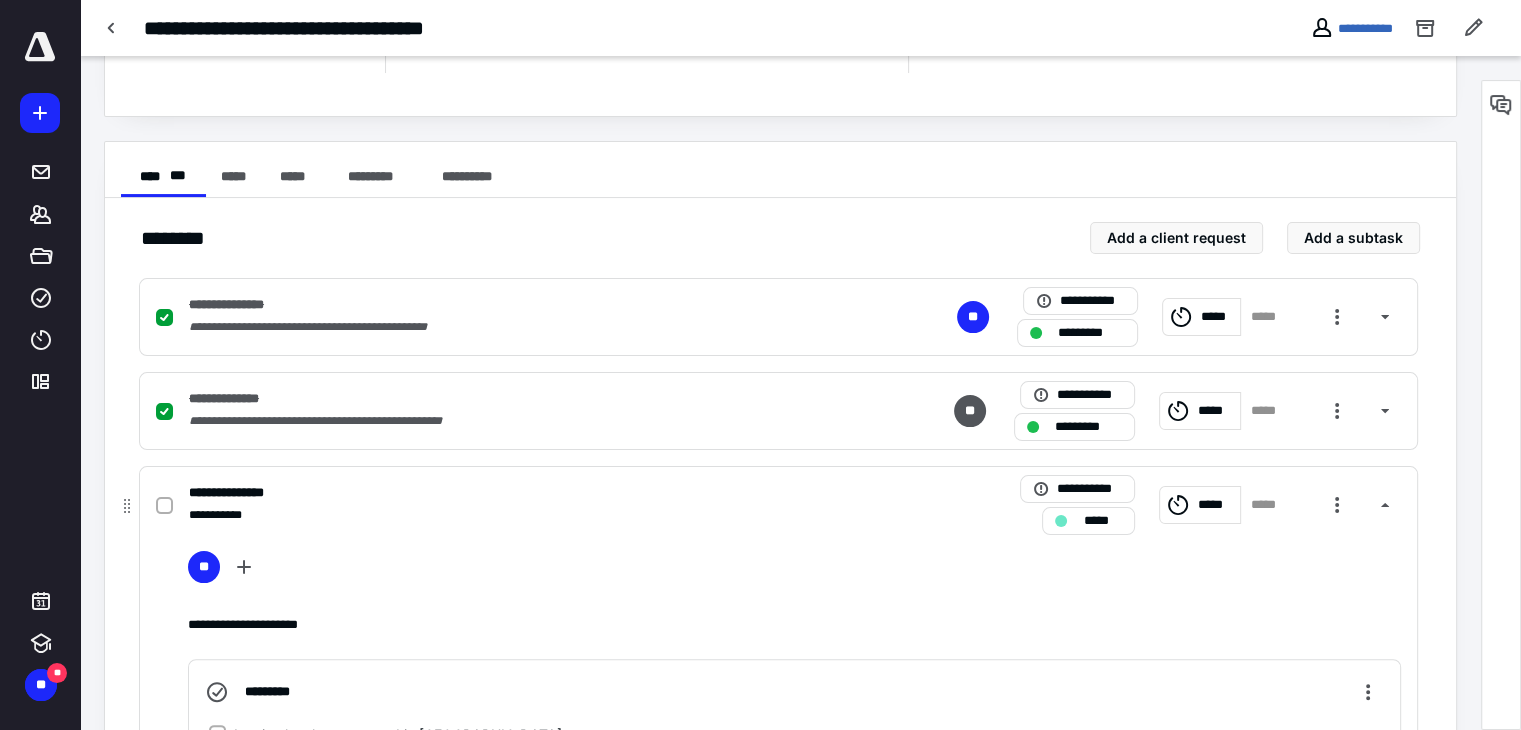 click 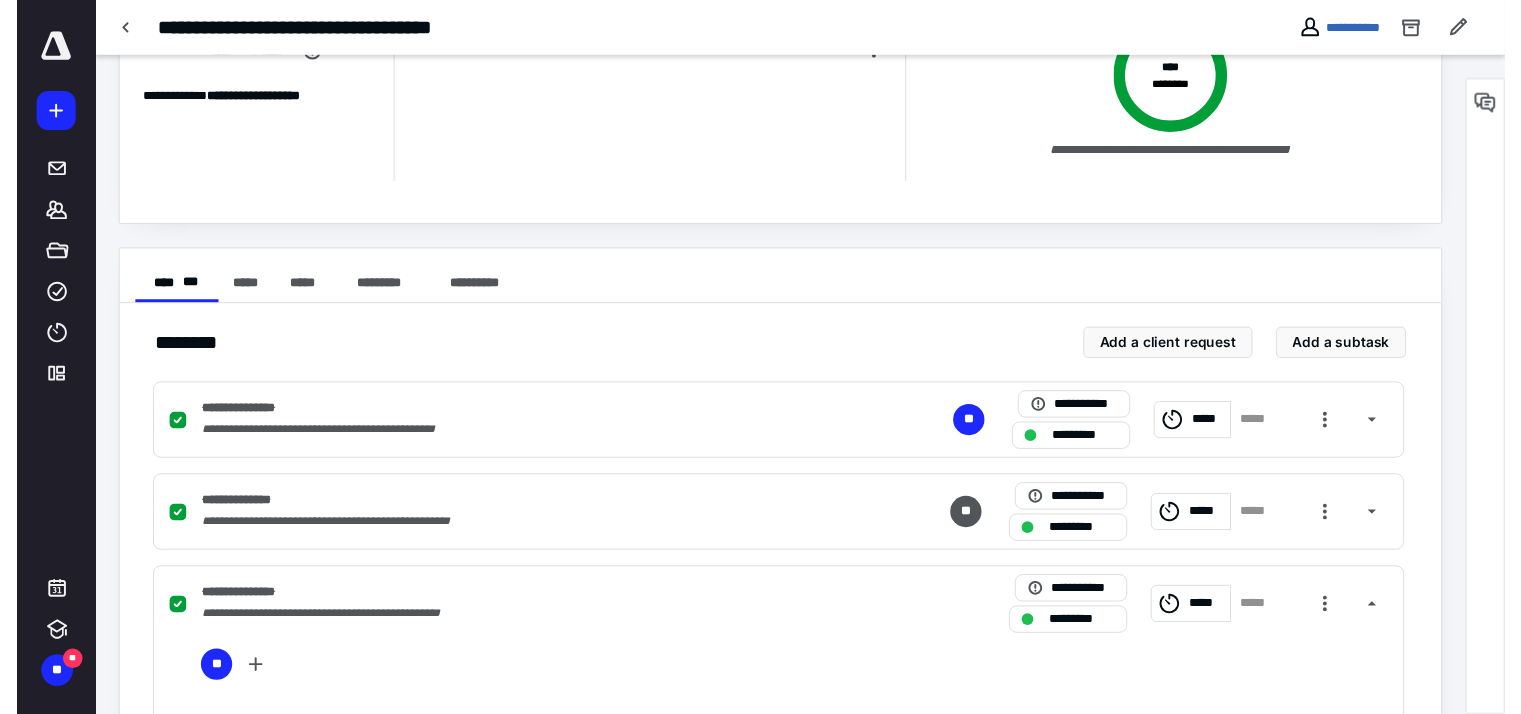 scroll, scrollTop: 0, scrollLeft: 0, axis: both 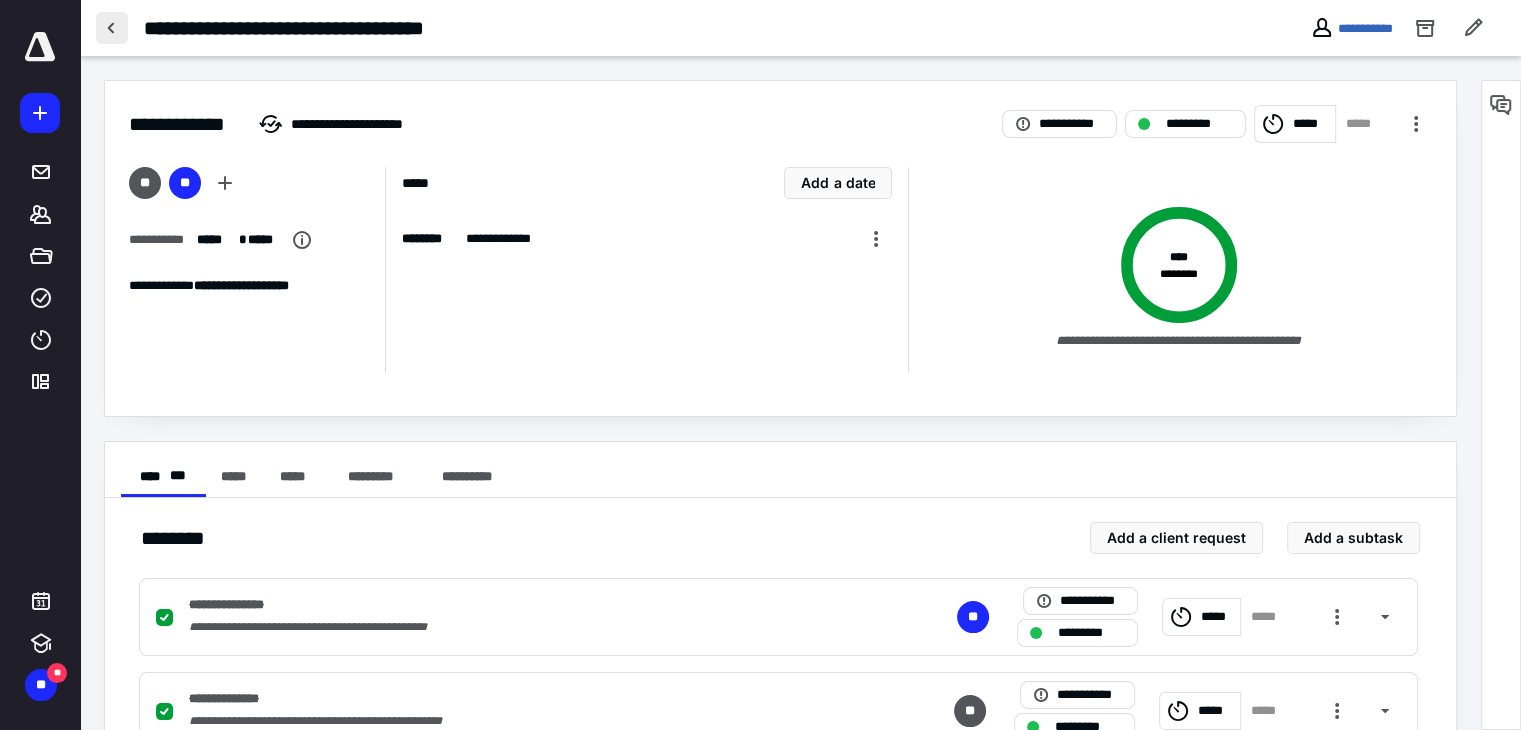 click at bounding box center (112, 28) 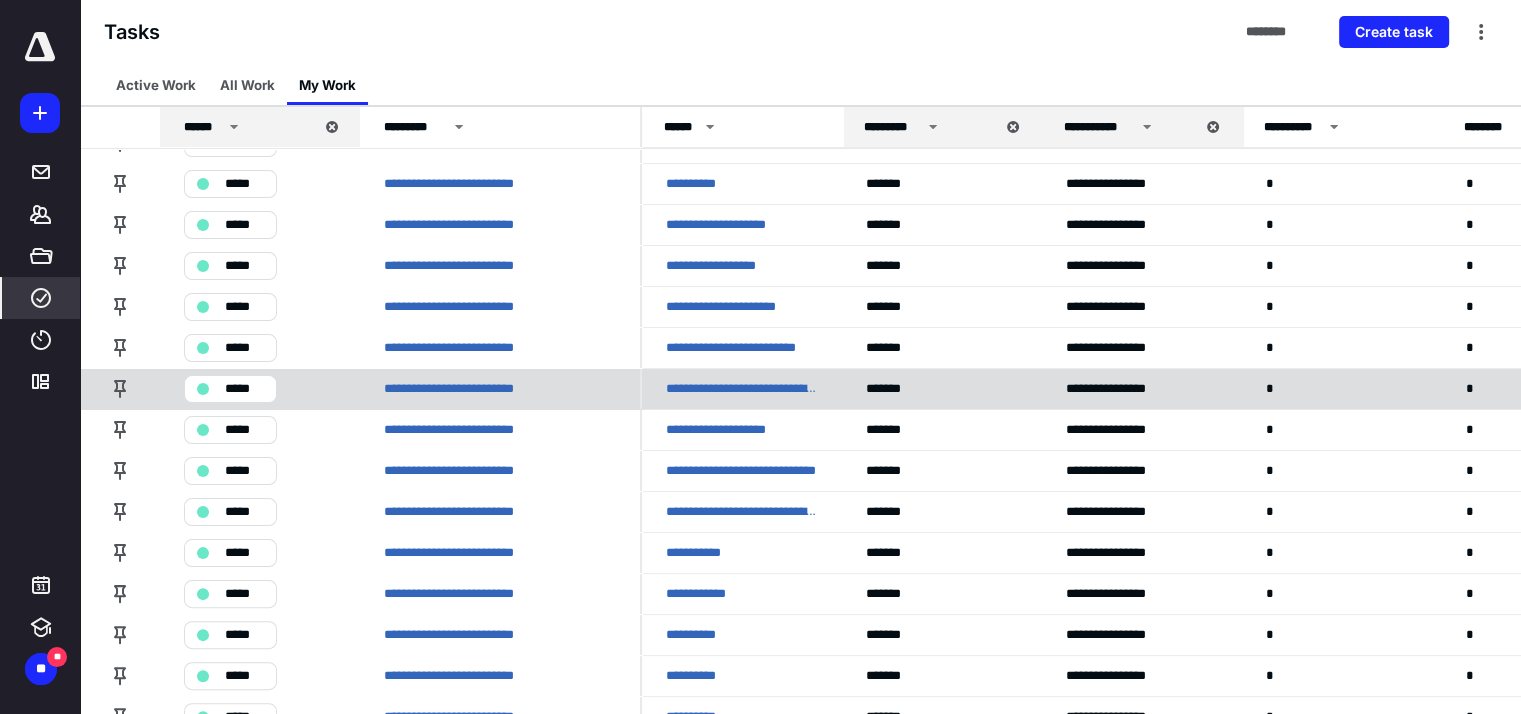 scroll, scrollTop: 400, scrollLeft: 0, axis: vertical 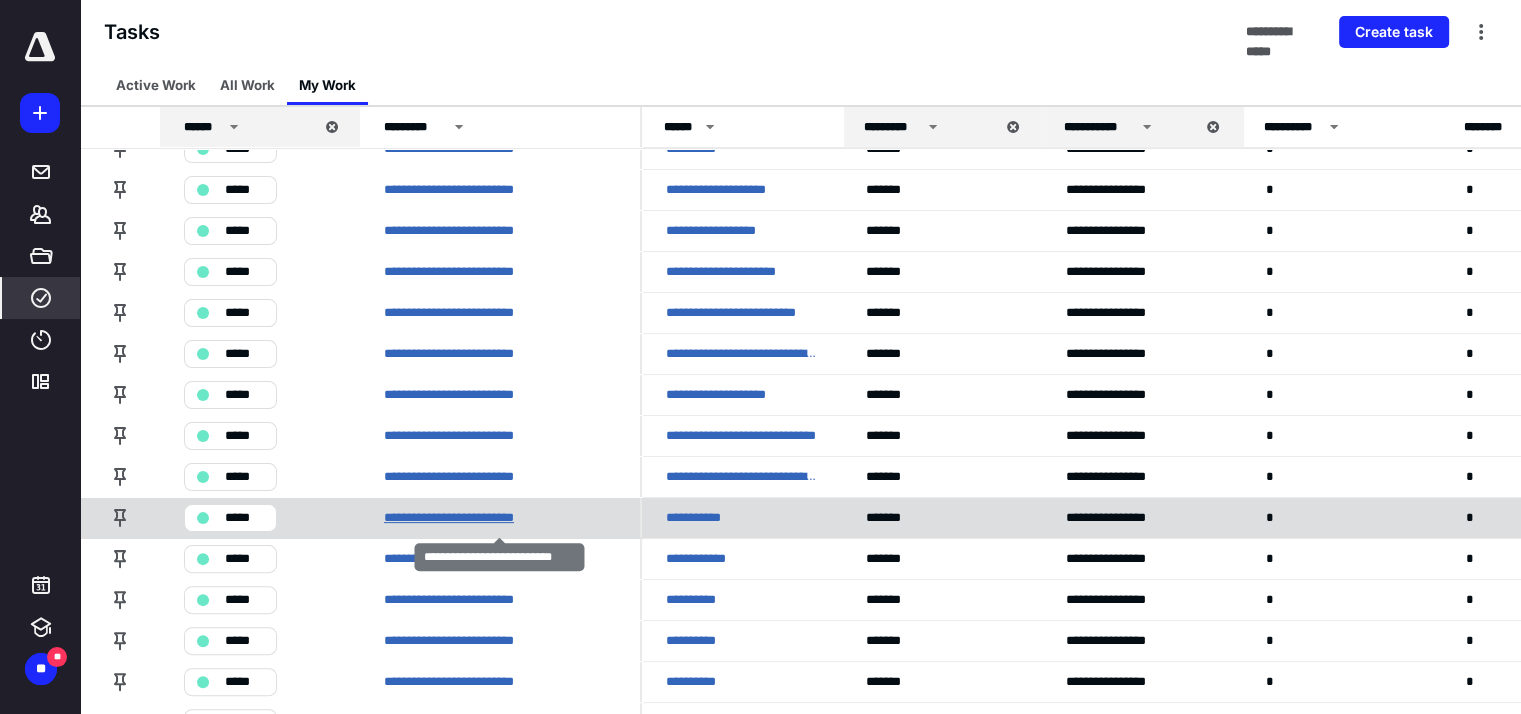 click on "**********" at bounding box center (464, 518) 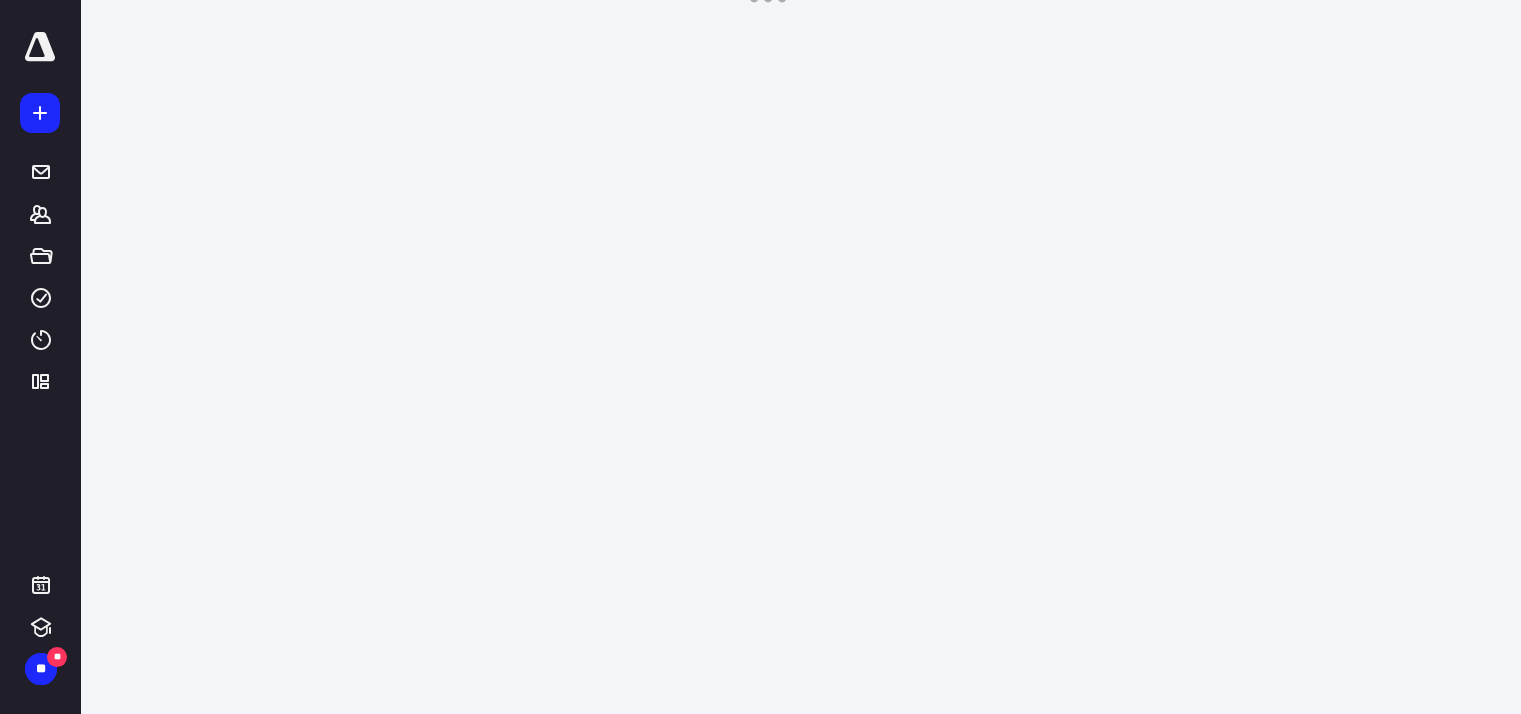 click on "**********" at bounding box center (768, 349) 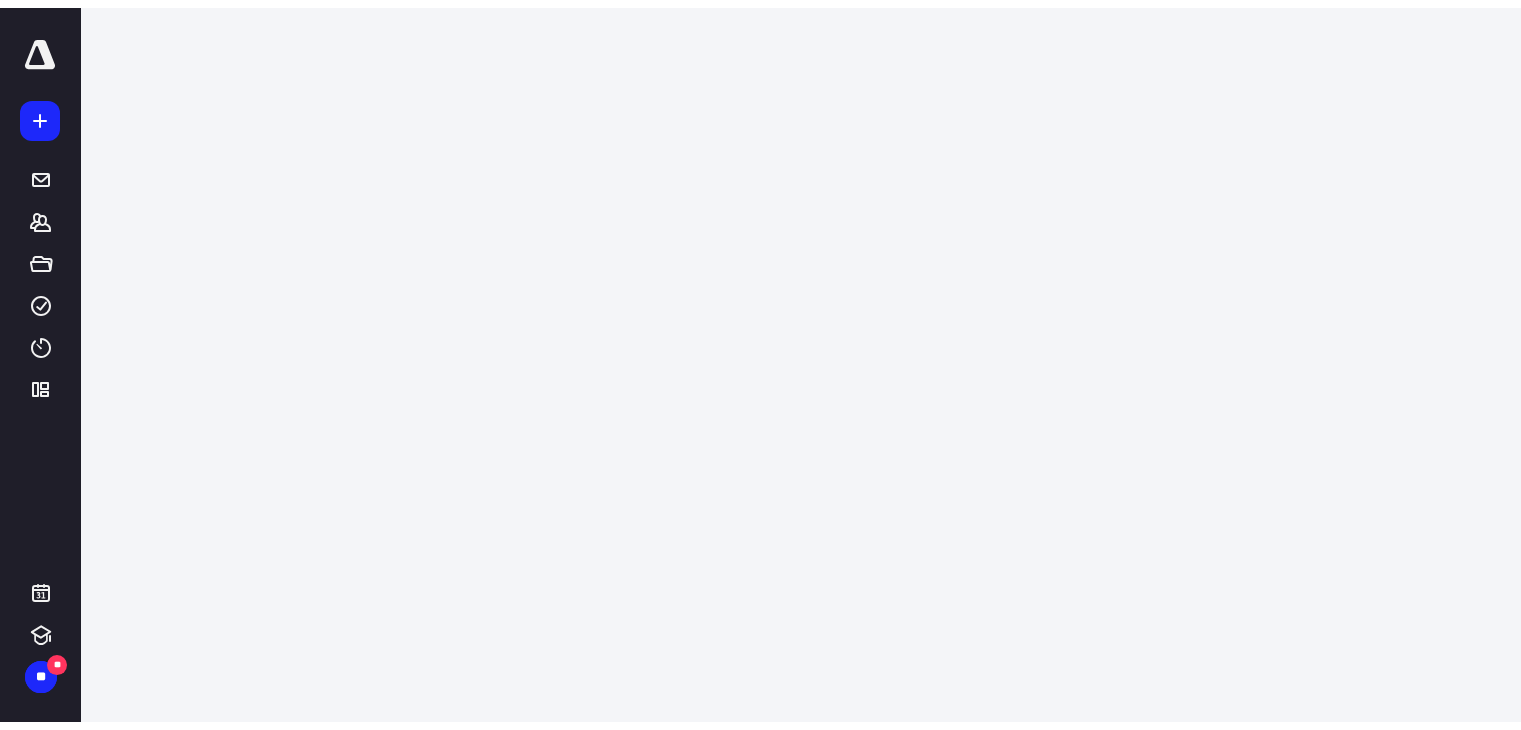 scroll, scrollTop: 0, scrollLeft: 0, axis: both 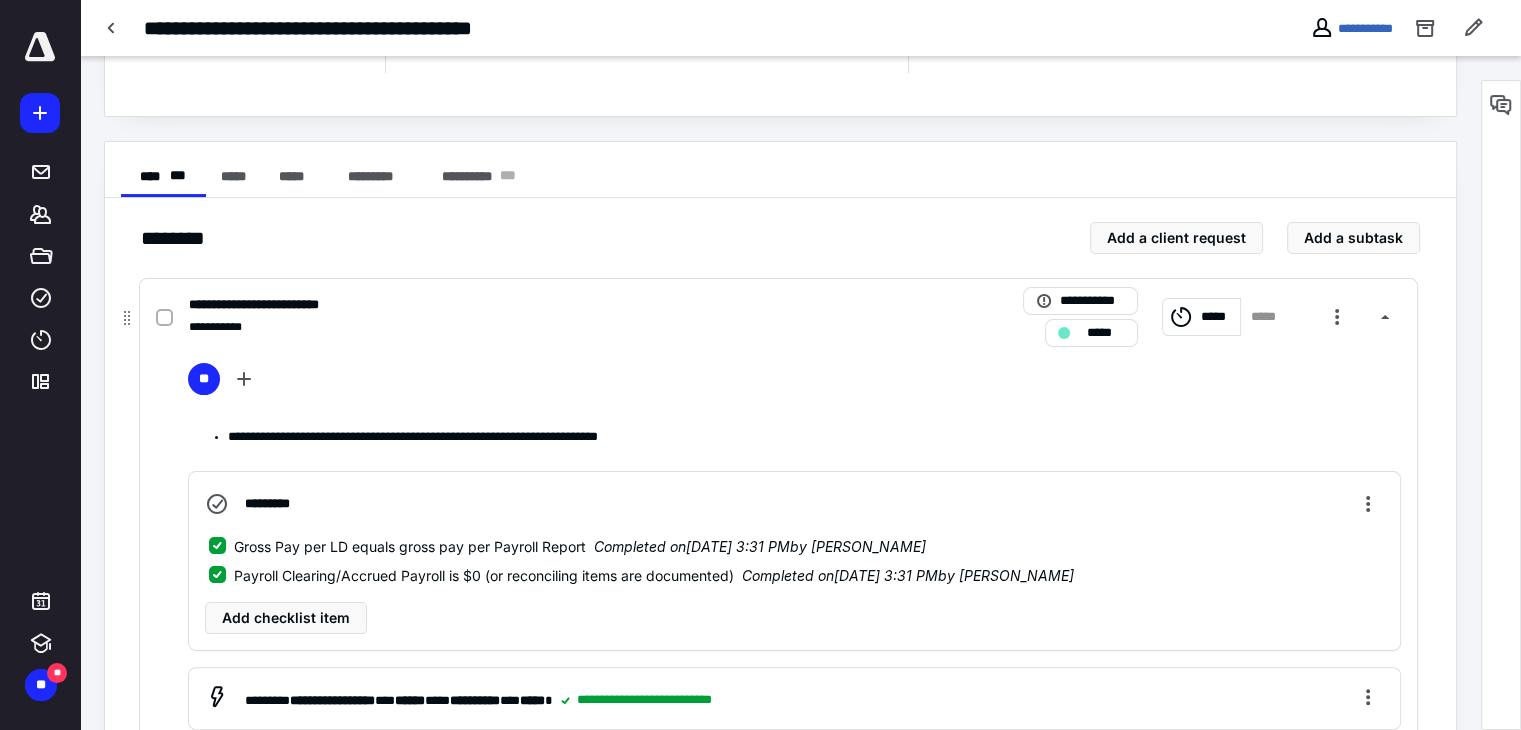 click at bounding box center [164, 318] 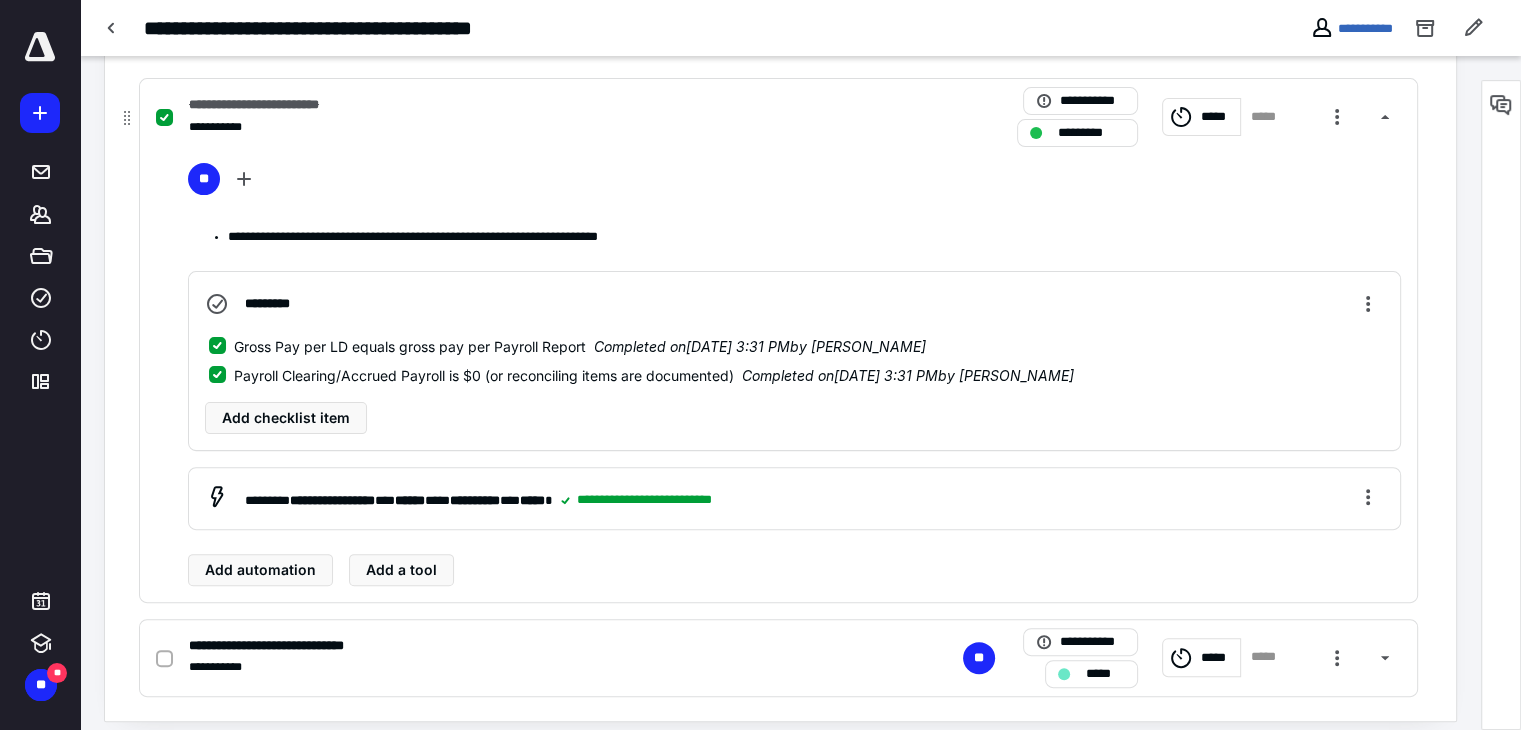 scroll, scrollTop: 514, scrollLeft: 0, axis: vertical 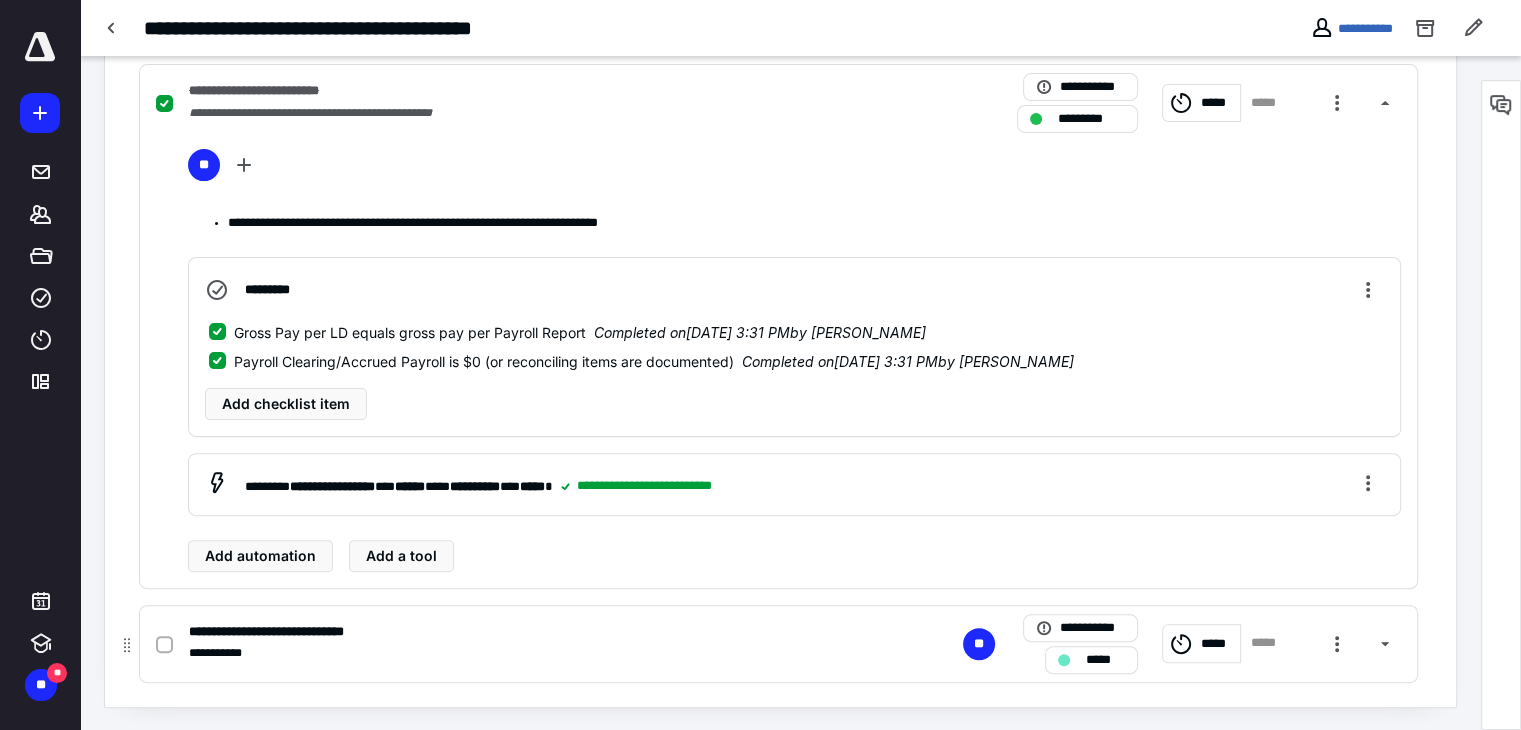 click at bounding box center (164, 644) 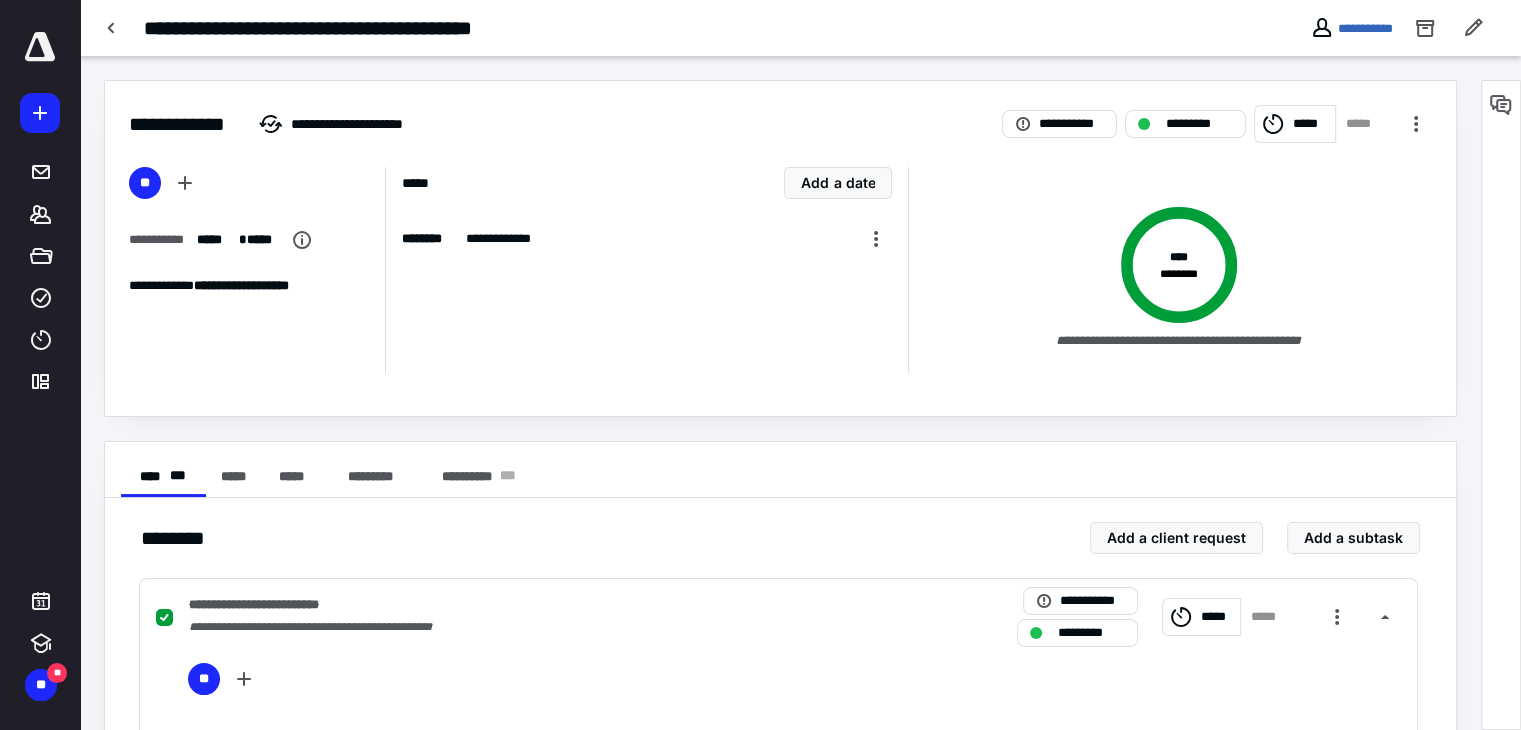 scroll, scrollTop: 0, scrollLeft: 0, axis: both 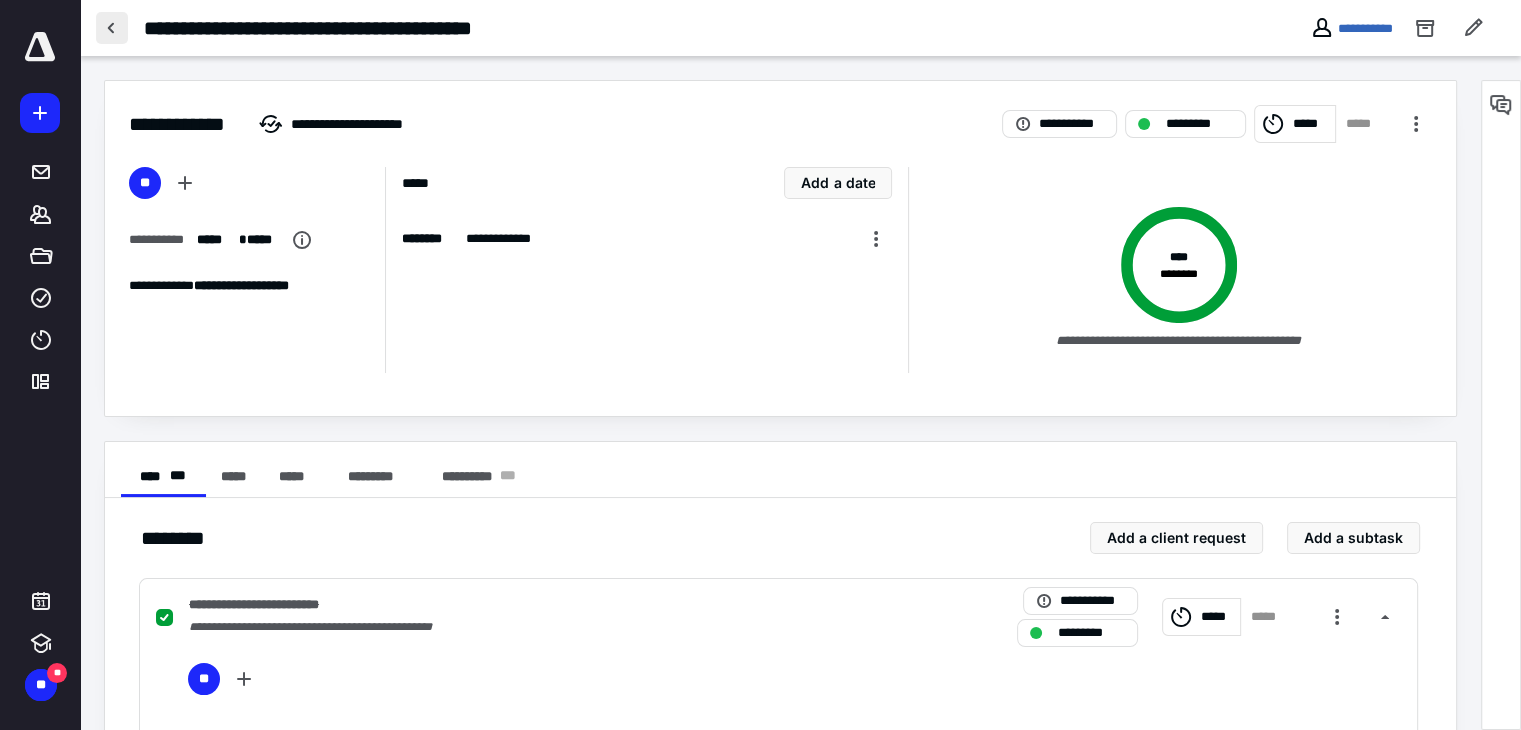 click at bounding box center (112, 28) 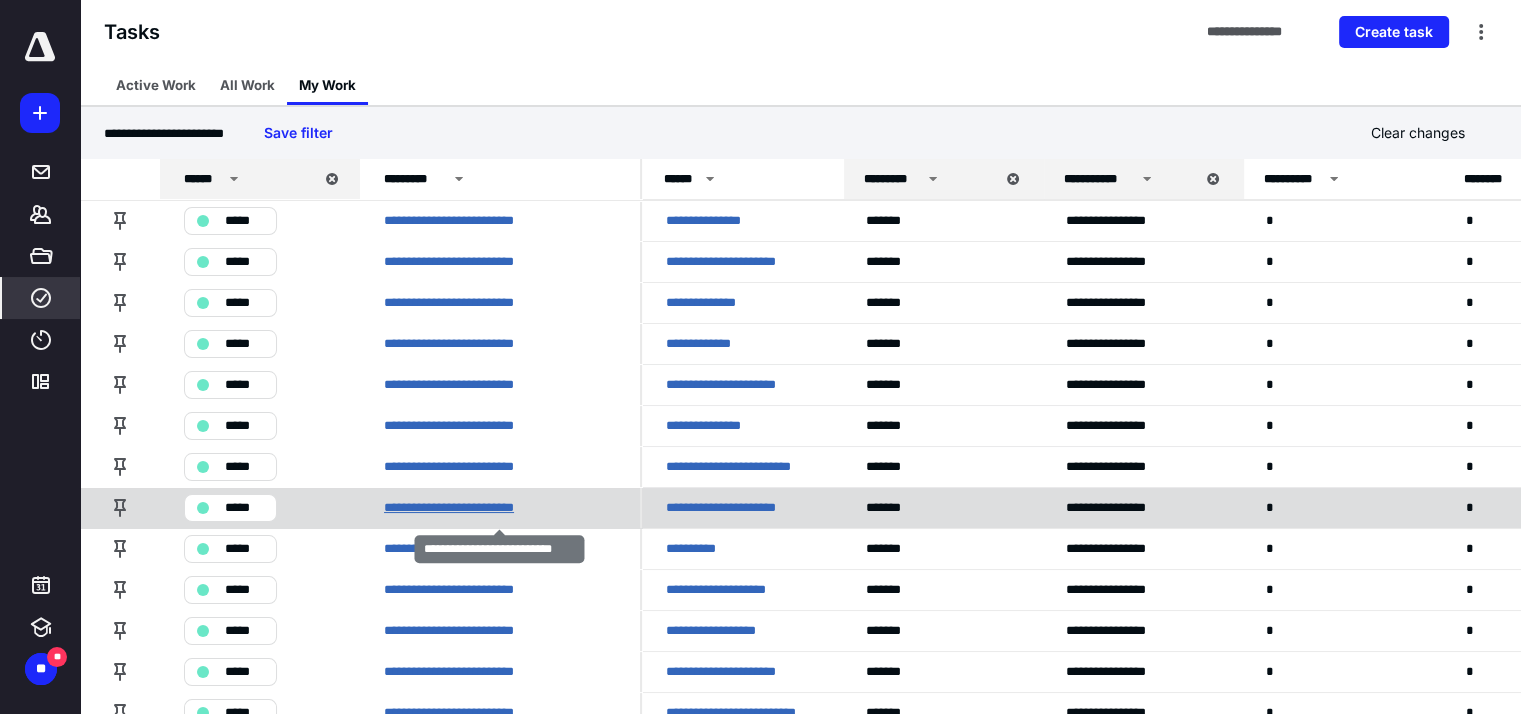 click on "**********" at bounding box center (464, 508) 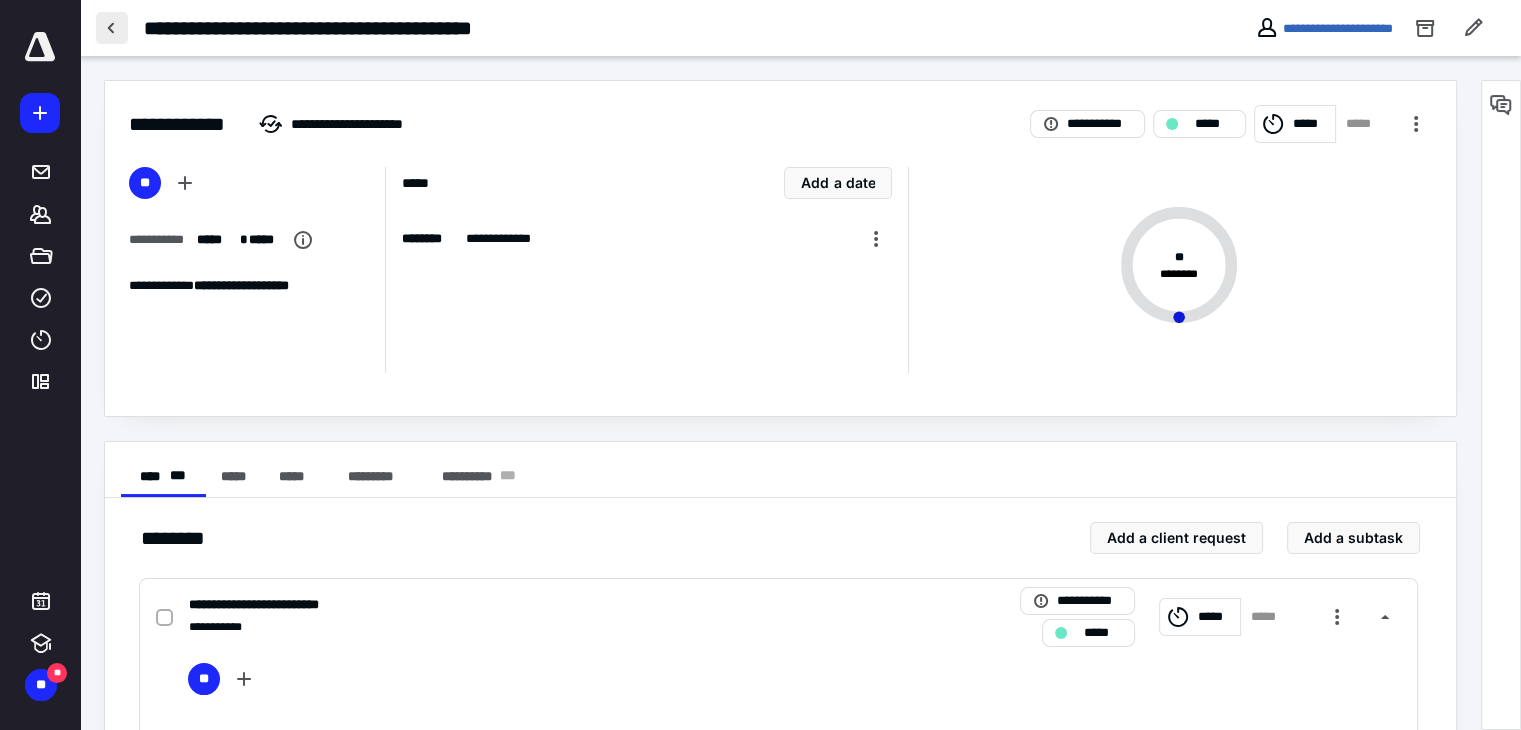 click at bounding box center [112, 28] 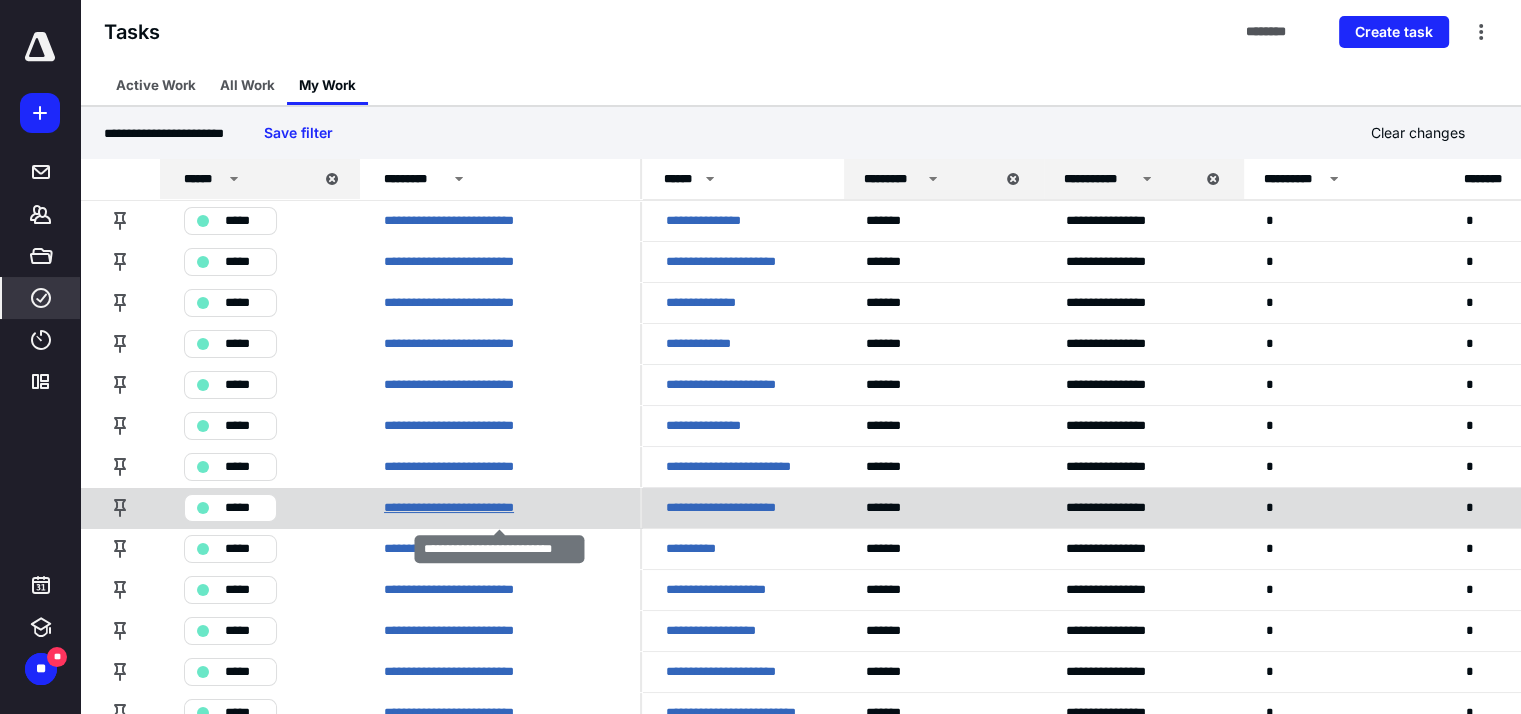 click on "**********" at bounding box center [464, 508] 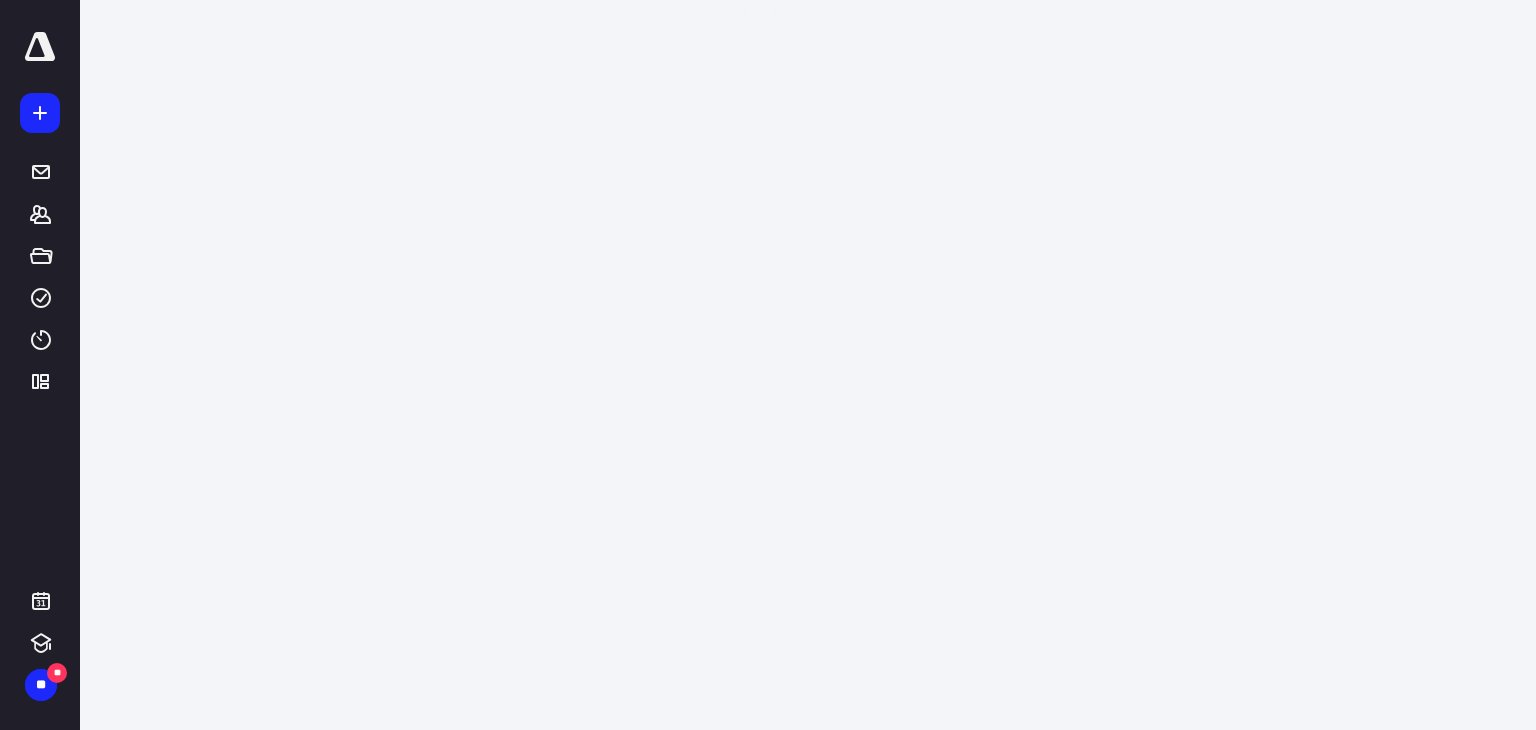 click on "**********" at bounding box center [760, 357] 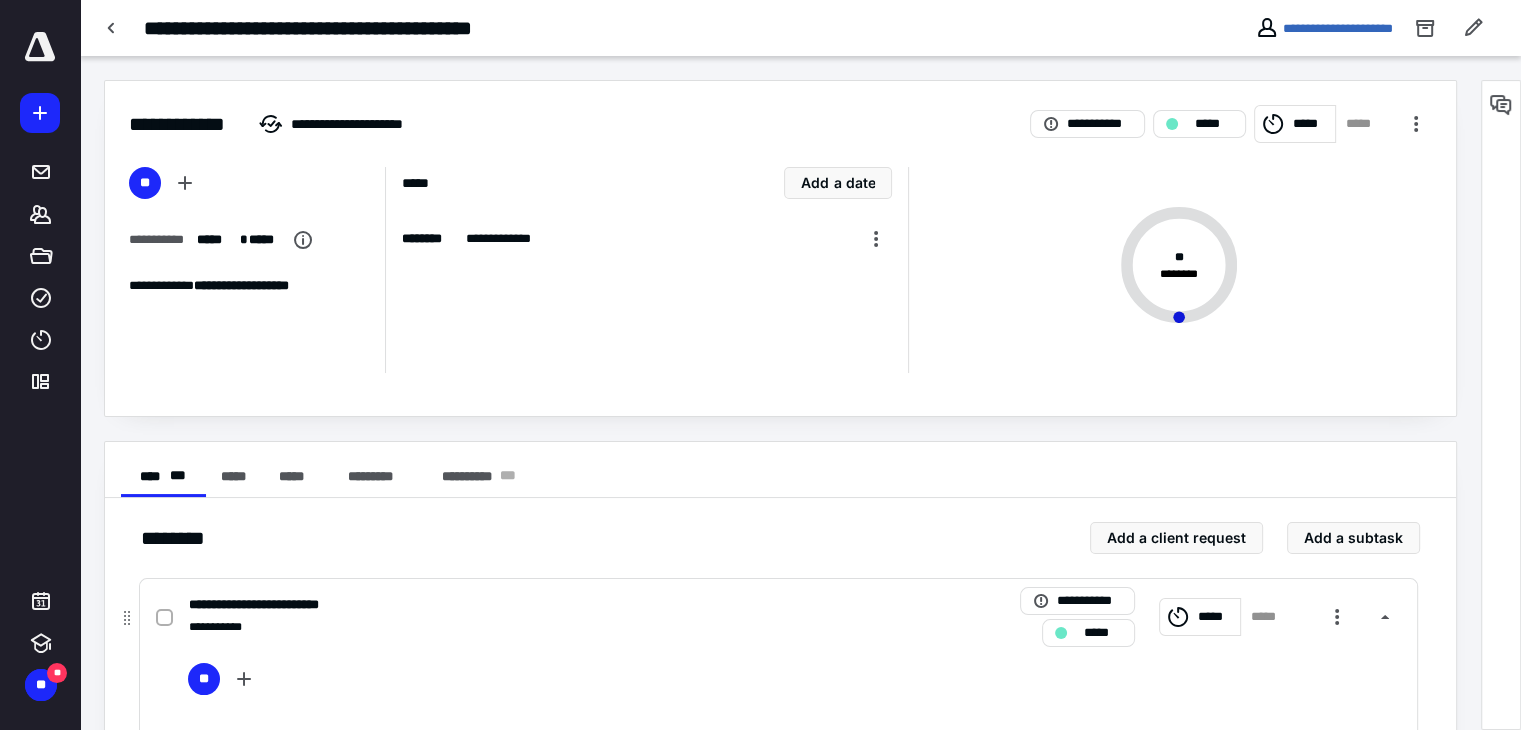 click 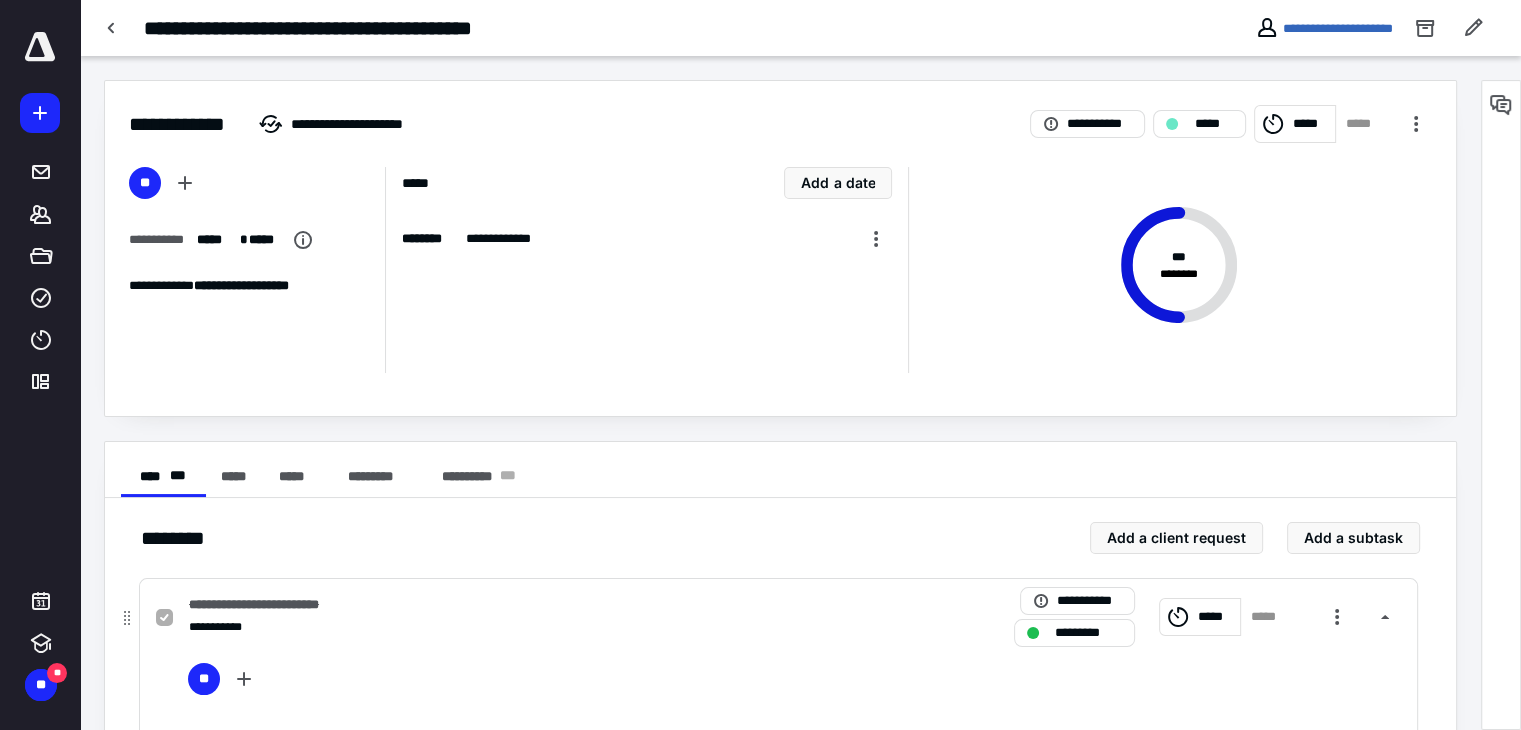 click 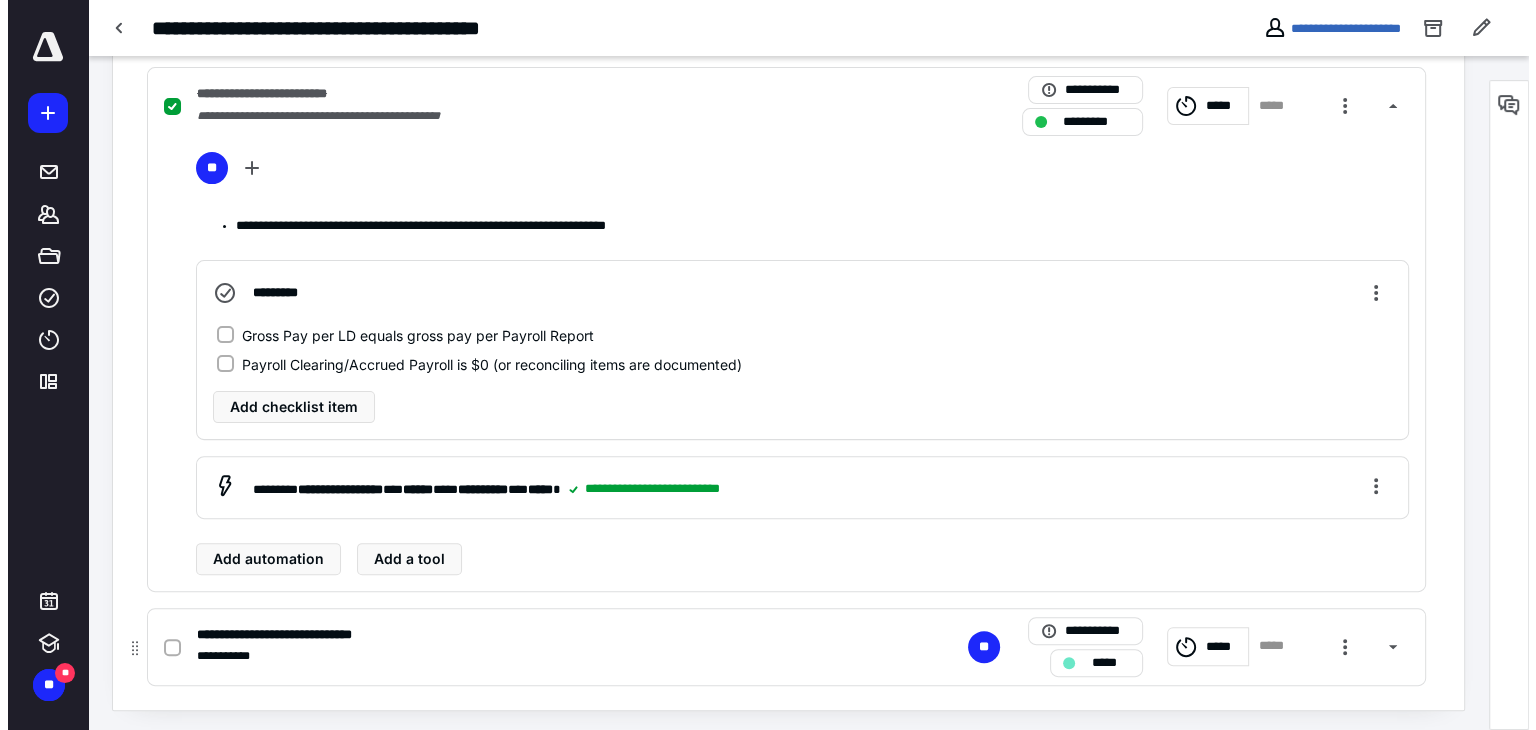 scroll, scrollTop: 514, scrollLeft: 0, axis: vertical 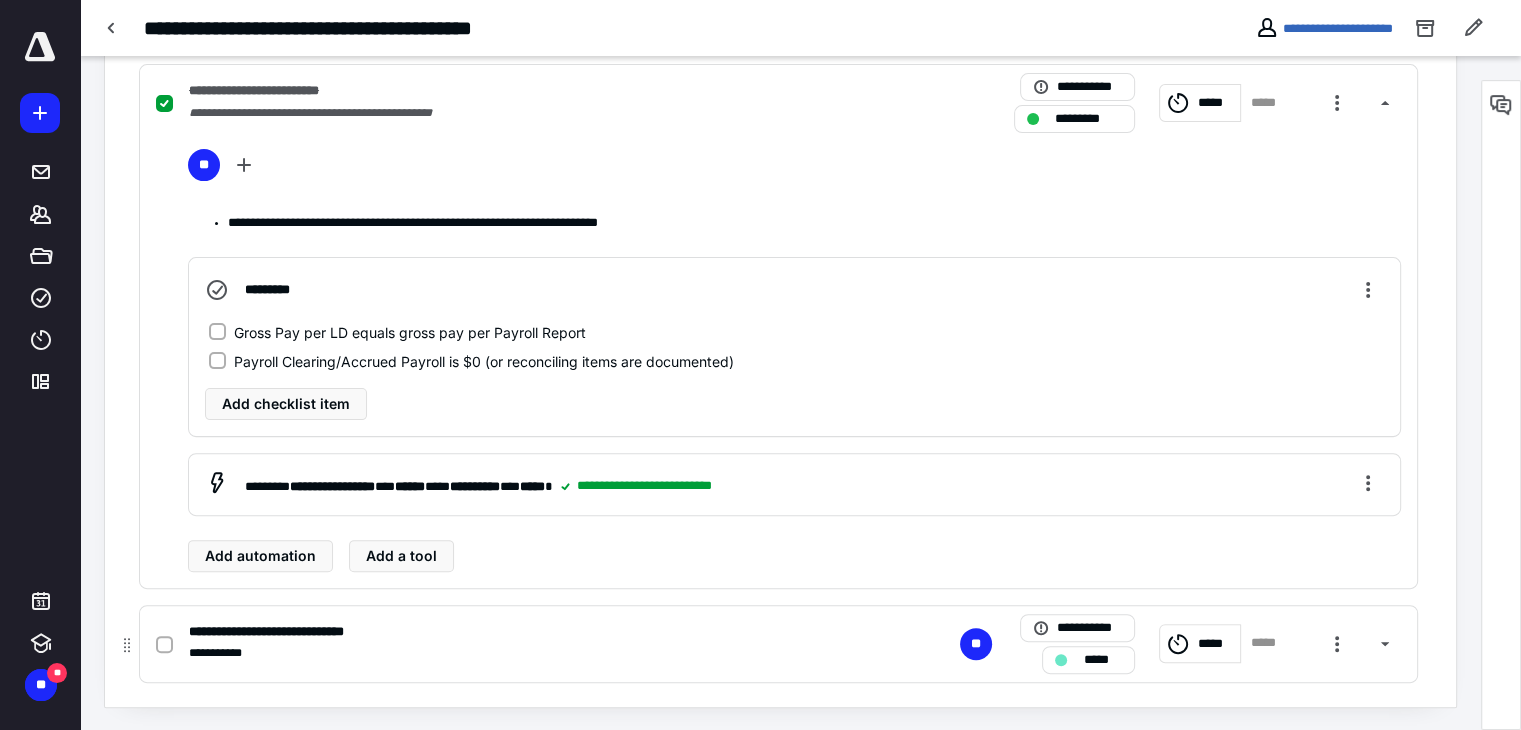 click on "*****" at bounding box center (1216, 644) 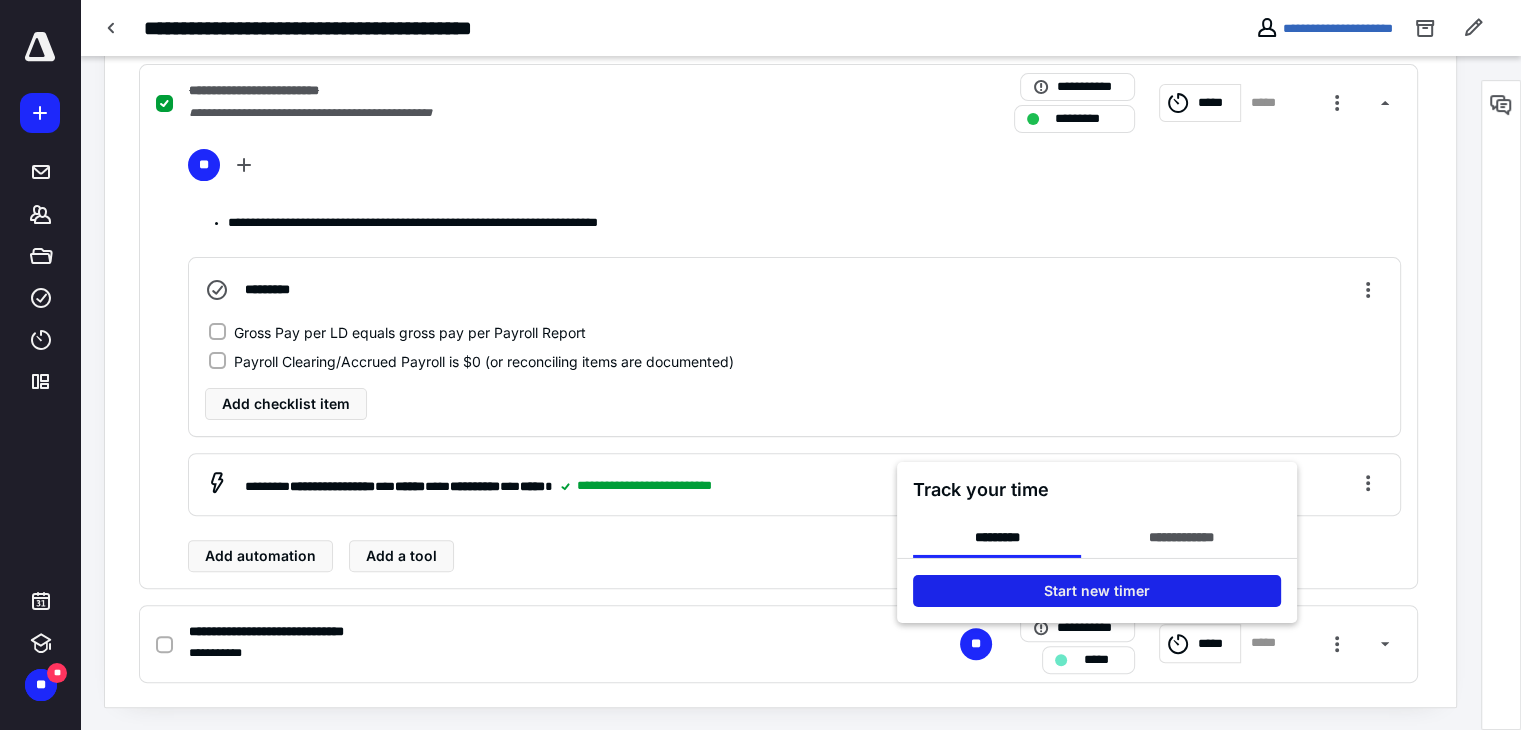 click on "Start new timer" at bounding box center (1097, 591) 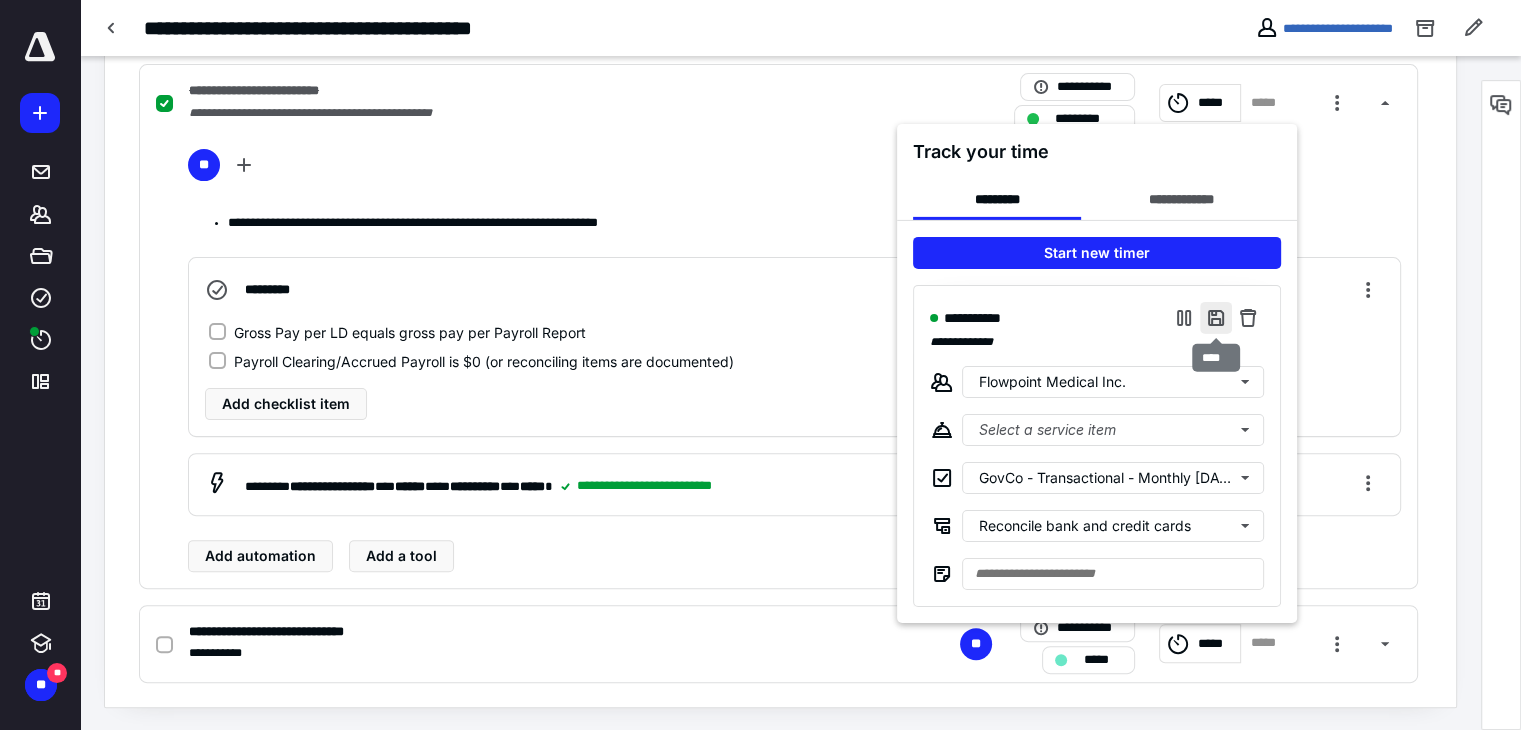 click at bounding box center [1216, 318] 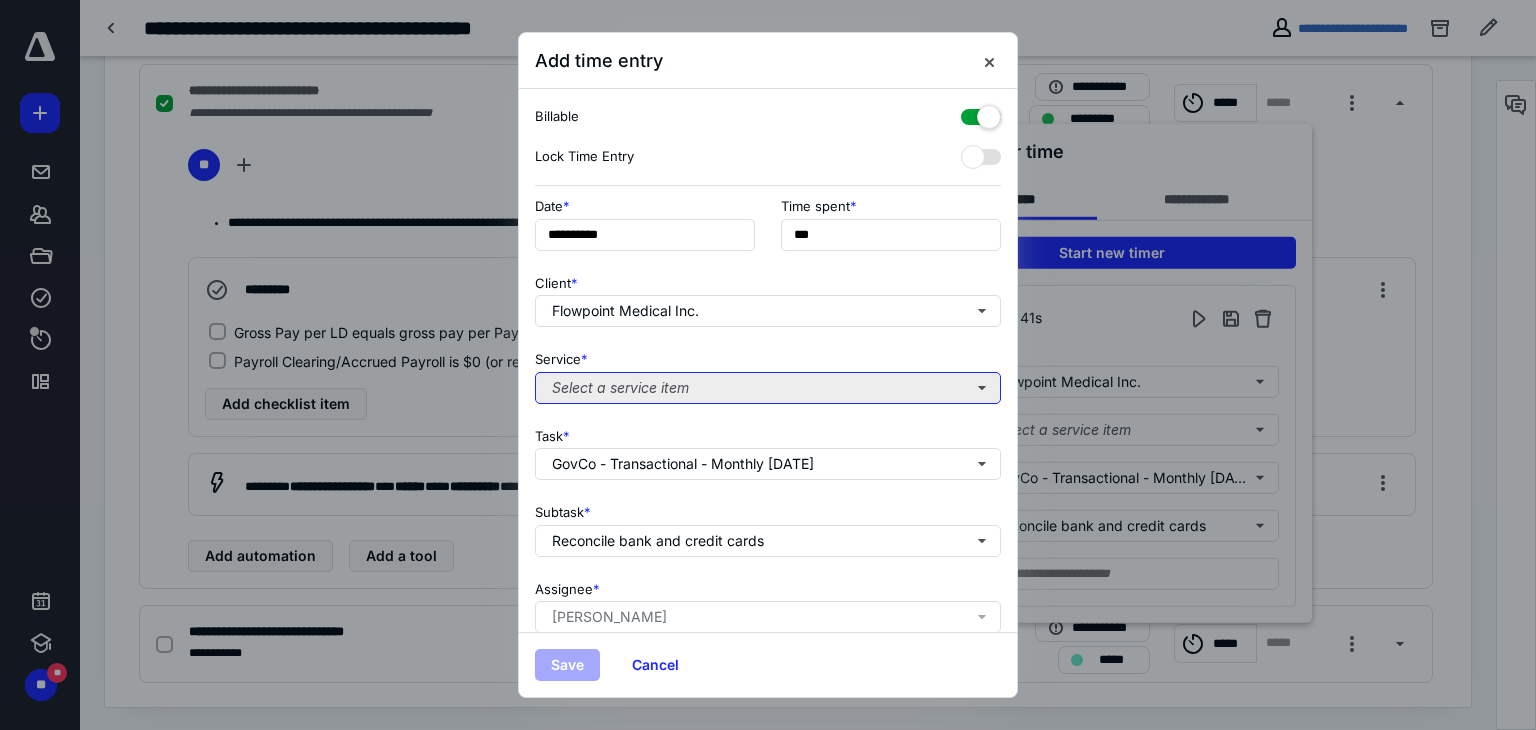 click on "Select a service item" at bounding box center (768, 388) 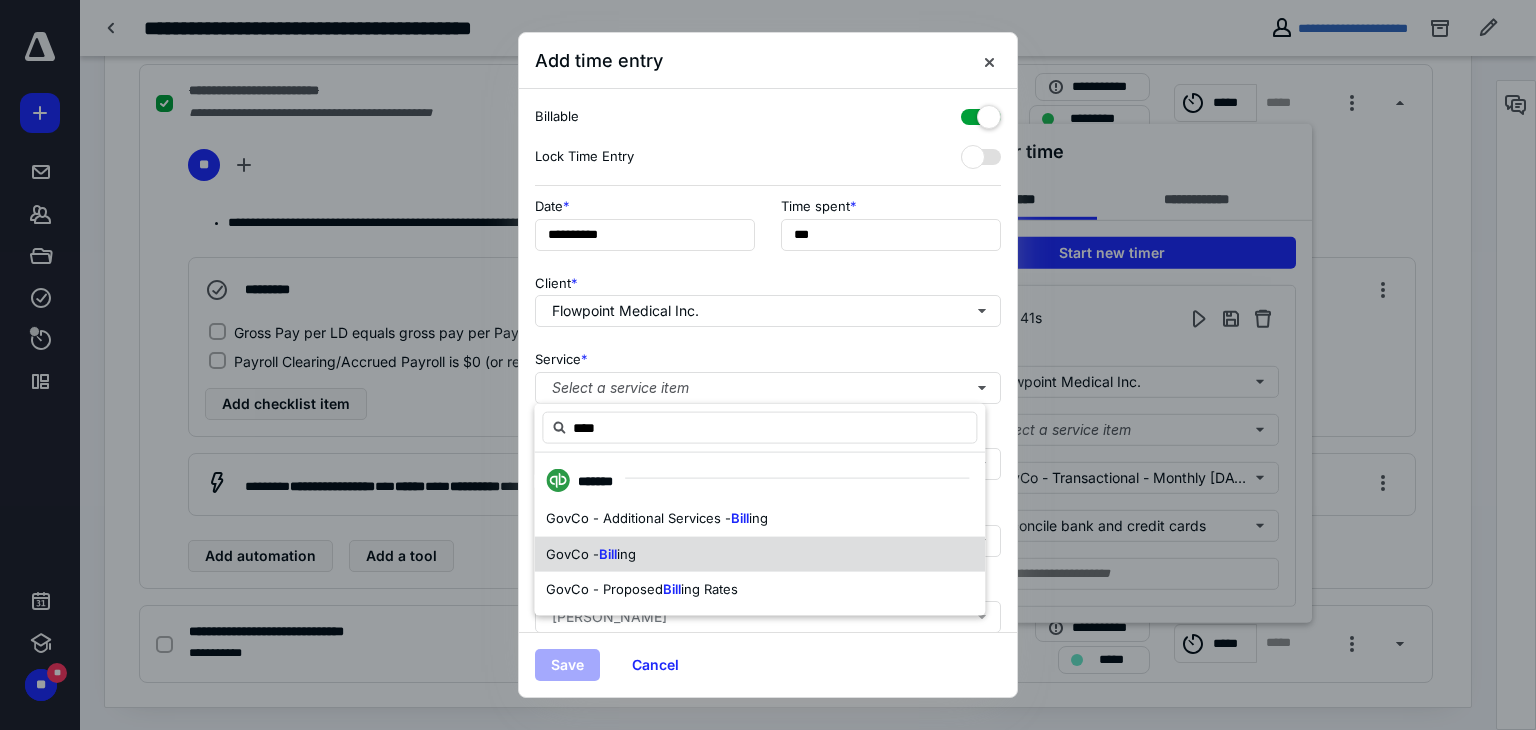 click on "Bill" at bounding box center [608, 553] 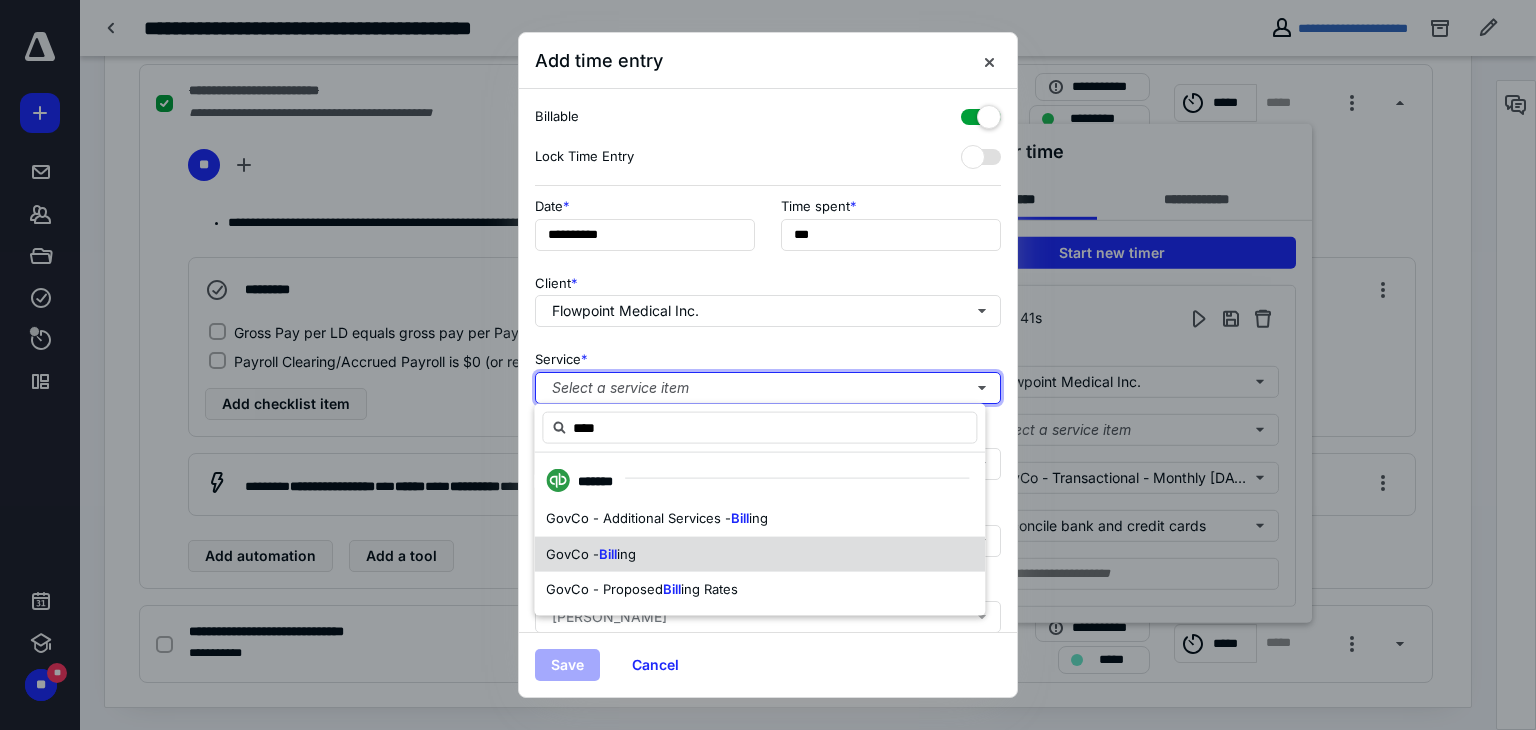 type 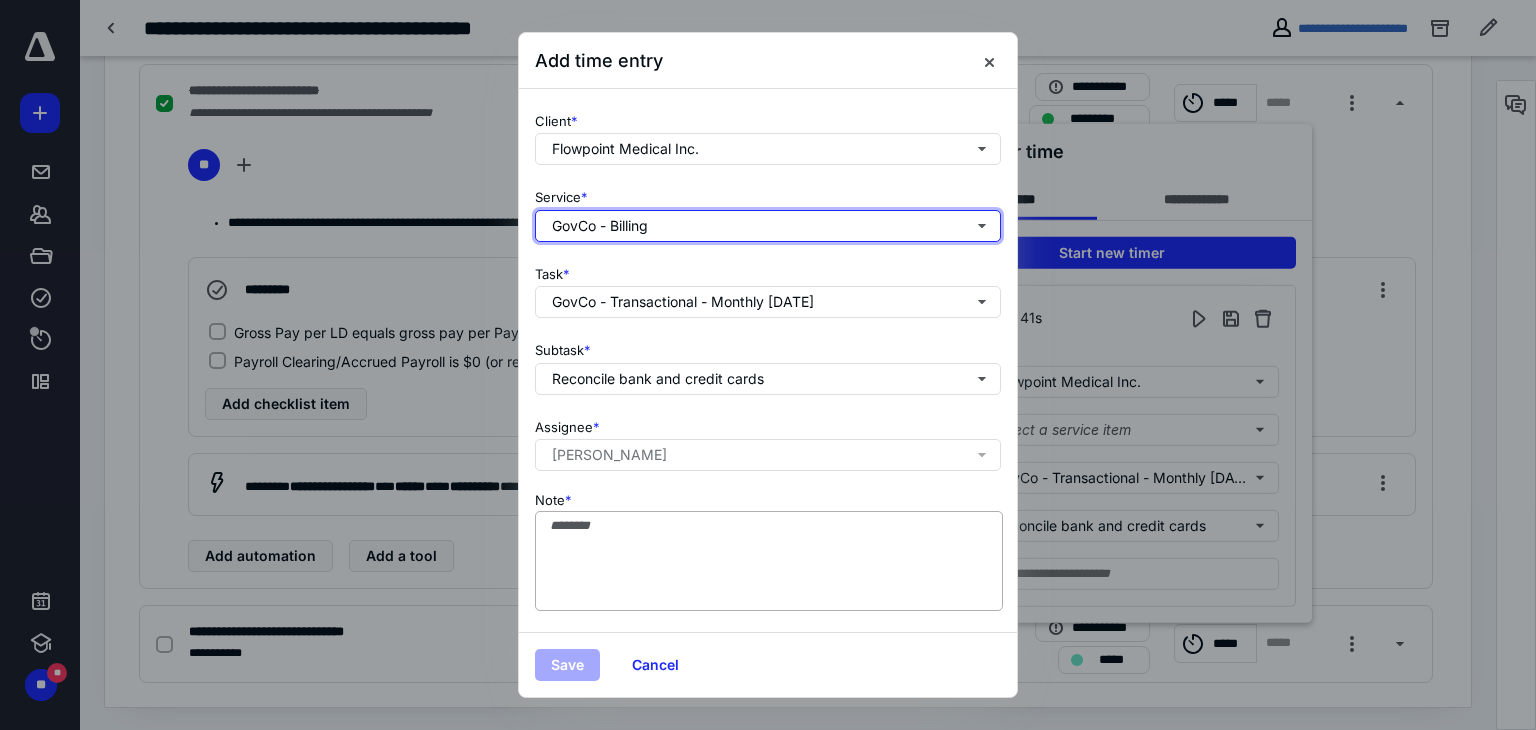 scroll, scrollTop: 200, scrollLeft: 0, axis: vertical 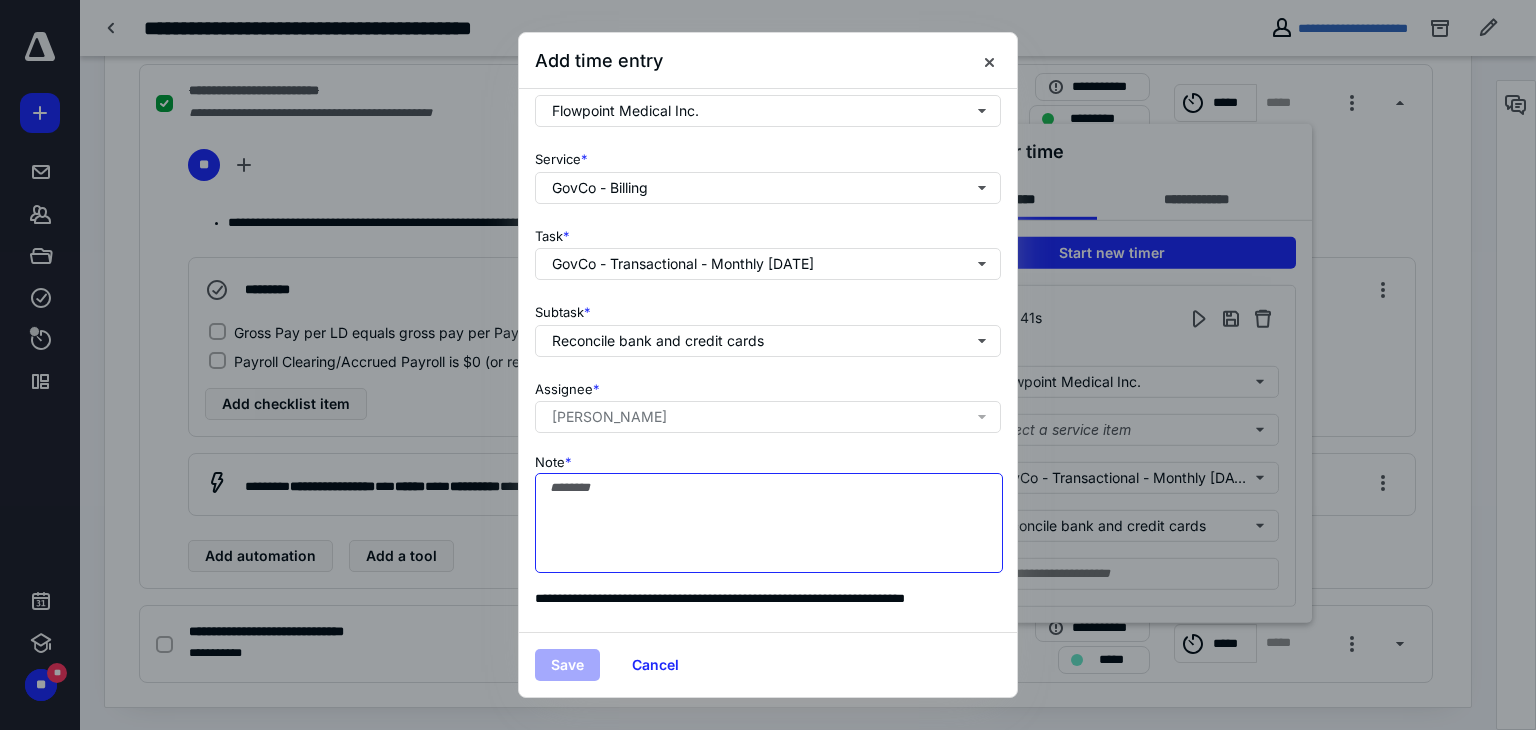click on "Note *" at bounding box center (769, 523) 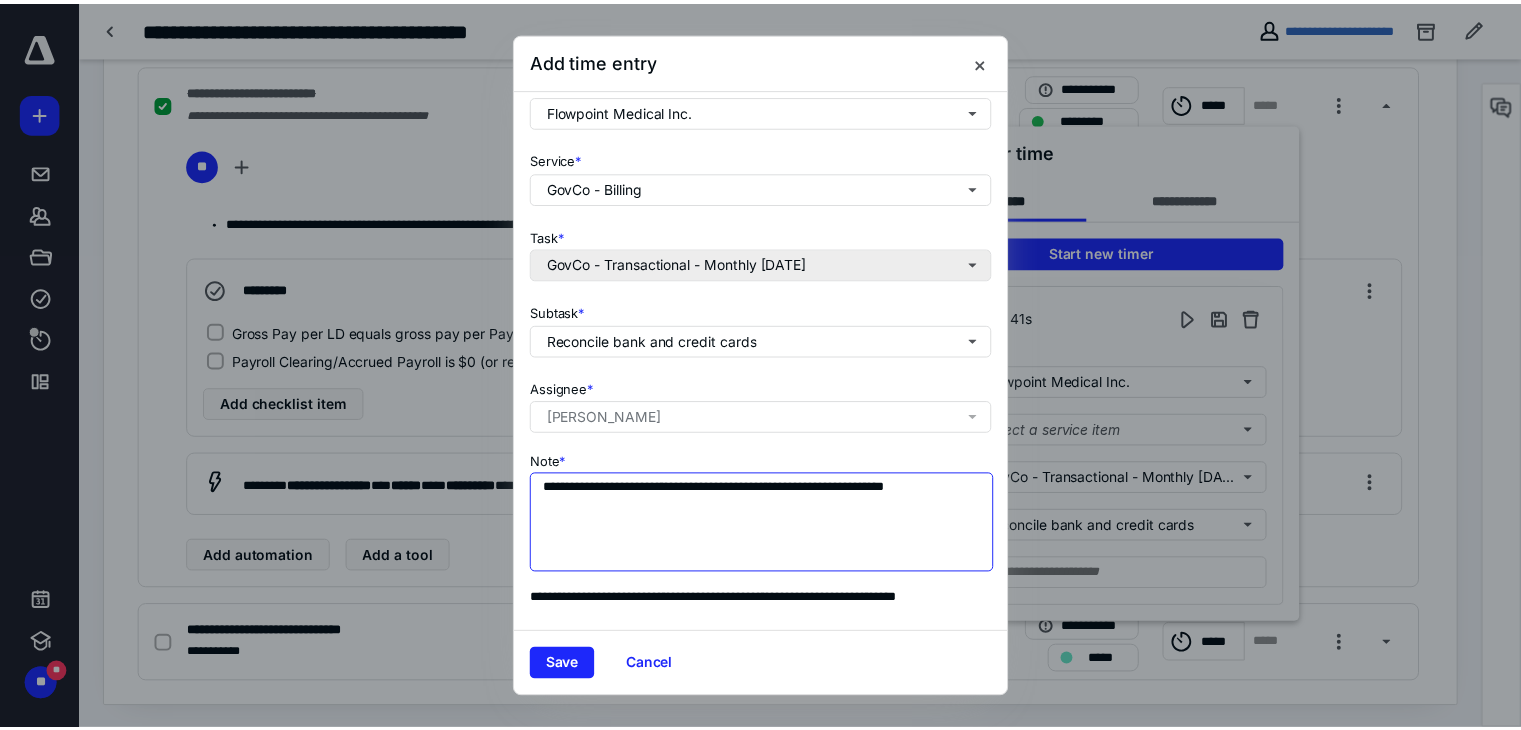 scroll, scrollTop: 0, scrollLeft: 0, axis: both 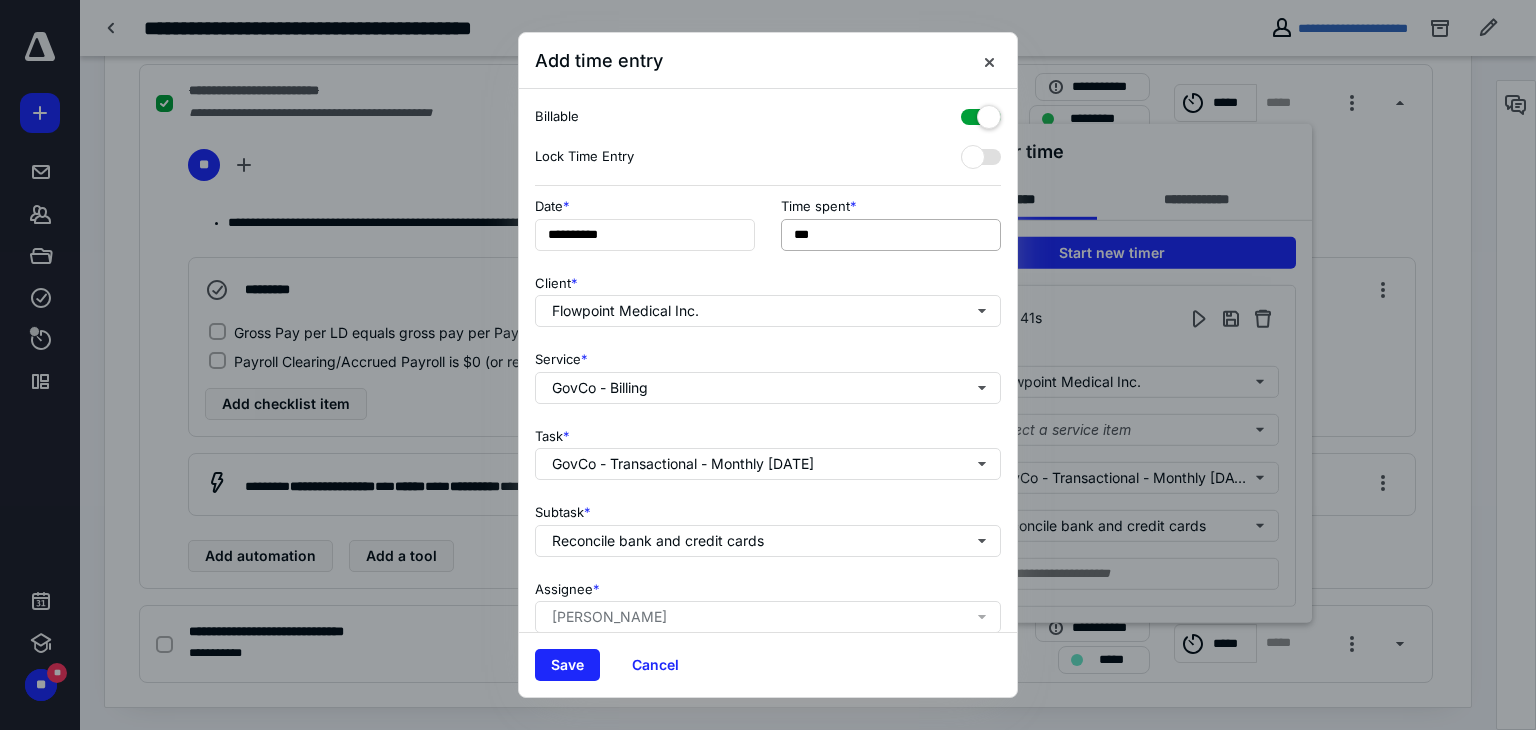 type on "**********" 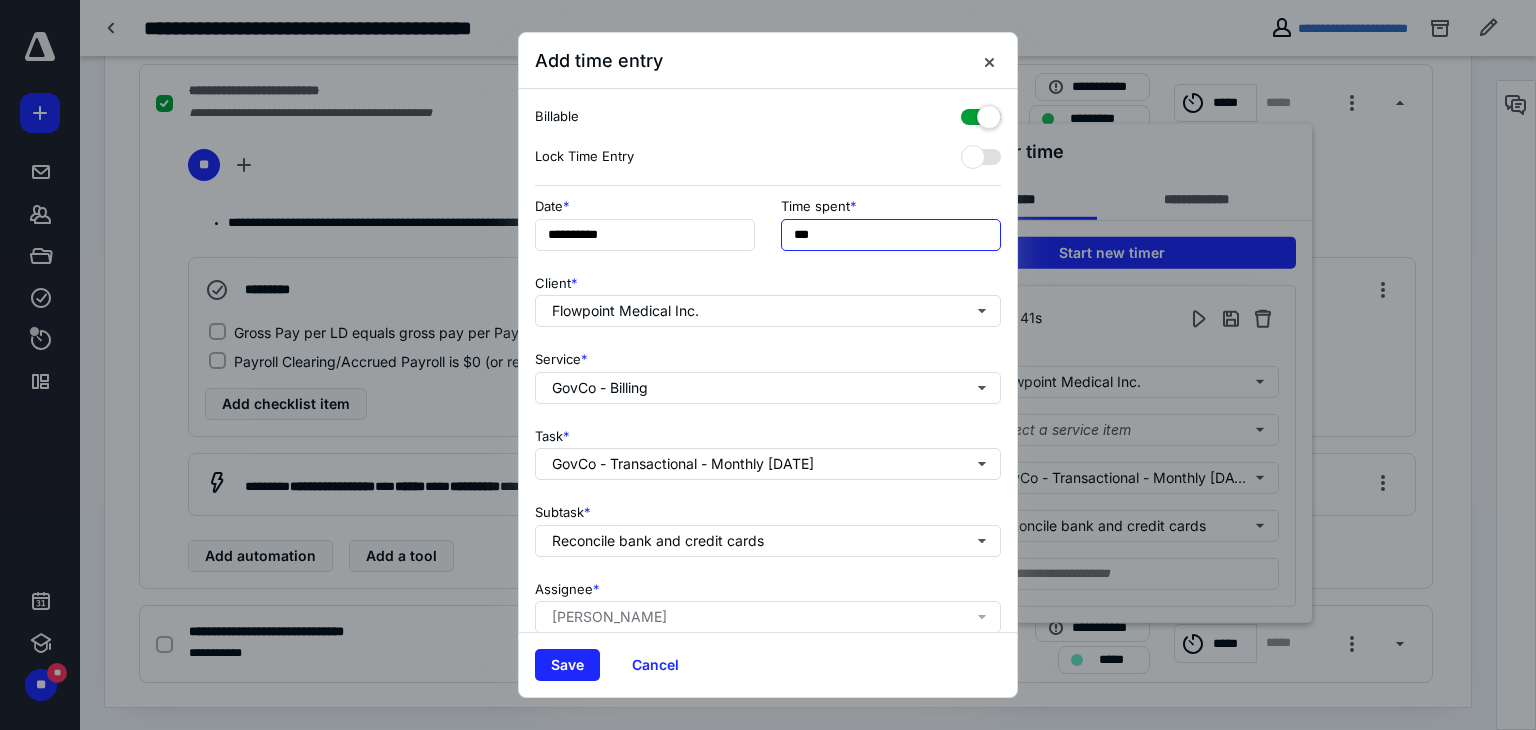 click on "***" at bounding box center [891, 235] 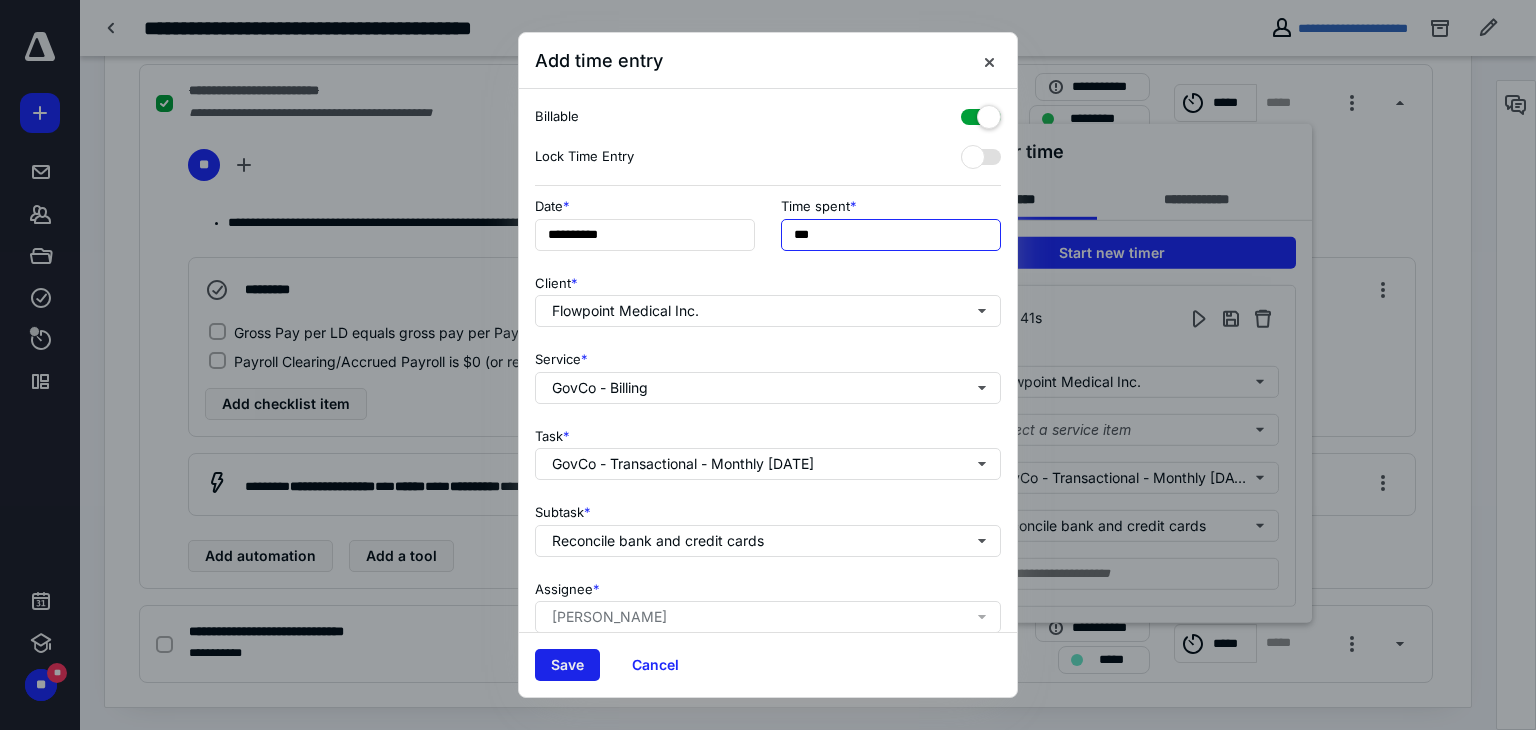 type on "***" 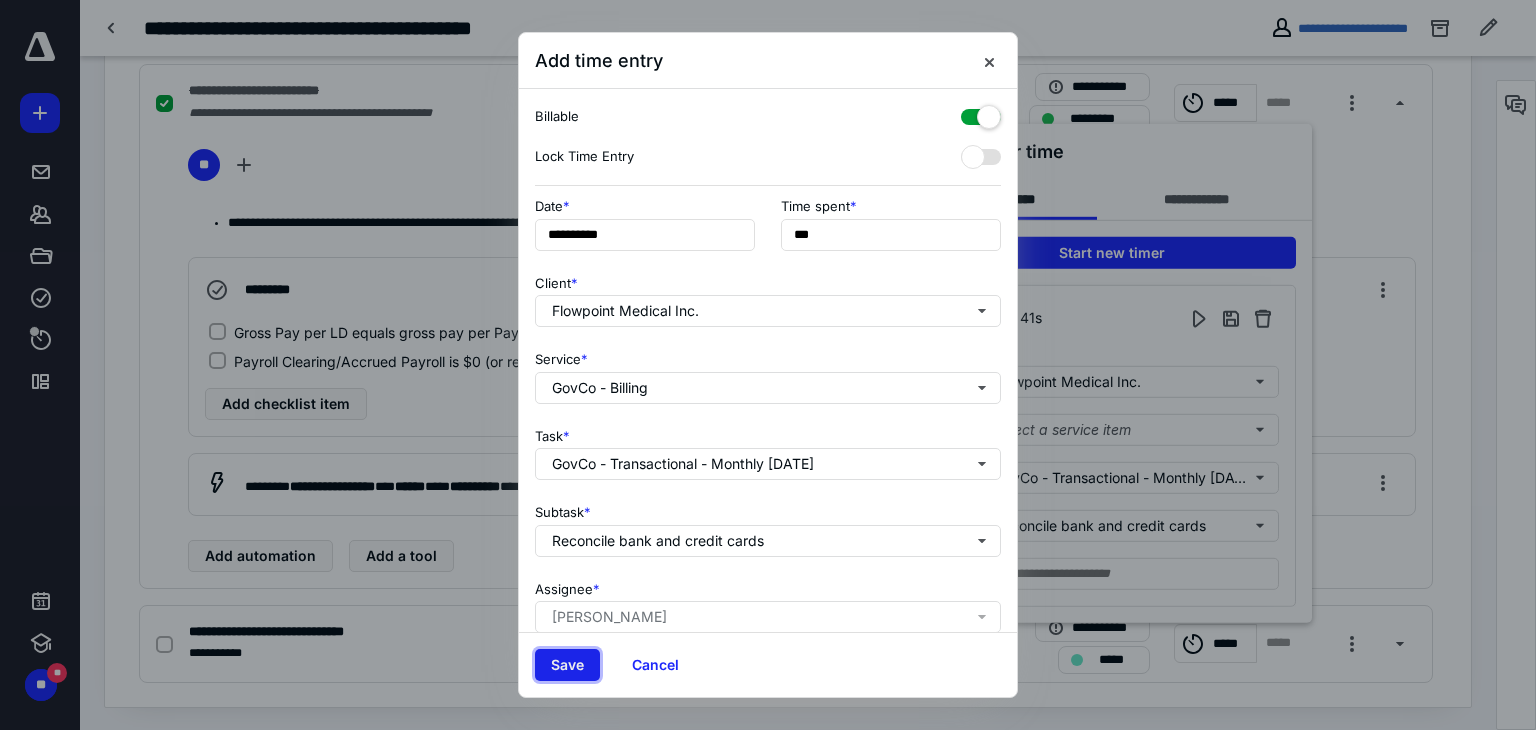 click on "Save" at bounding box center [567, 665] 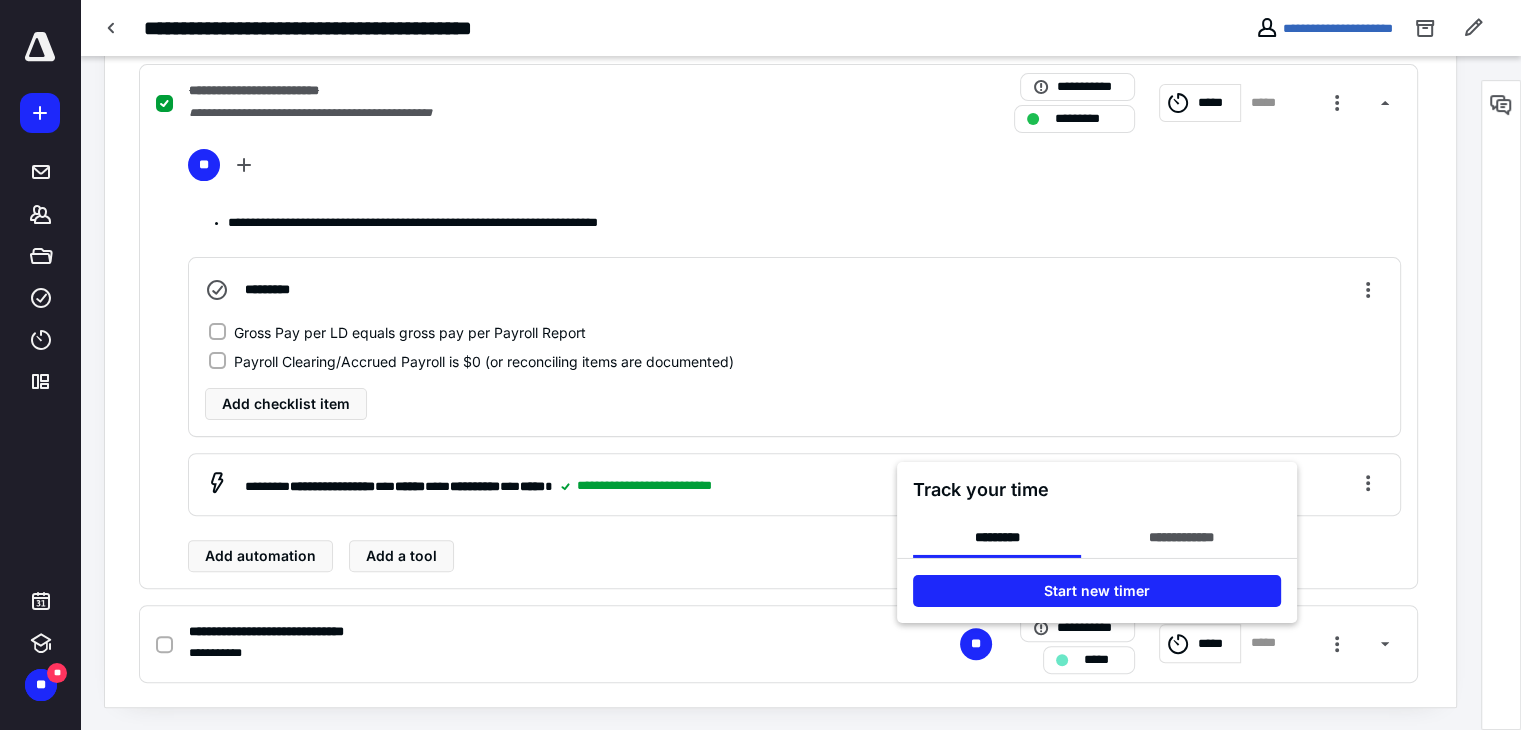 click at bounding box center [760, 365] 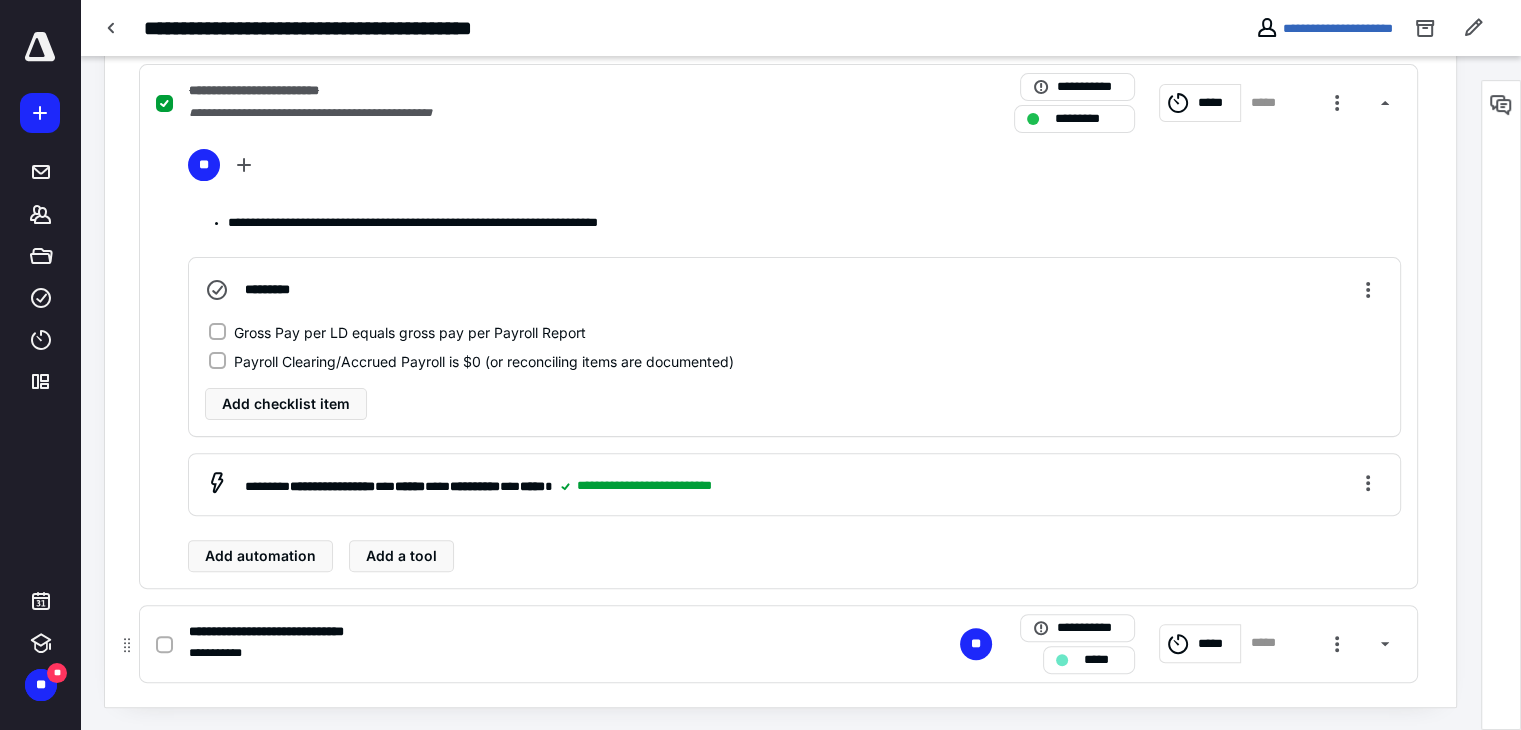 click on "*****" at bounding box center (1103, 660) 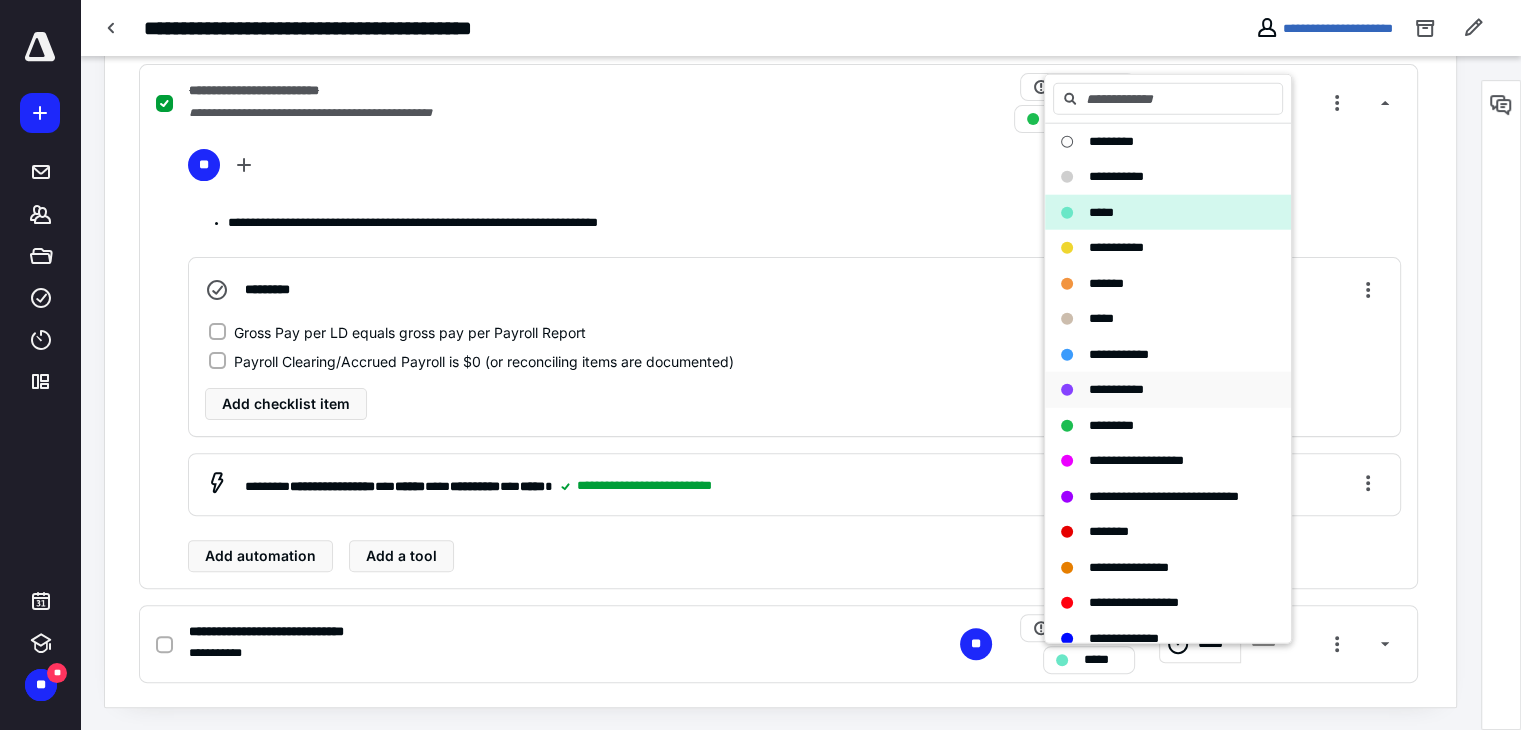 click on "**********" at bounding box center (1116, 389) 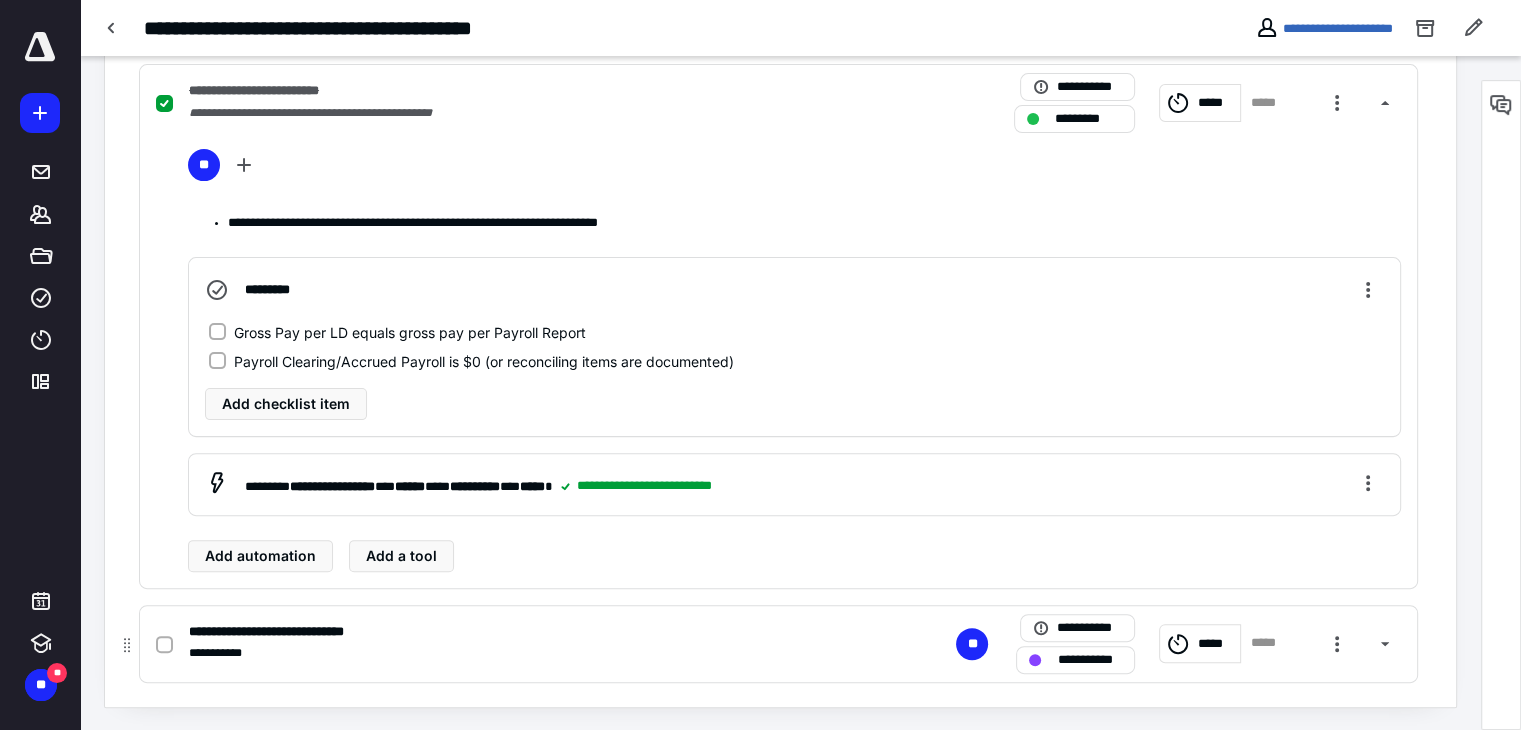 click on "**********" at bounding box center (1089, 660) 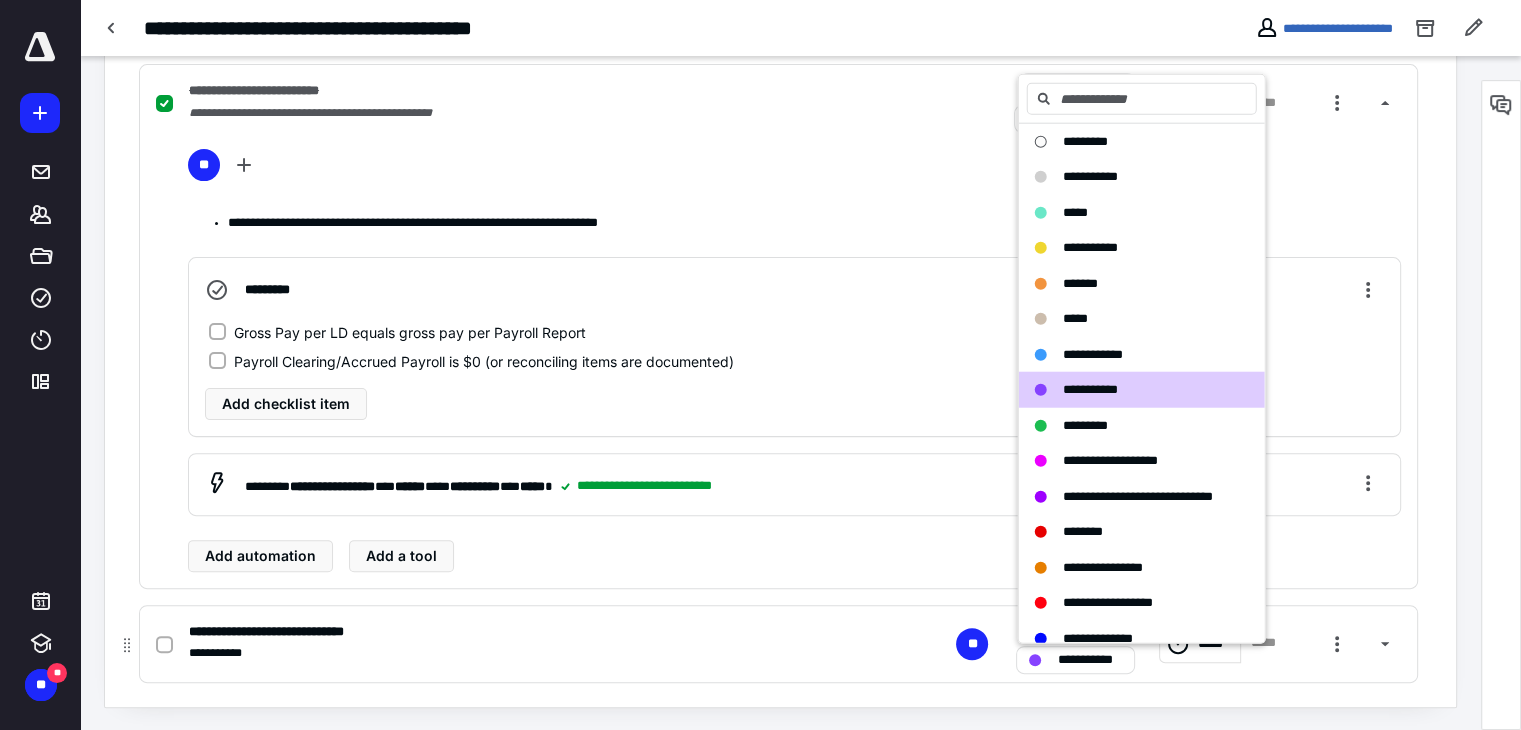 click on "**********" at bounding box center [516, 653] 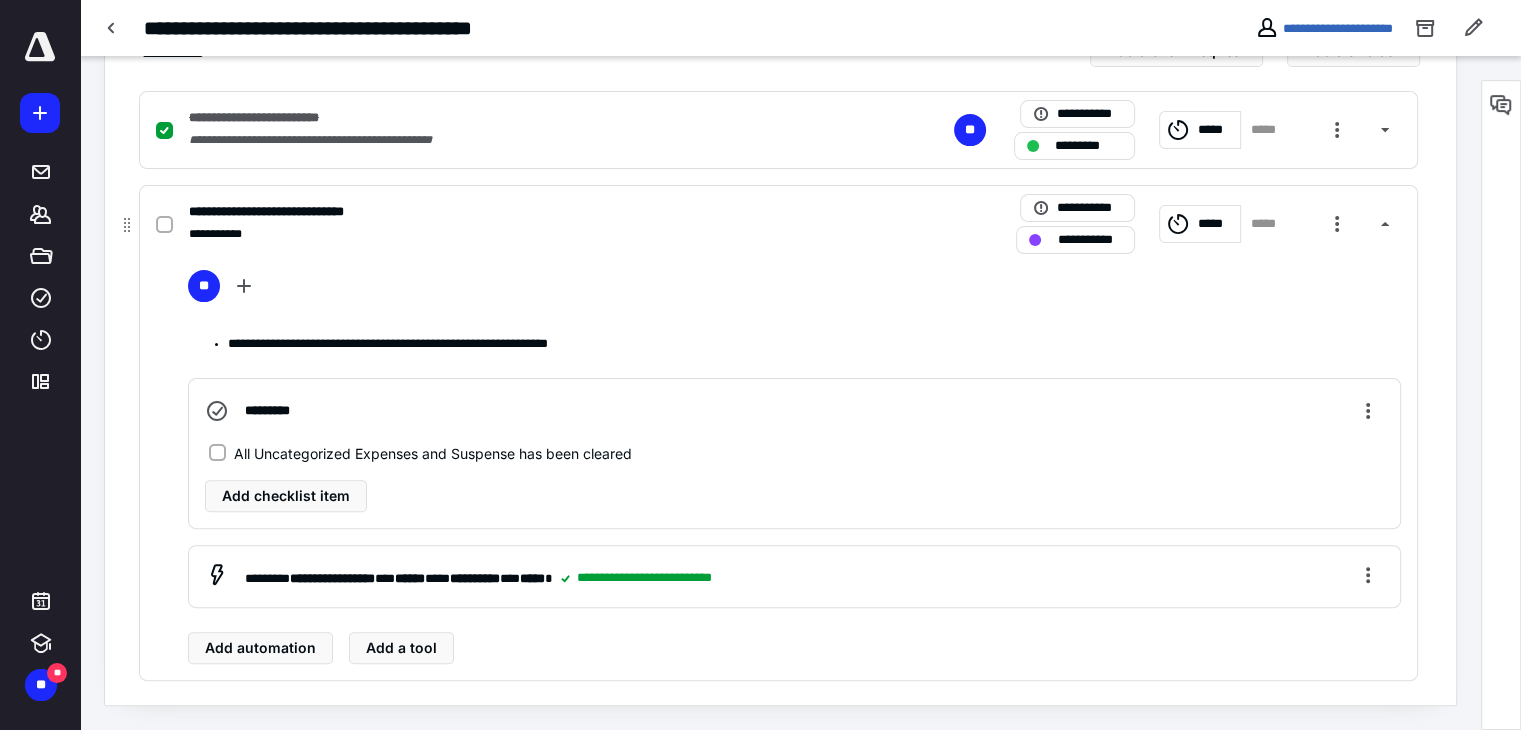 scroll, scrollTop: 477, scrollLeft: 0, axis: vertical 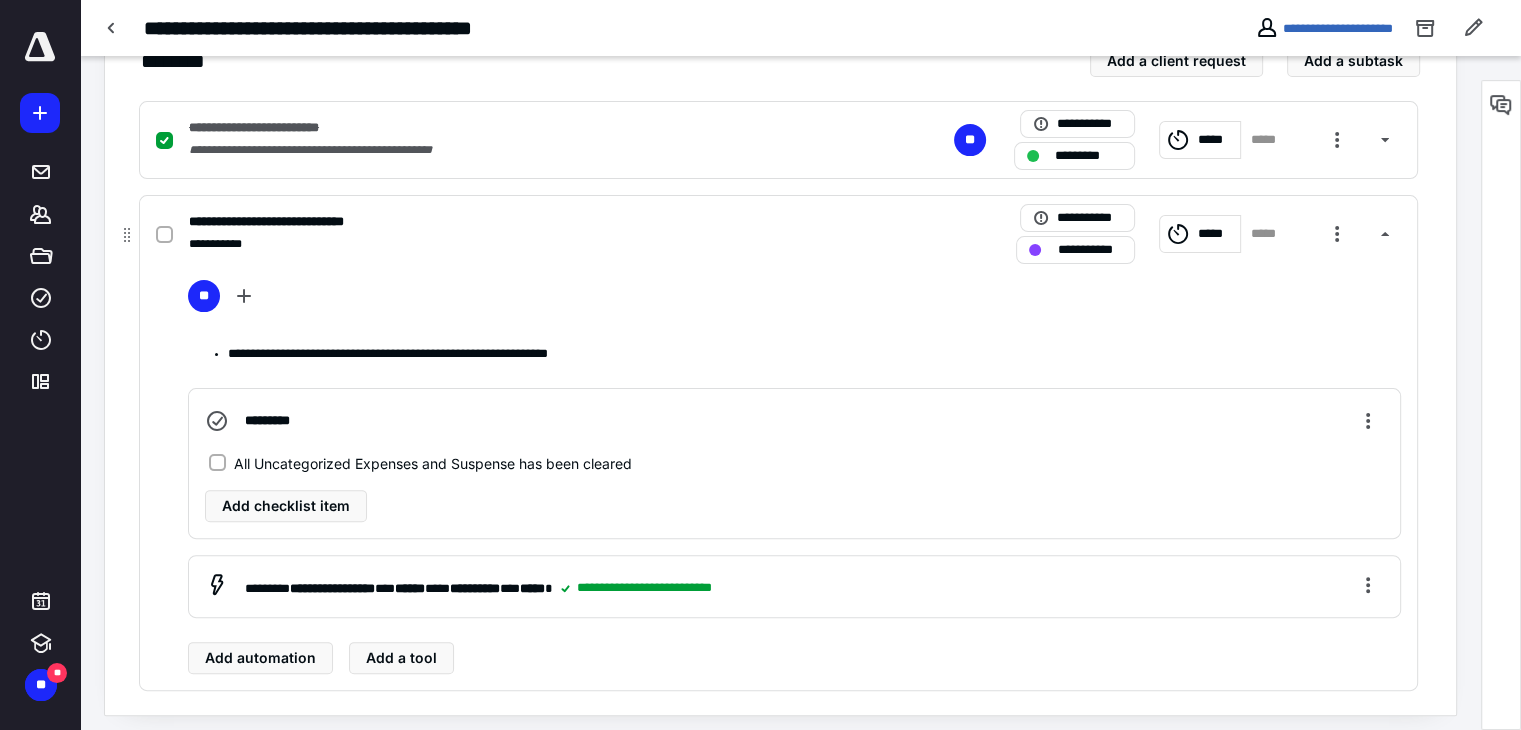 drag, startPoint x: 272, startPoint y: 458, endPoint x: 592, endPoint y: 447, distance: 320.189 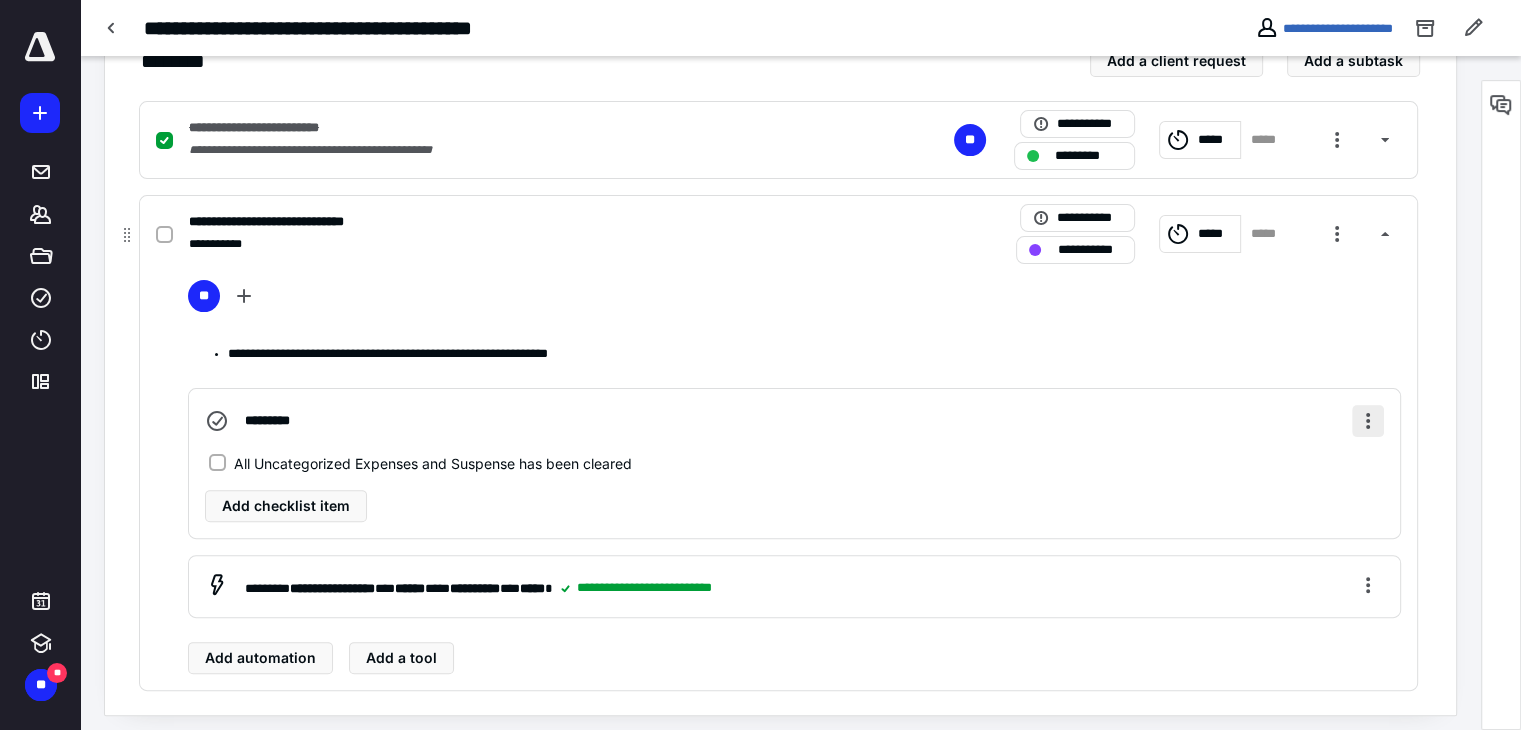 click at bounding box center [1368, 421] 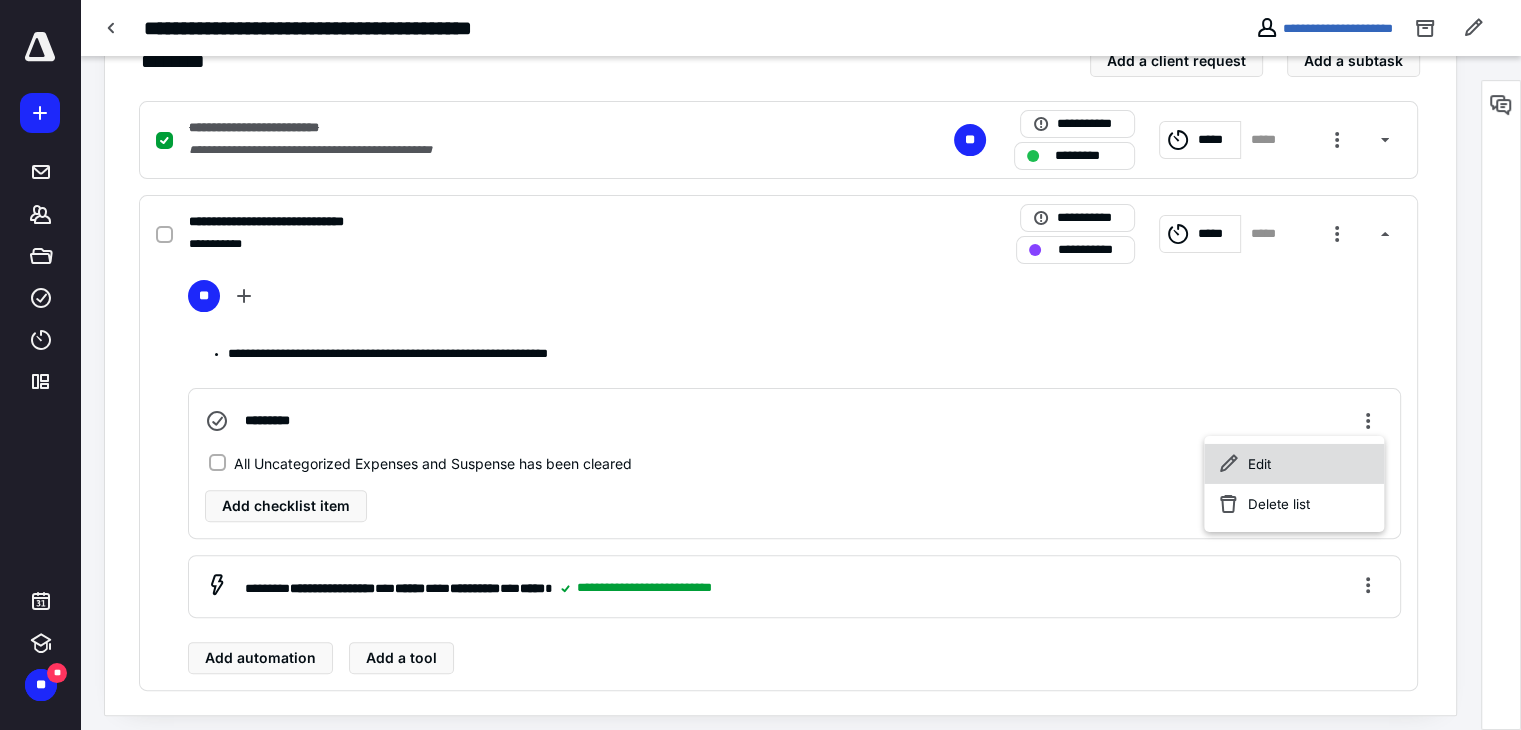 click on "Edit" at bounding box center (1294, 464) 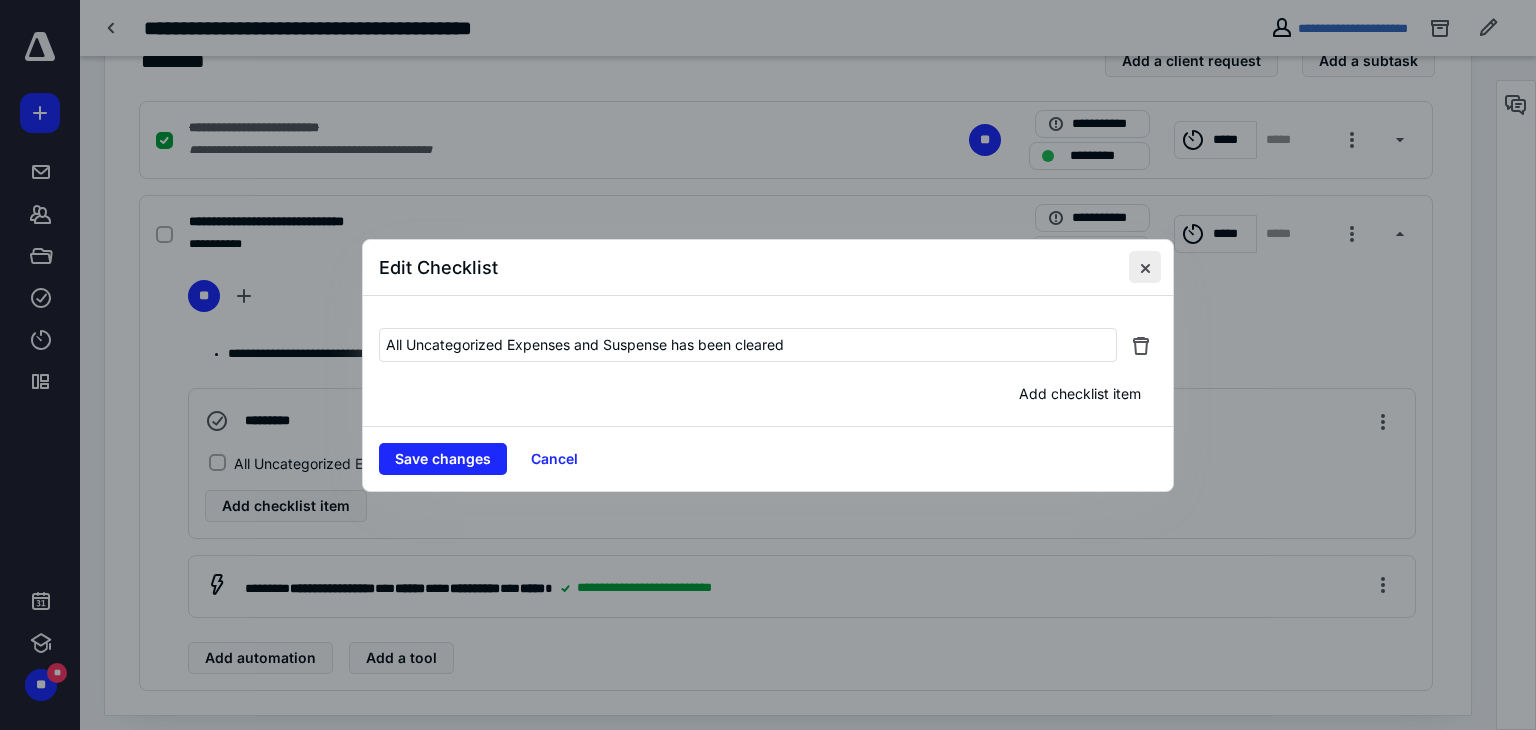 click at bounding box center [1145, 267] 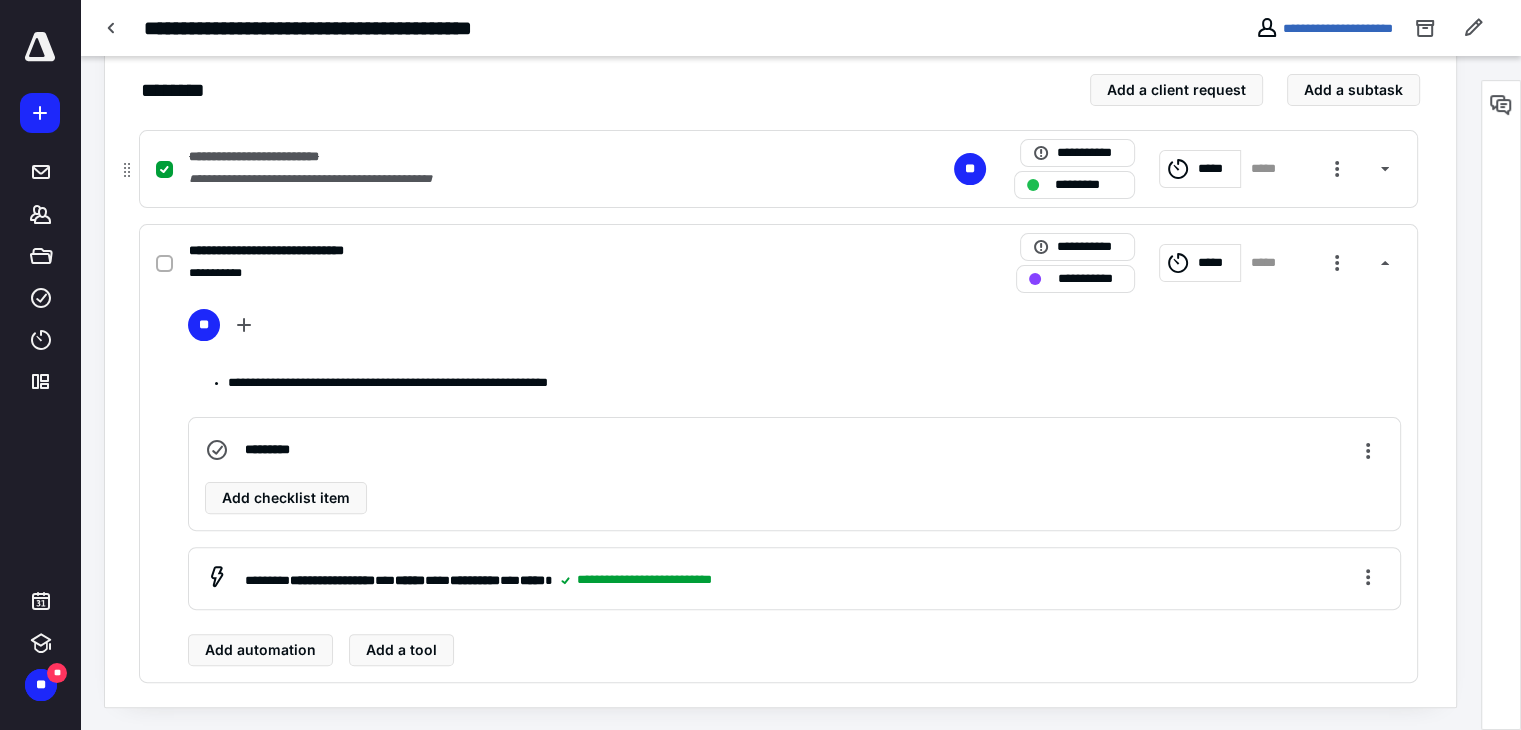 scroll, scrollTop: 318, scrollLeft: 0, axis: vertical 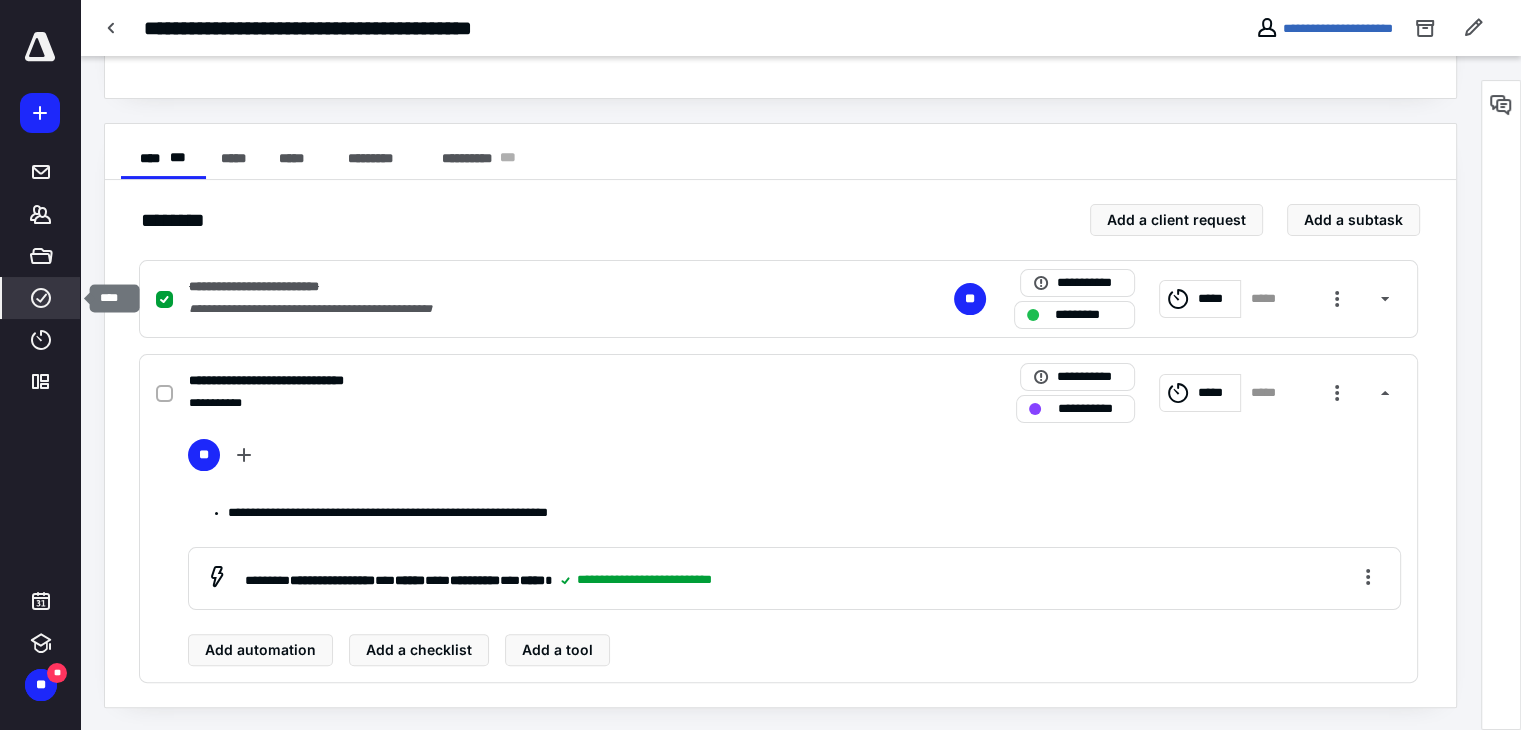 click 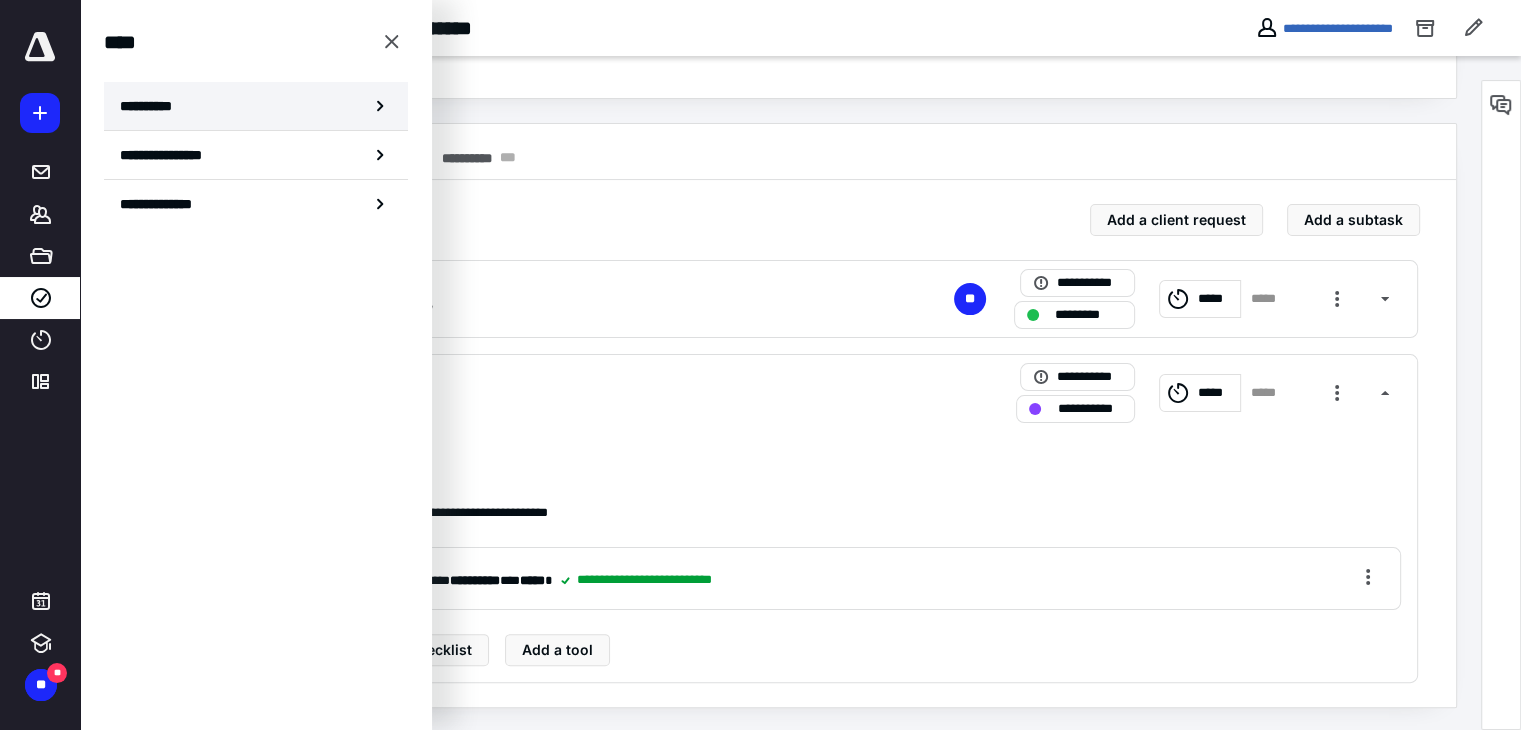 click on "**********" at bounding box center [153, 106] 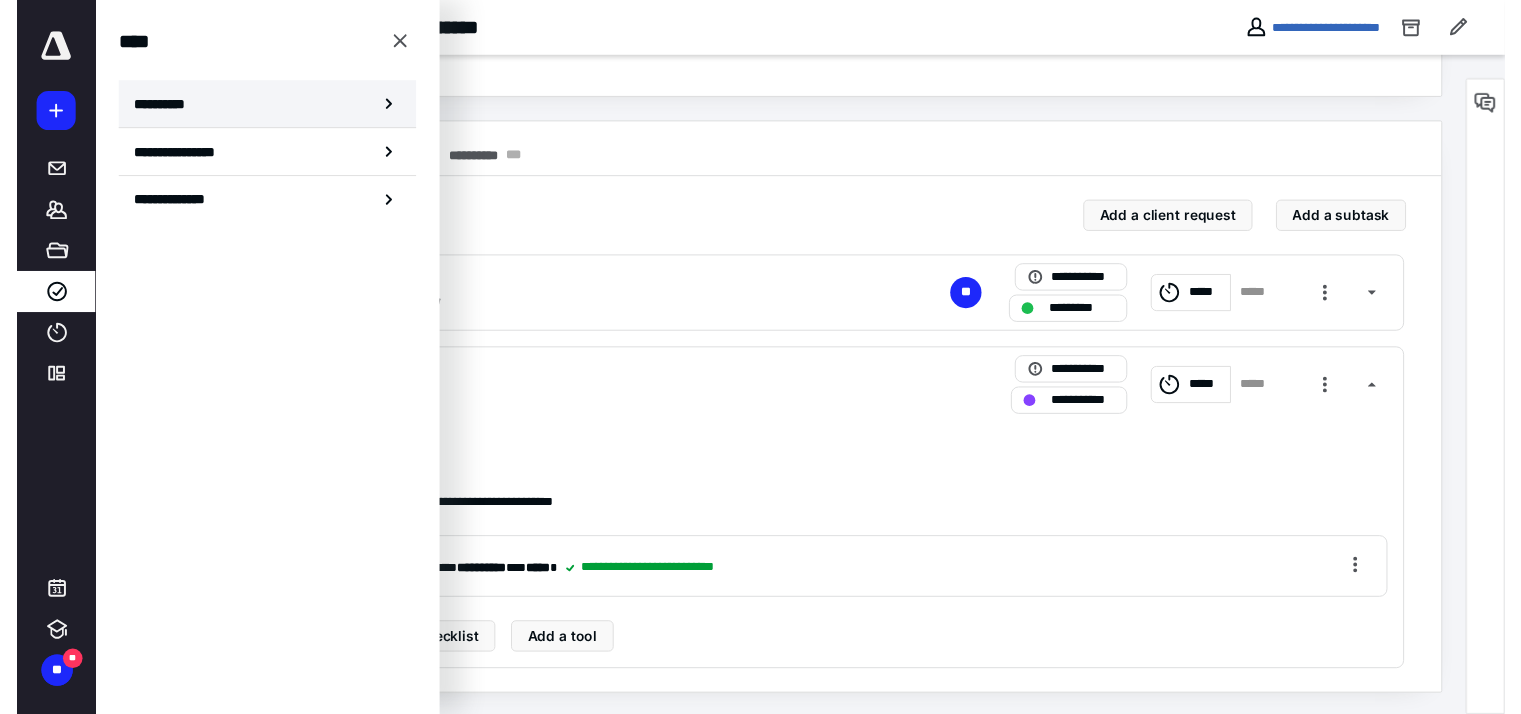 scroll, scrollTop: 0, scrollLeft: 0, axis: both 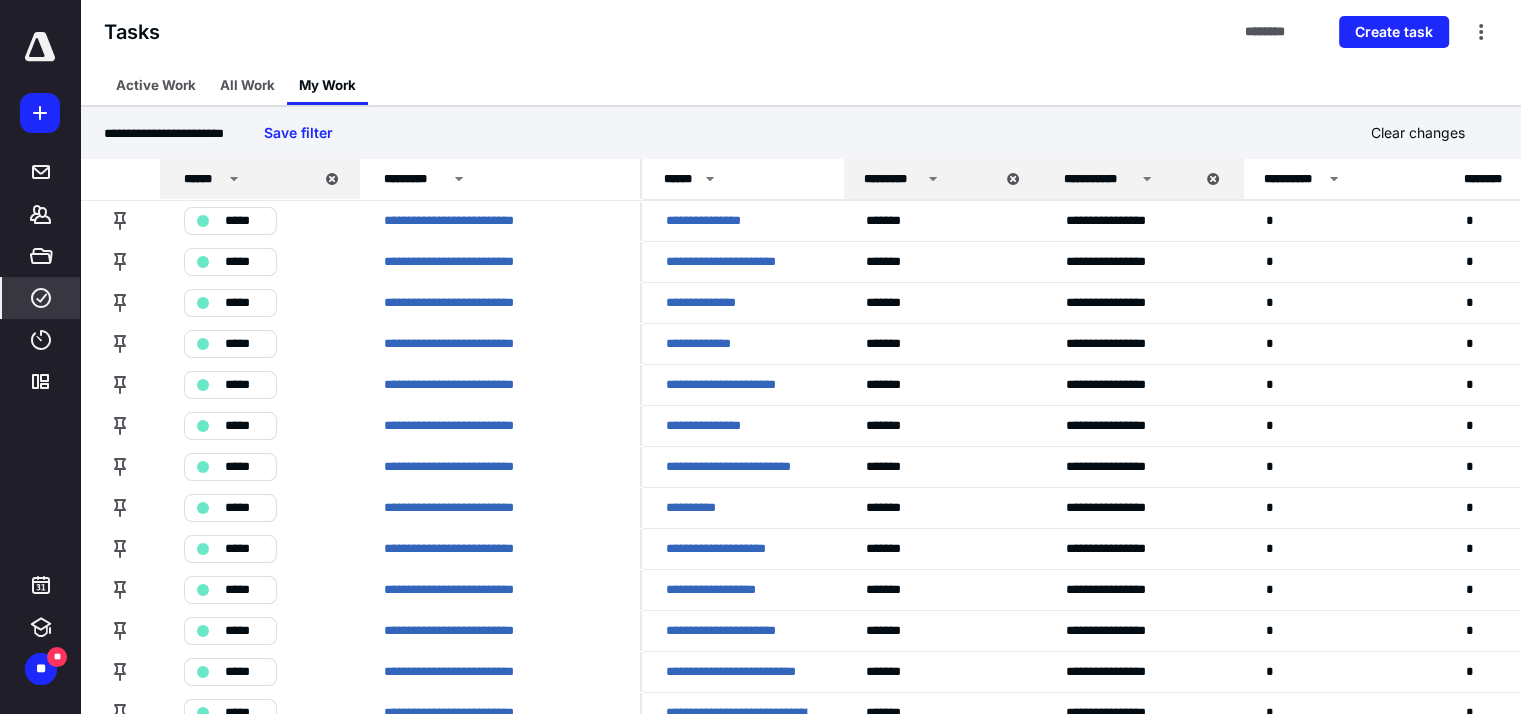 click 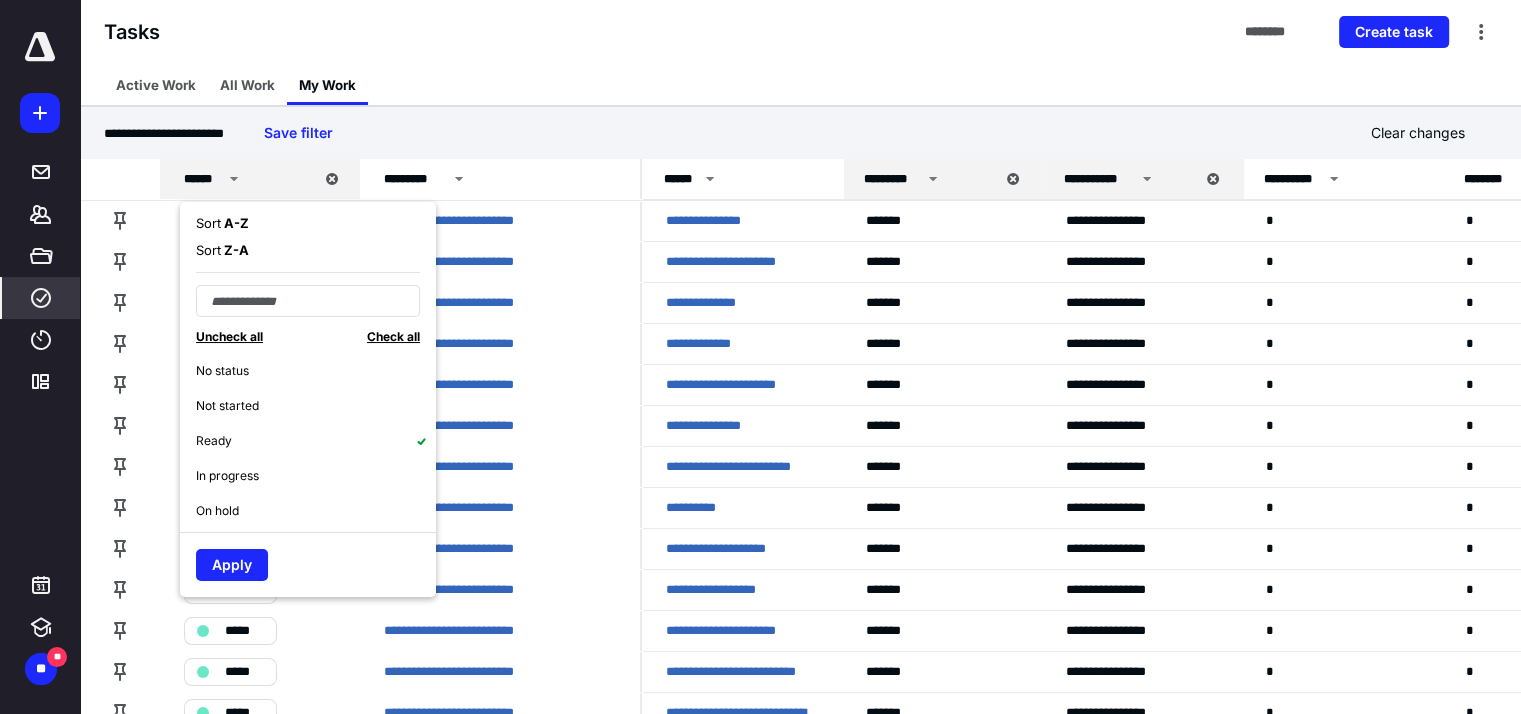 click on "No status" at bounding box center (222, 371) 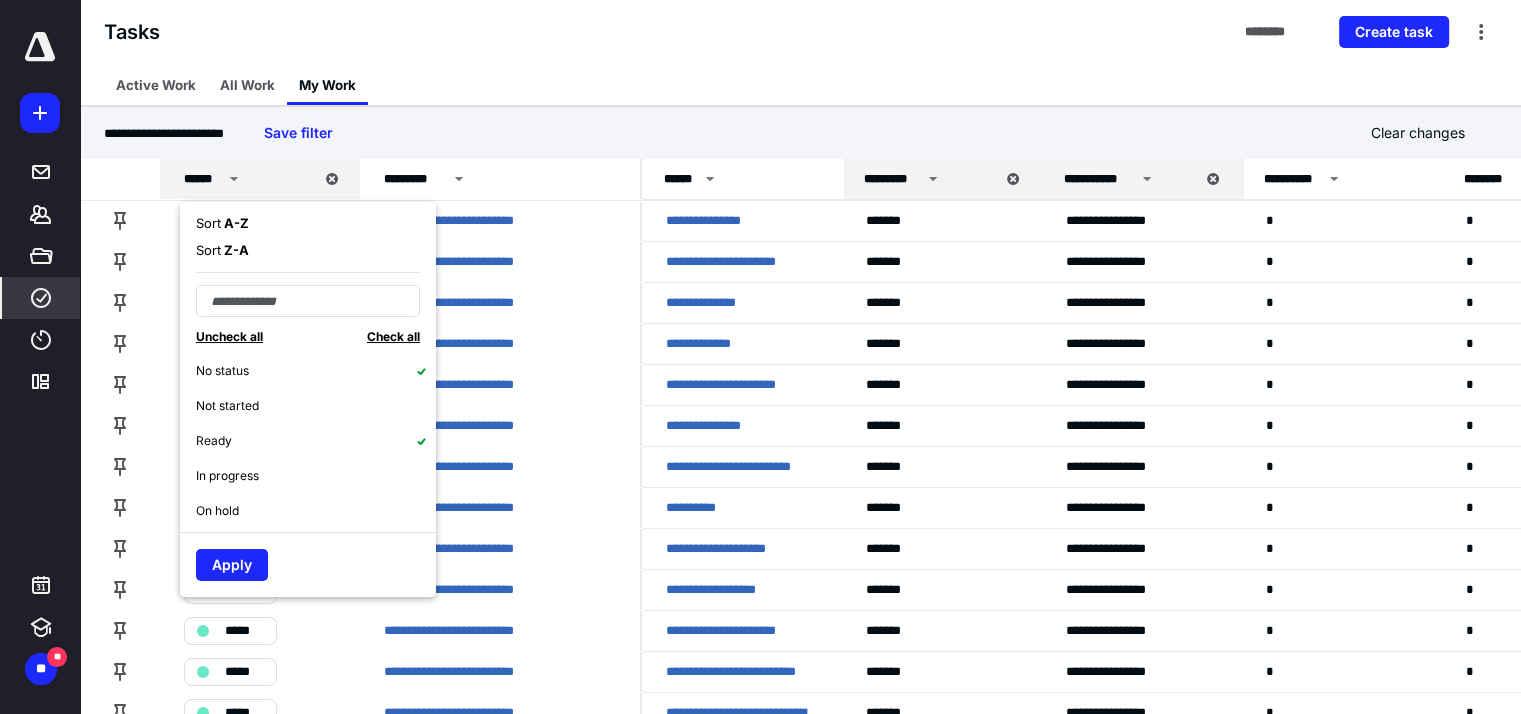 drag, startPoint x: 414, startPoint y: 440, endPoint x: 372, endPoint y: 451, distance: 43.416588 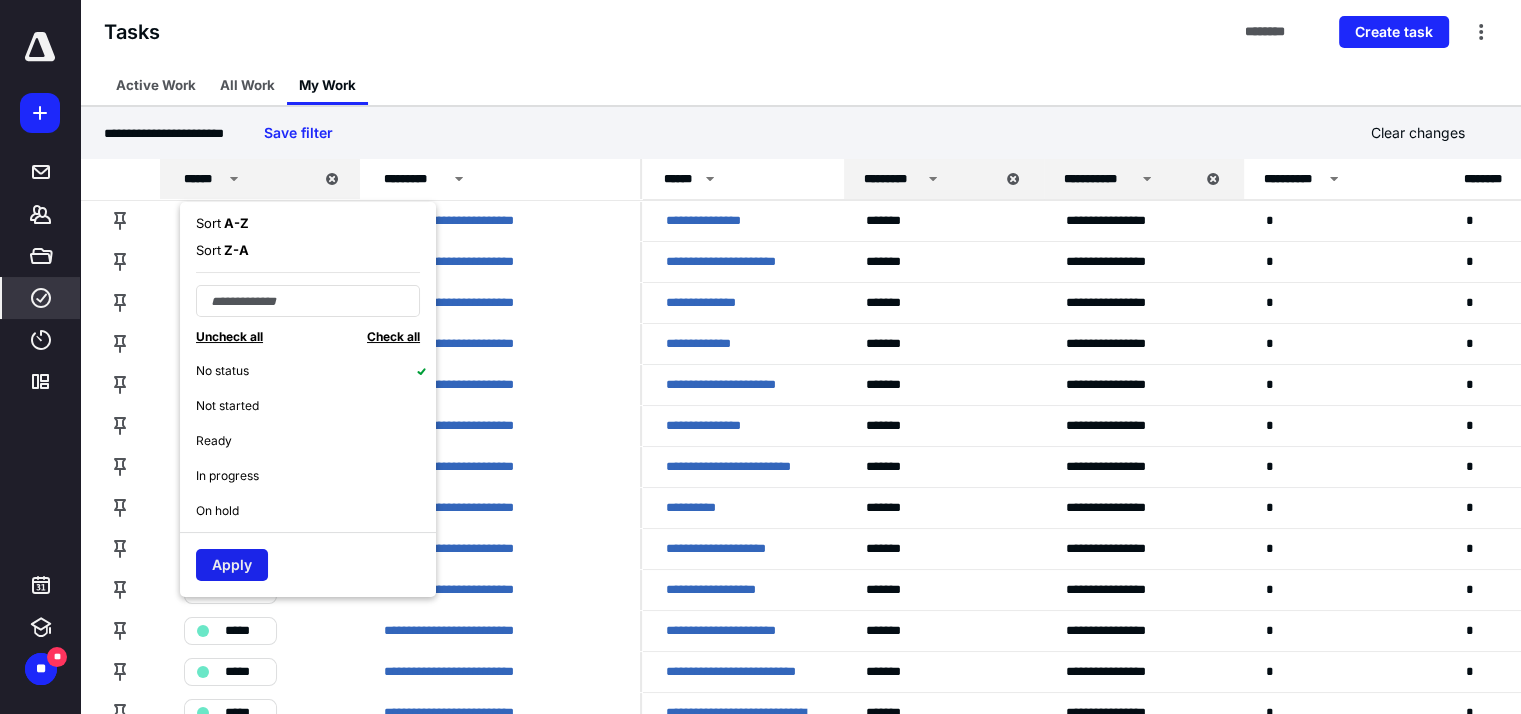 click on "Apply" at bounding box center (232, 565) 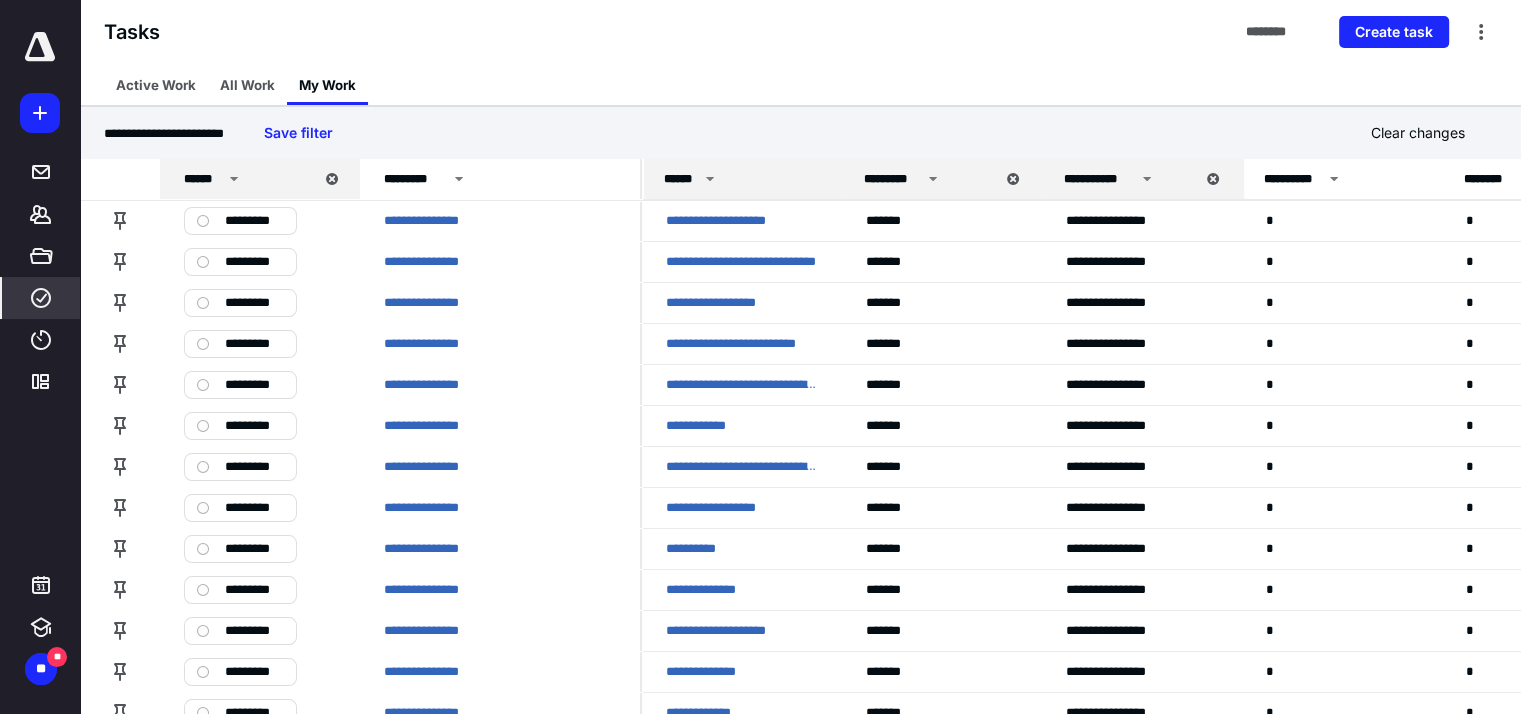 click 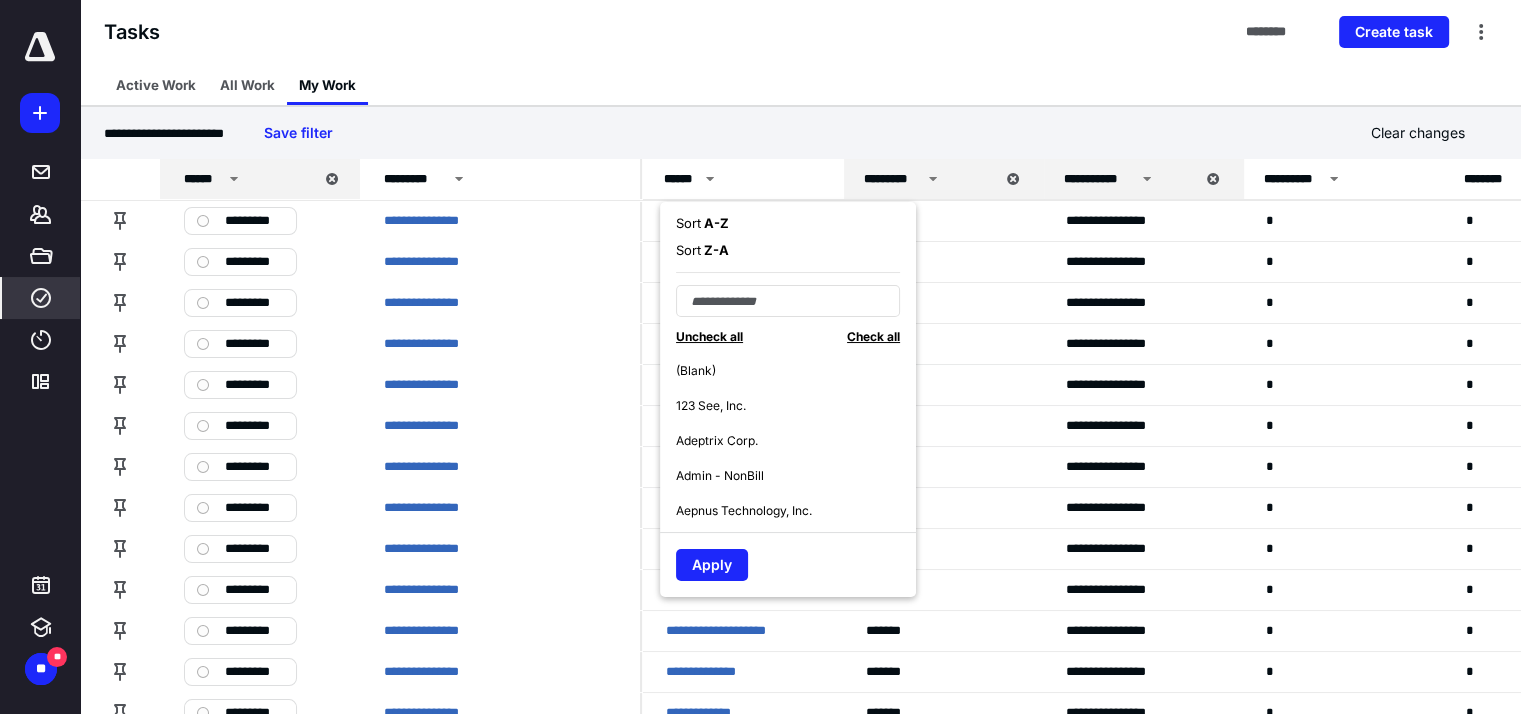 click on "A  -  Z" at bounding box center (715, 223) 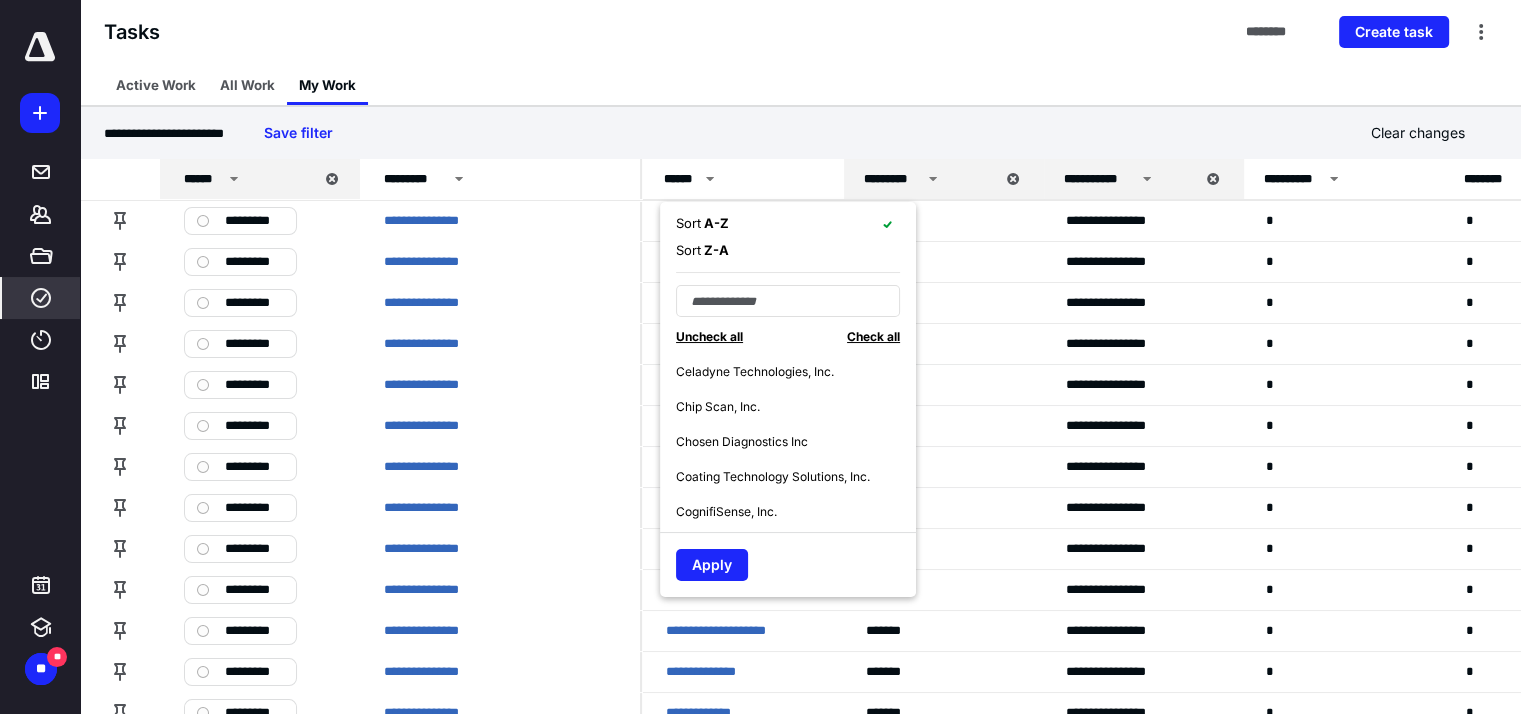 scroll, scrollTop: 560, scrollLeft: 0, axis: vertical 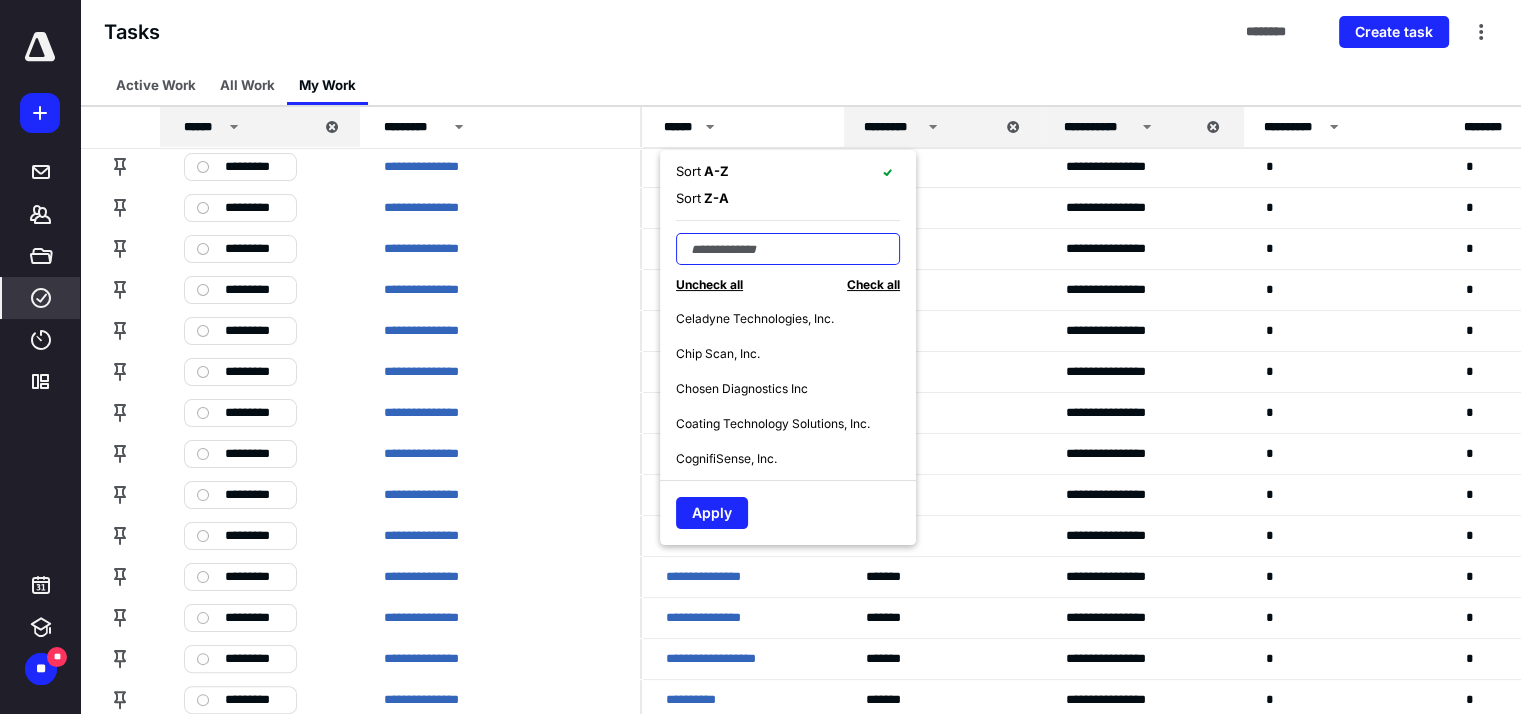 click at bounding box center [788, 249] 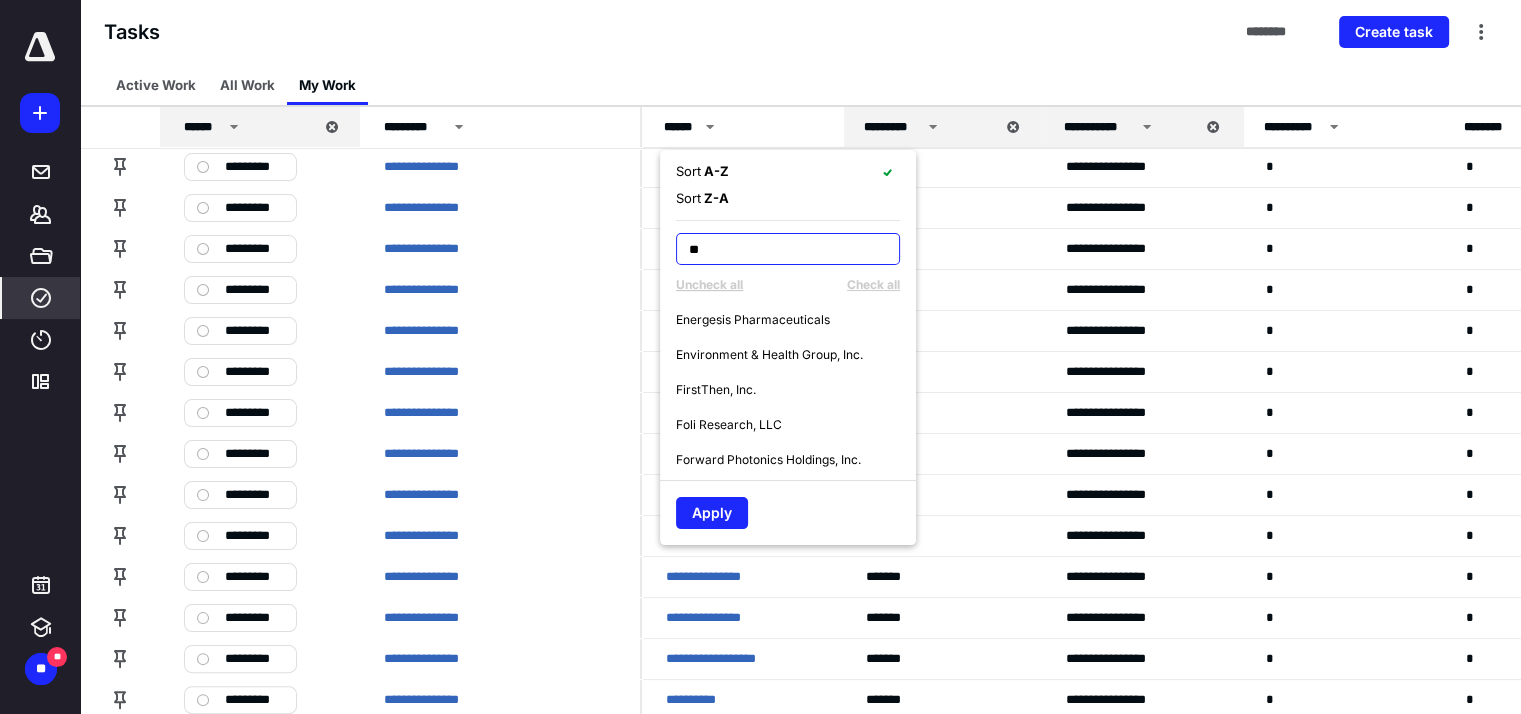scroll, scrollTop: 0, scrollLeft: 0, axis: both 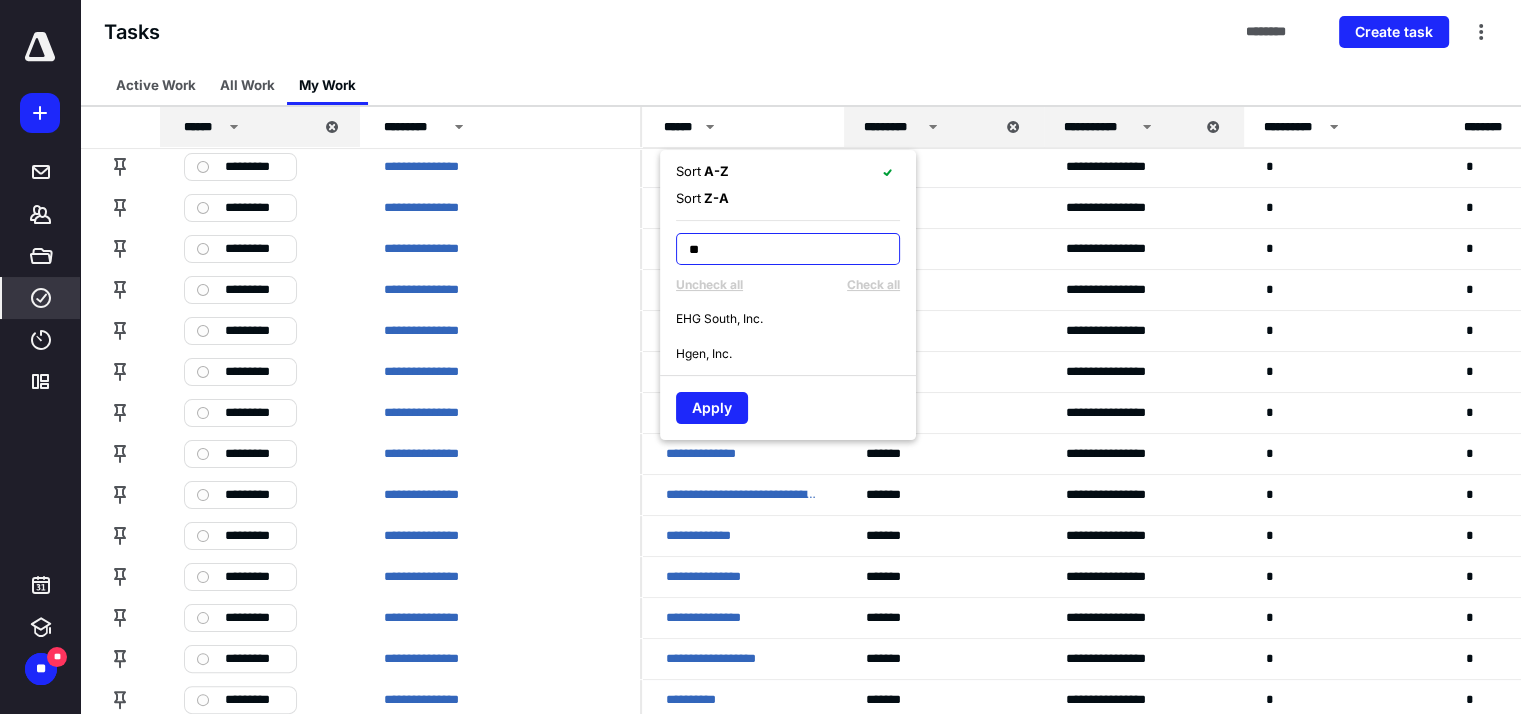 type on "**" 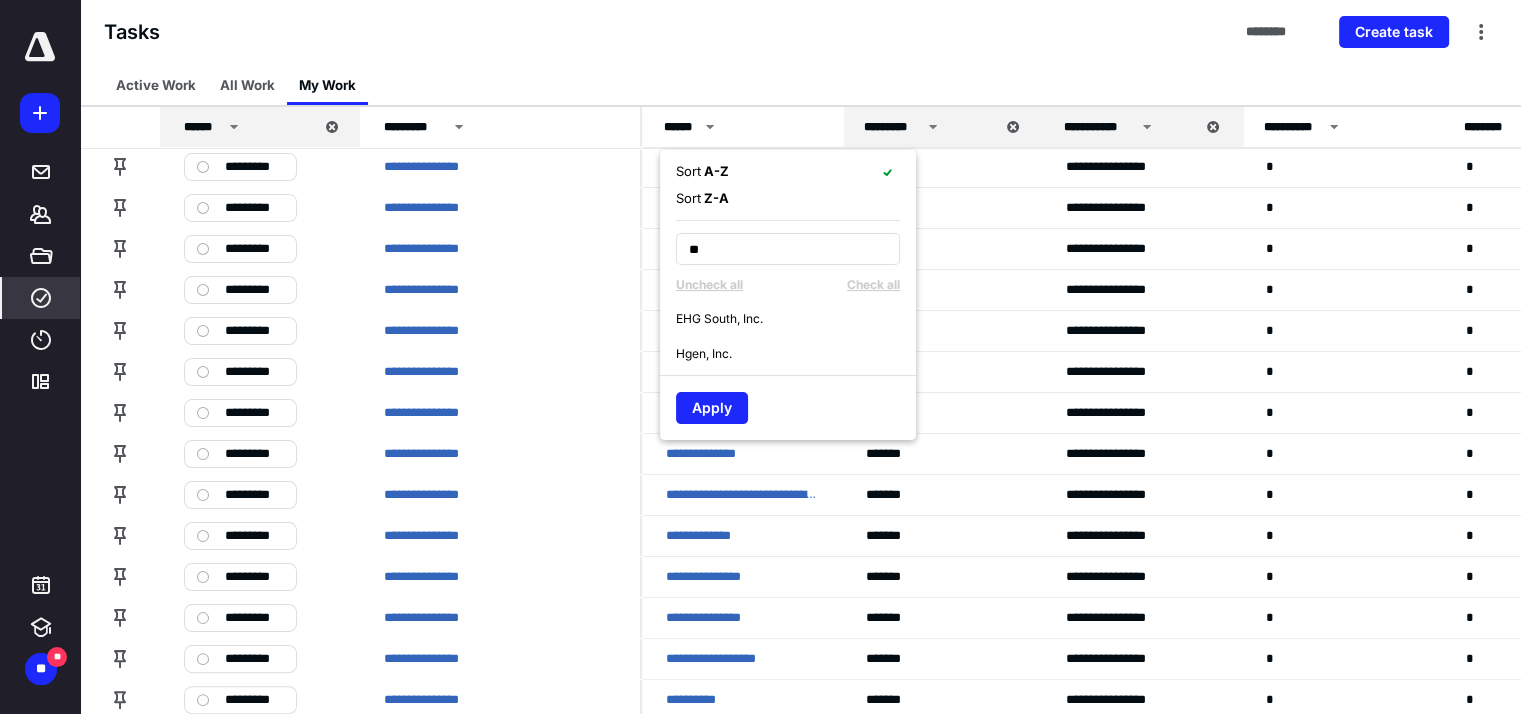 click on "Hgen, Inc." at bounding box center (704, 354) 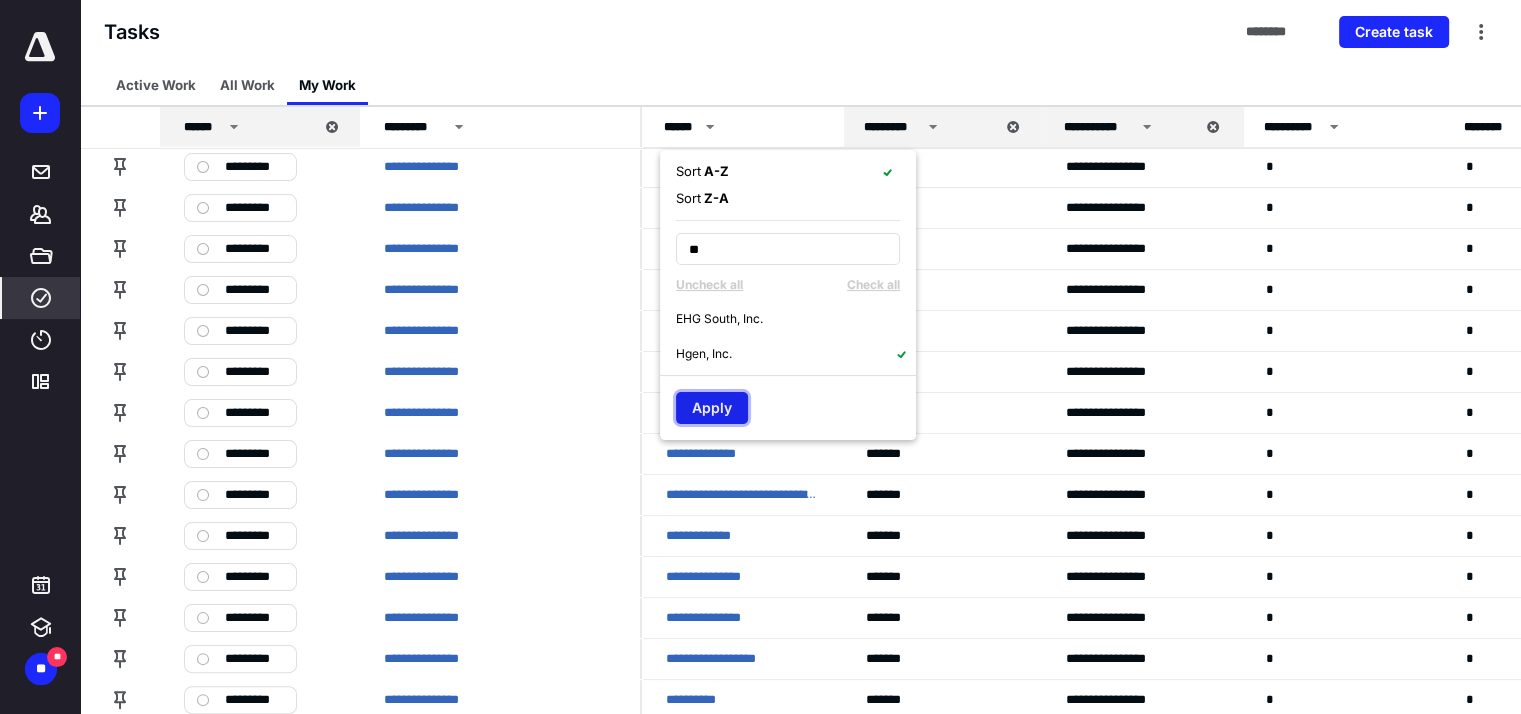click on "Apply" at bounding box center (712, 408) 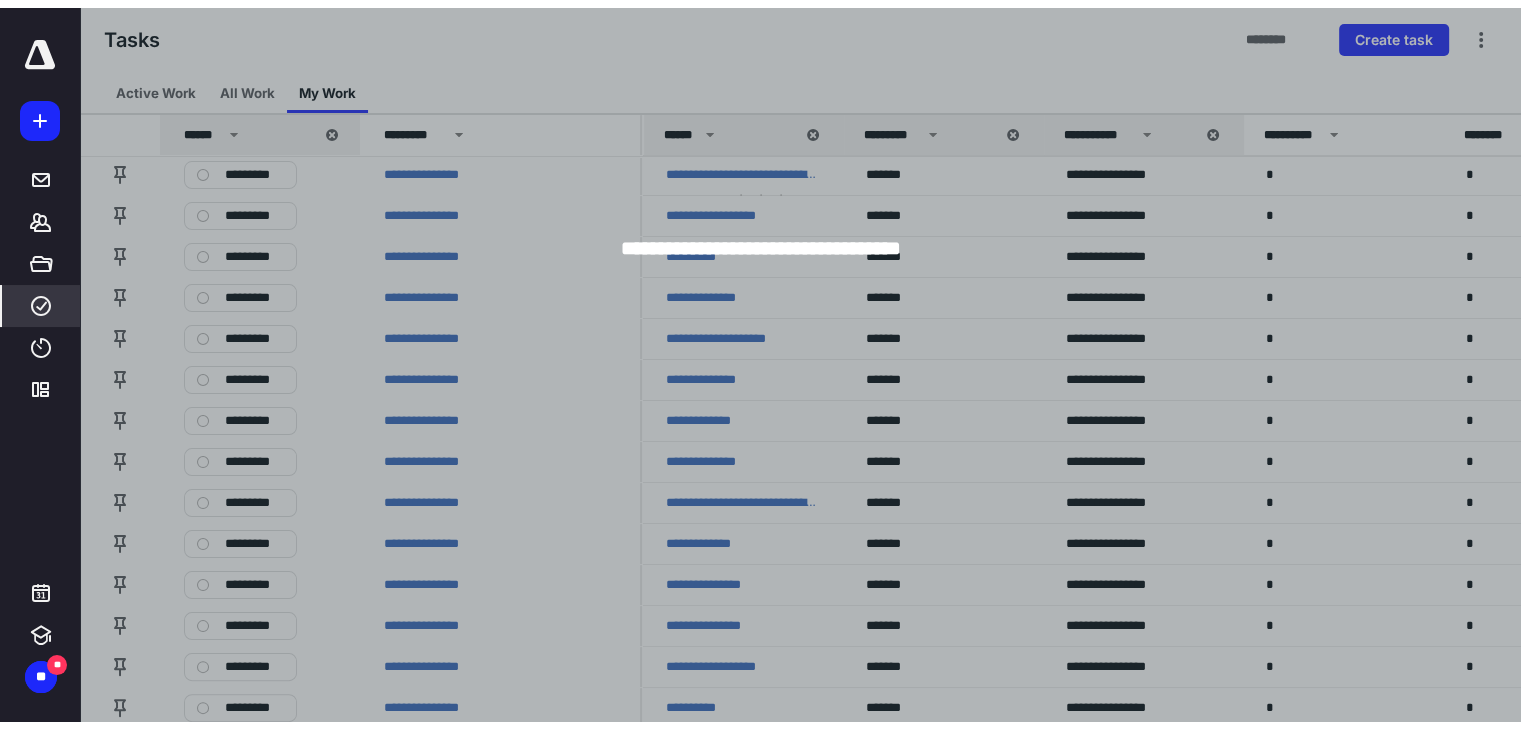 scroll, scrollTop: 0, scrollLeft: 0, axis: both 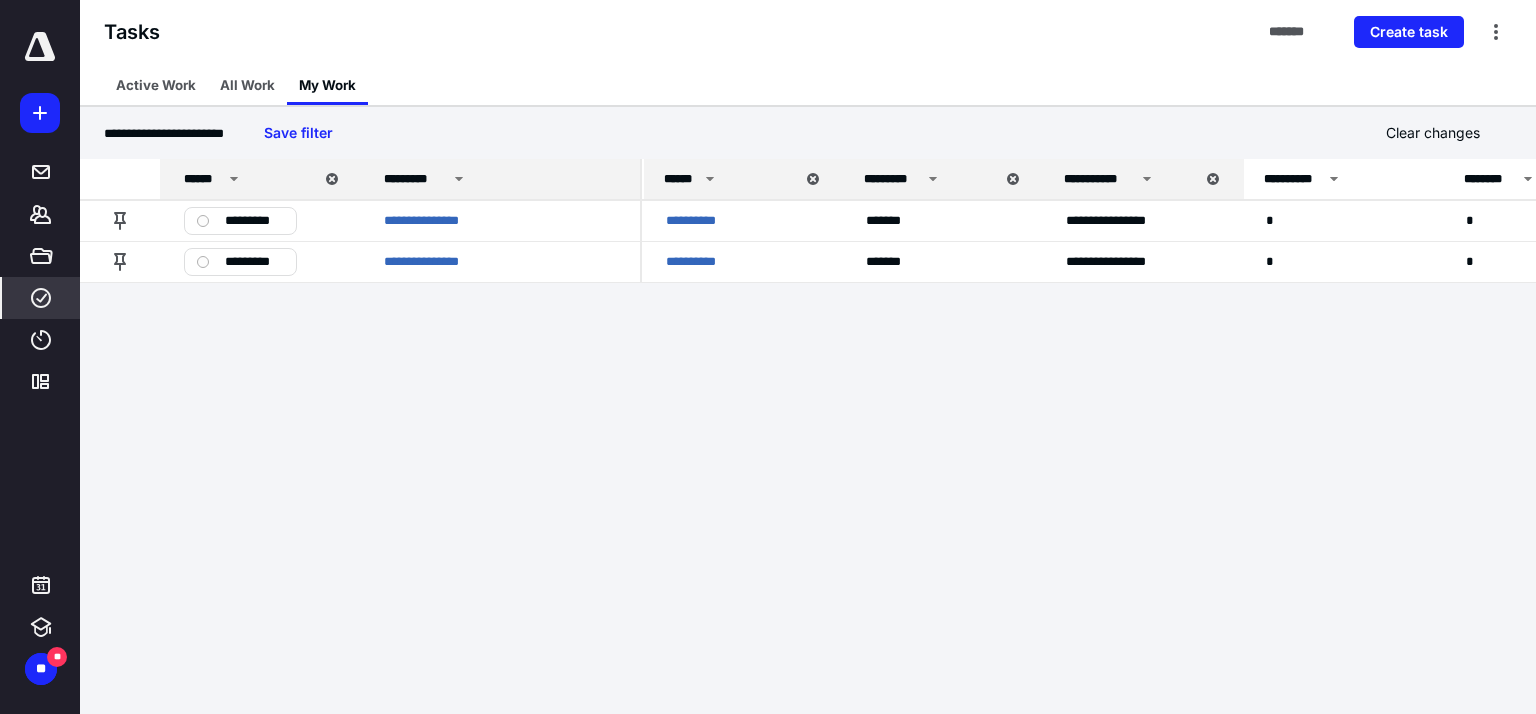 click on "*********" at bounding box center (415, 179) 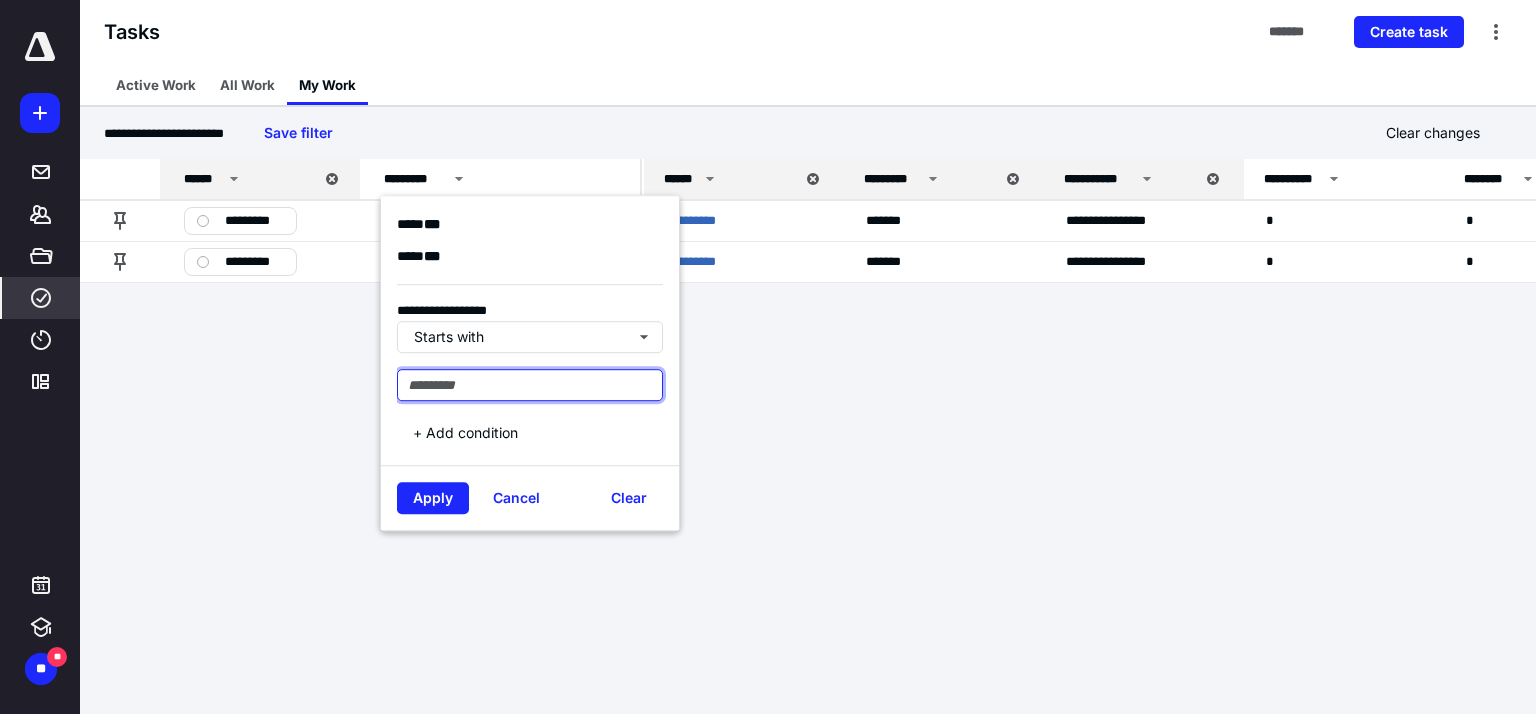 click at bounding box center (530, 385) 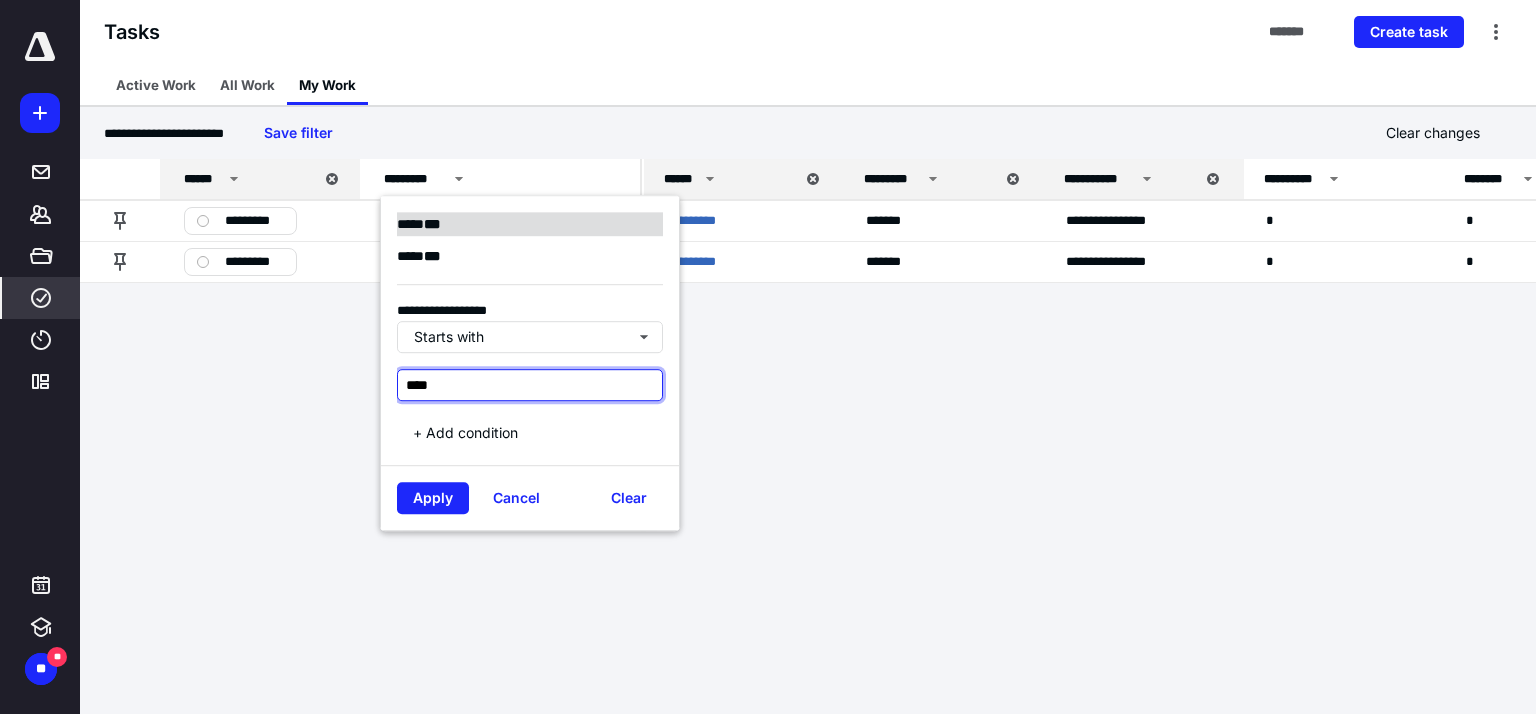 type on "****" 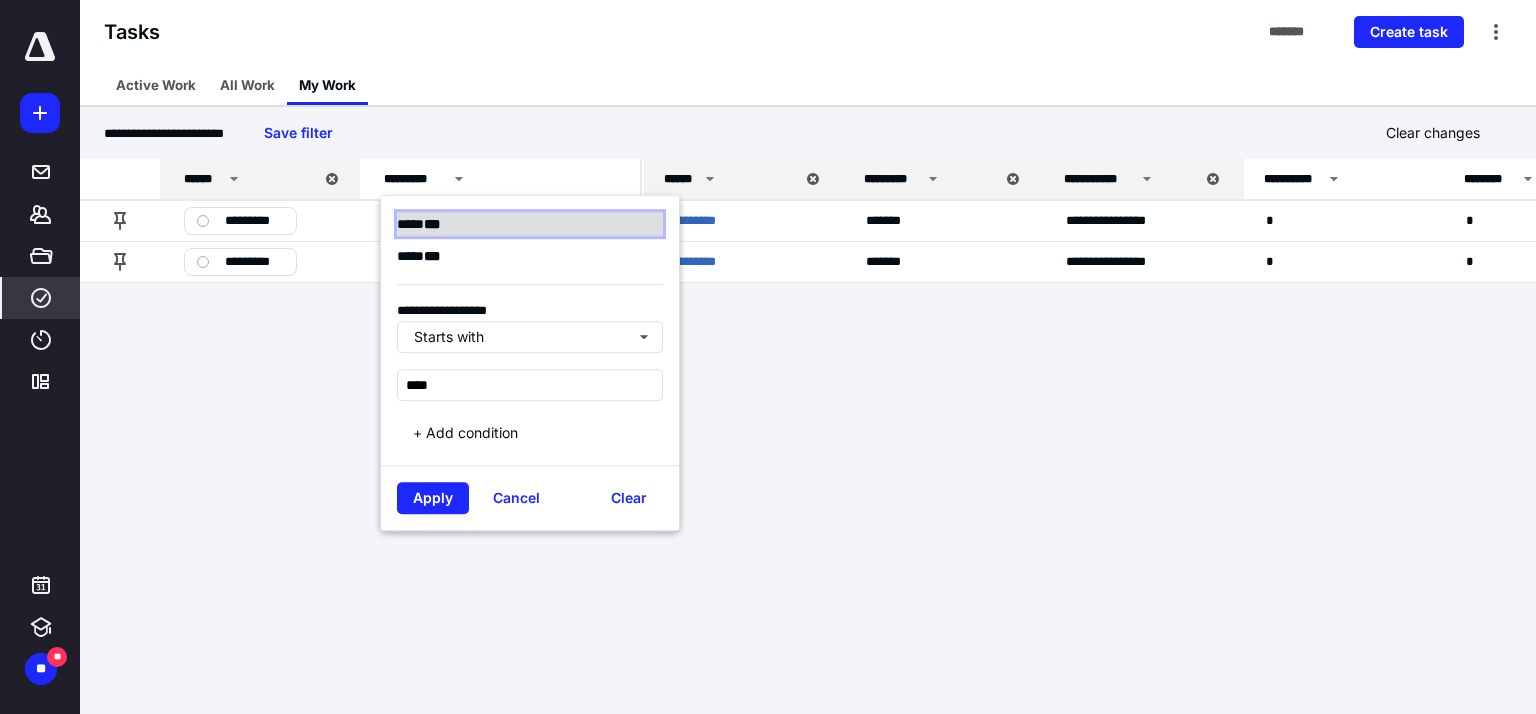 click on "****   * * *" at bounding box center [425, 224] 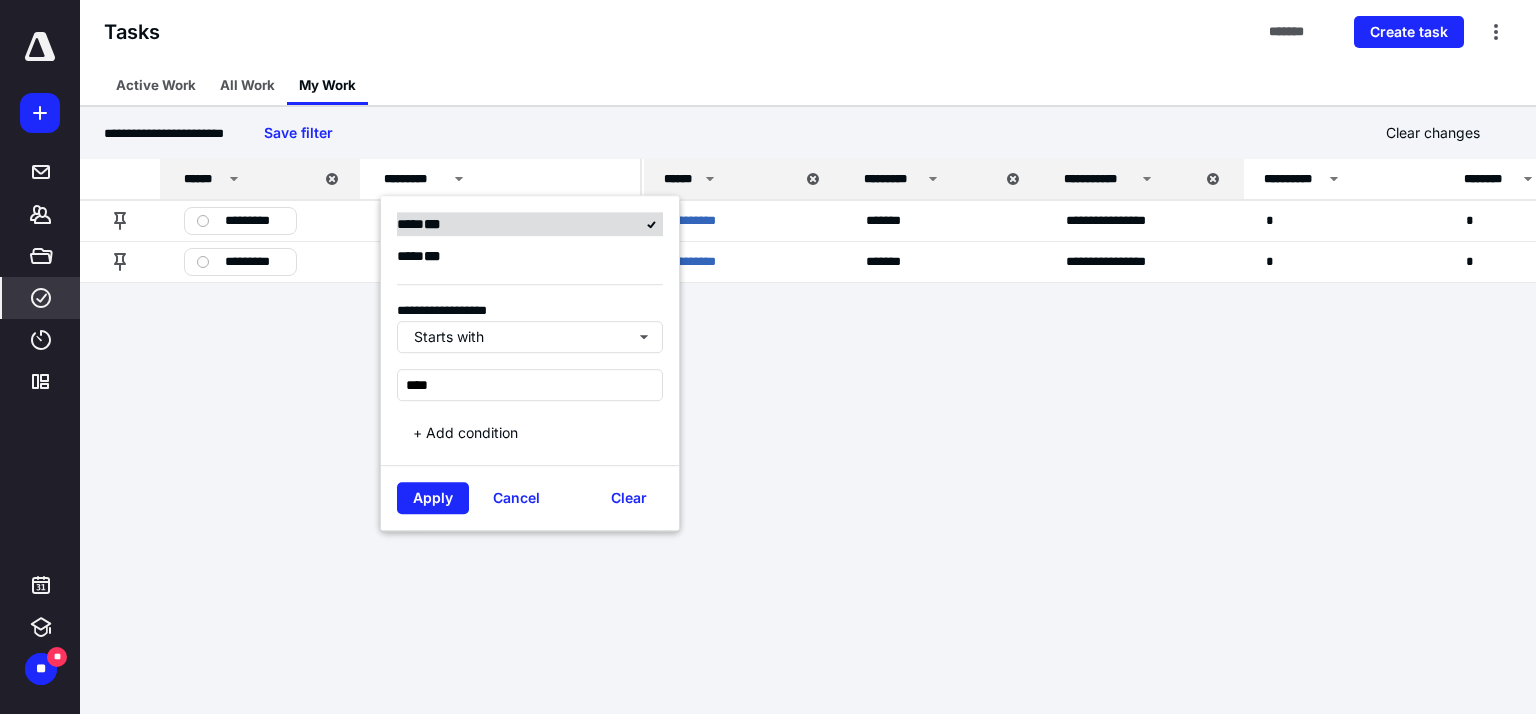 click on "* * *" at bounding box center [432, 224] 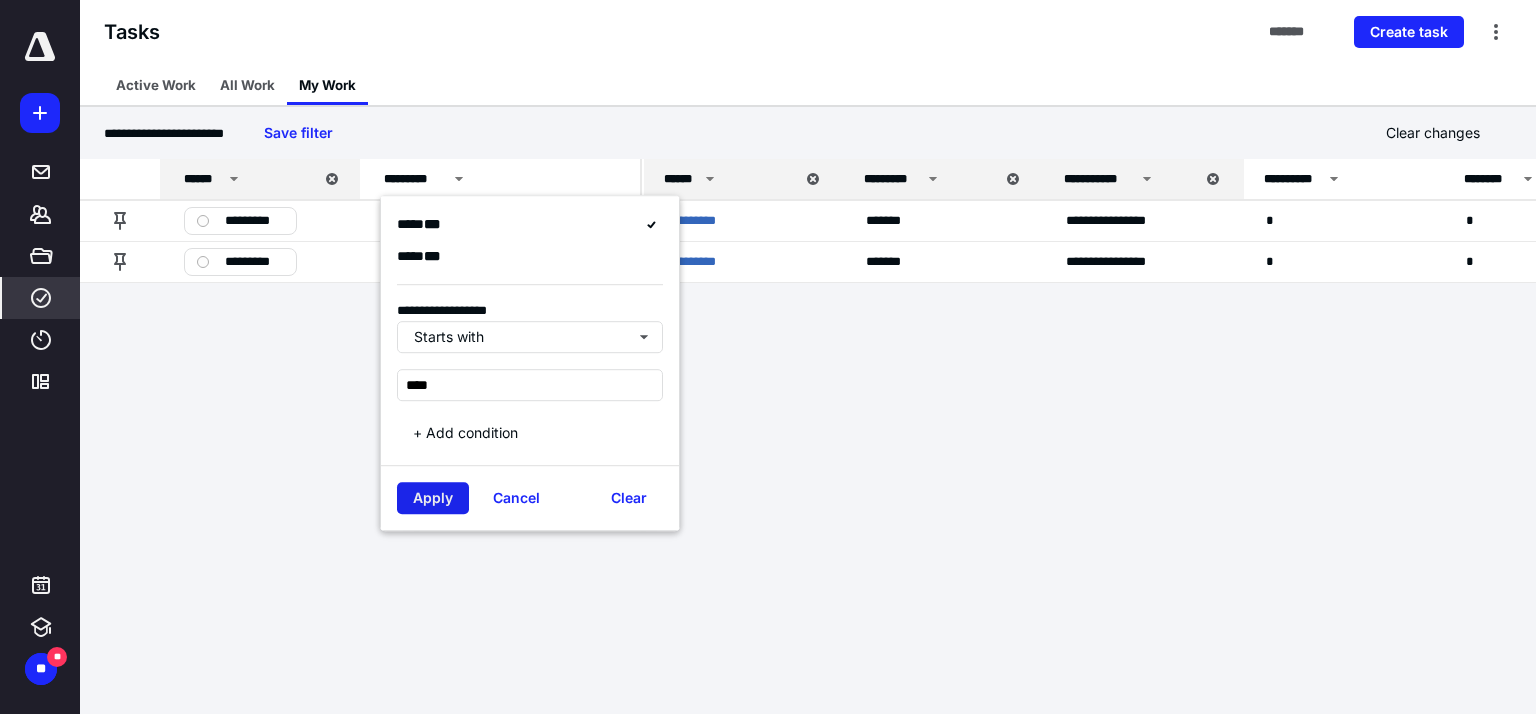 click on "Apply" at bounding box center (433, 498) 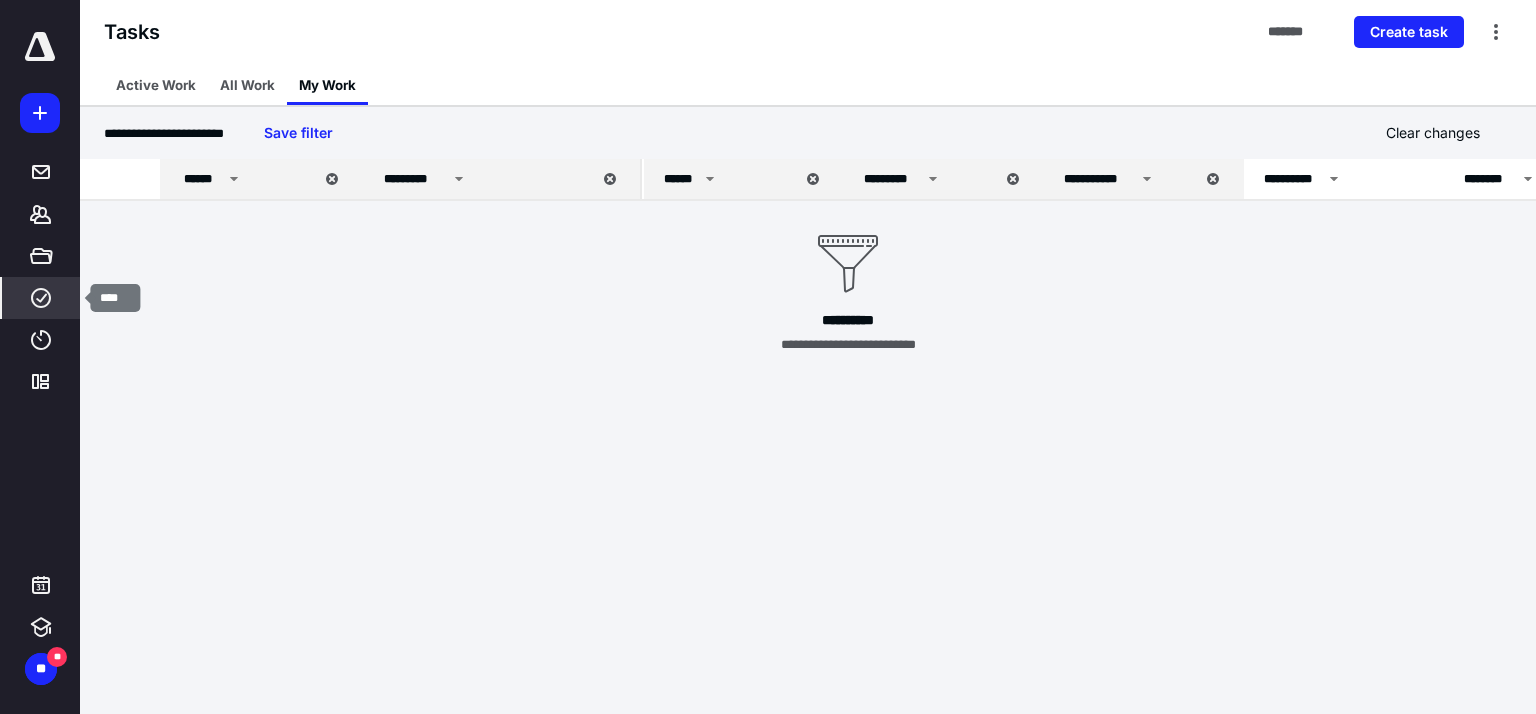 click 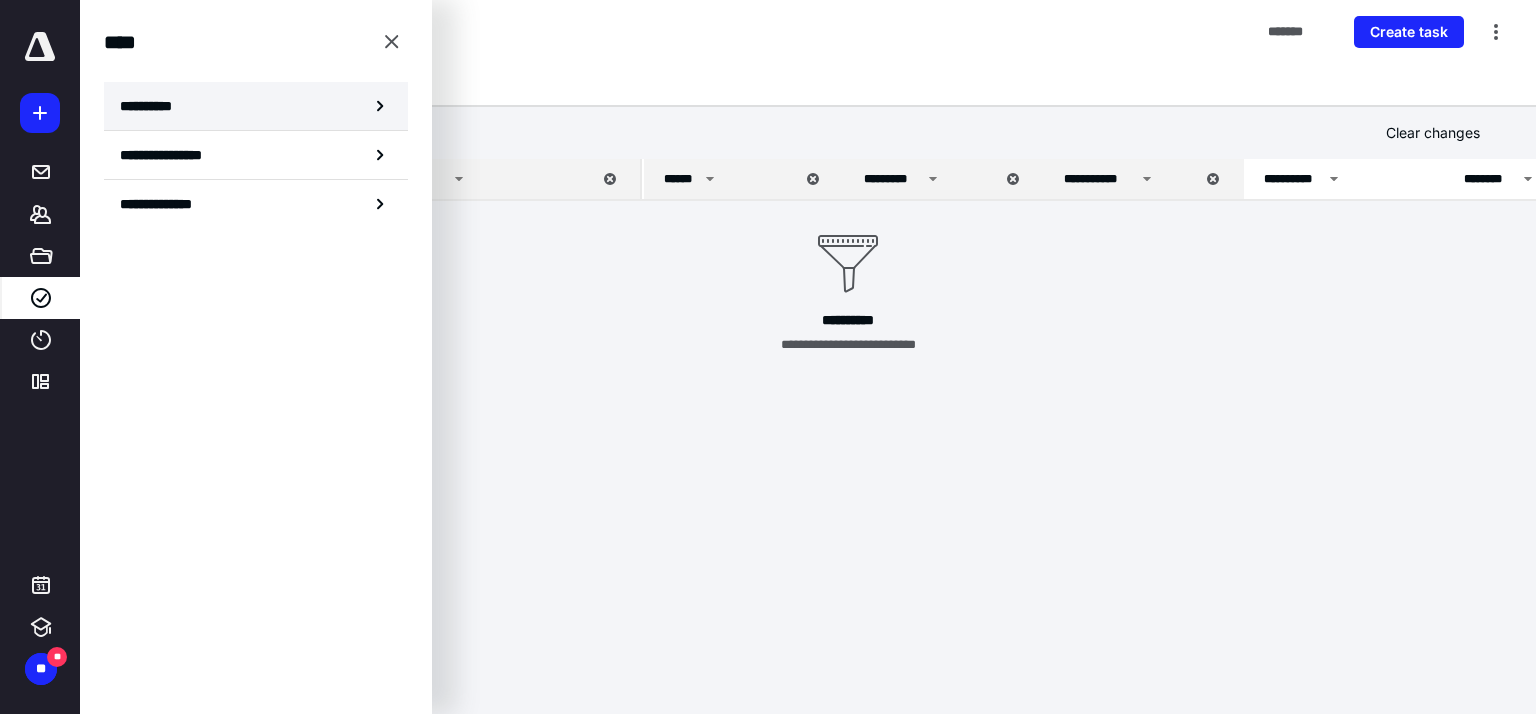 click on "**********" at bounding box center [153, 106] 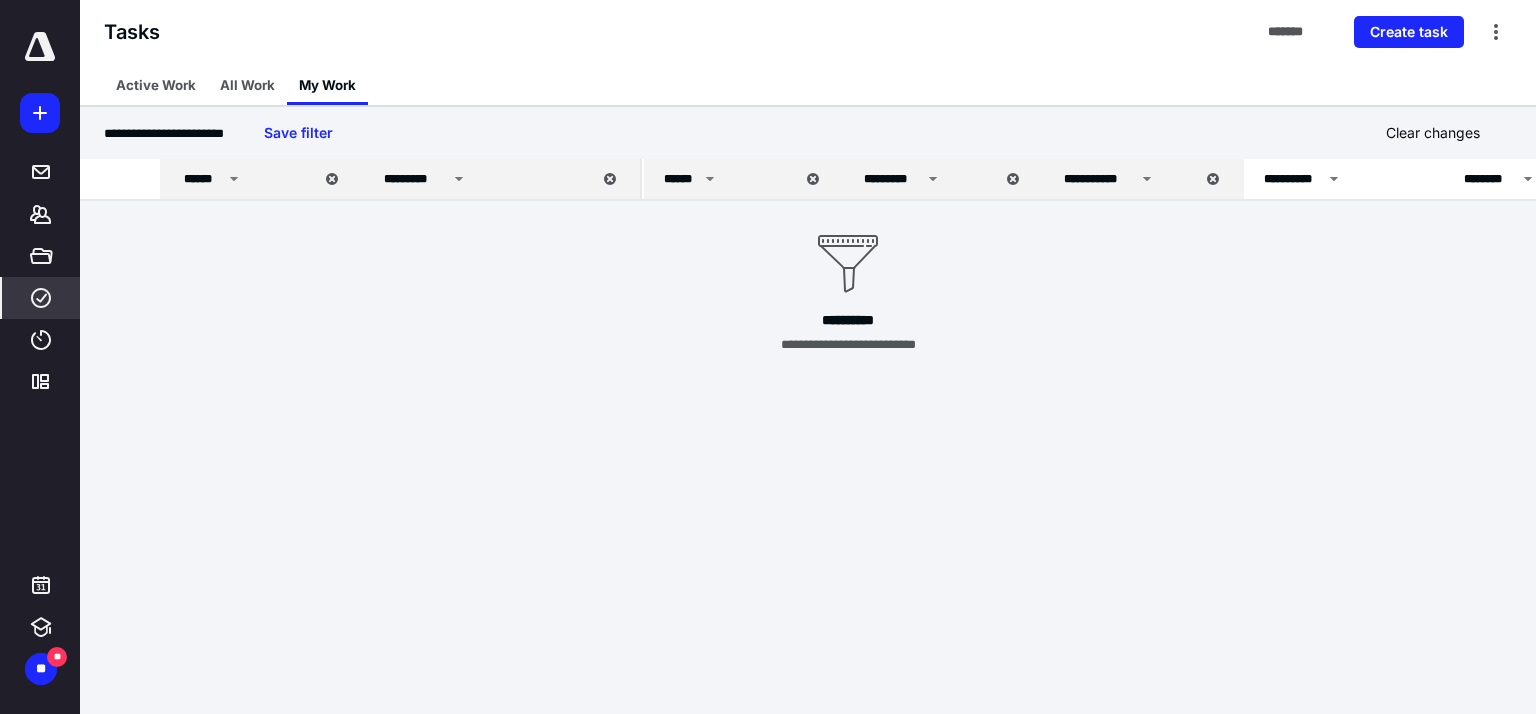 click on "**********" at bounding box center (164, 133) 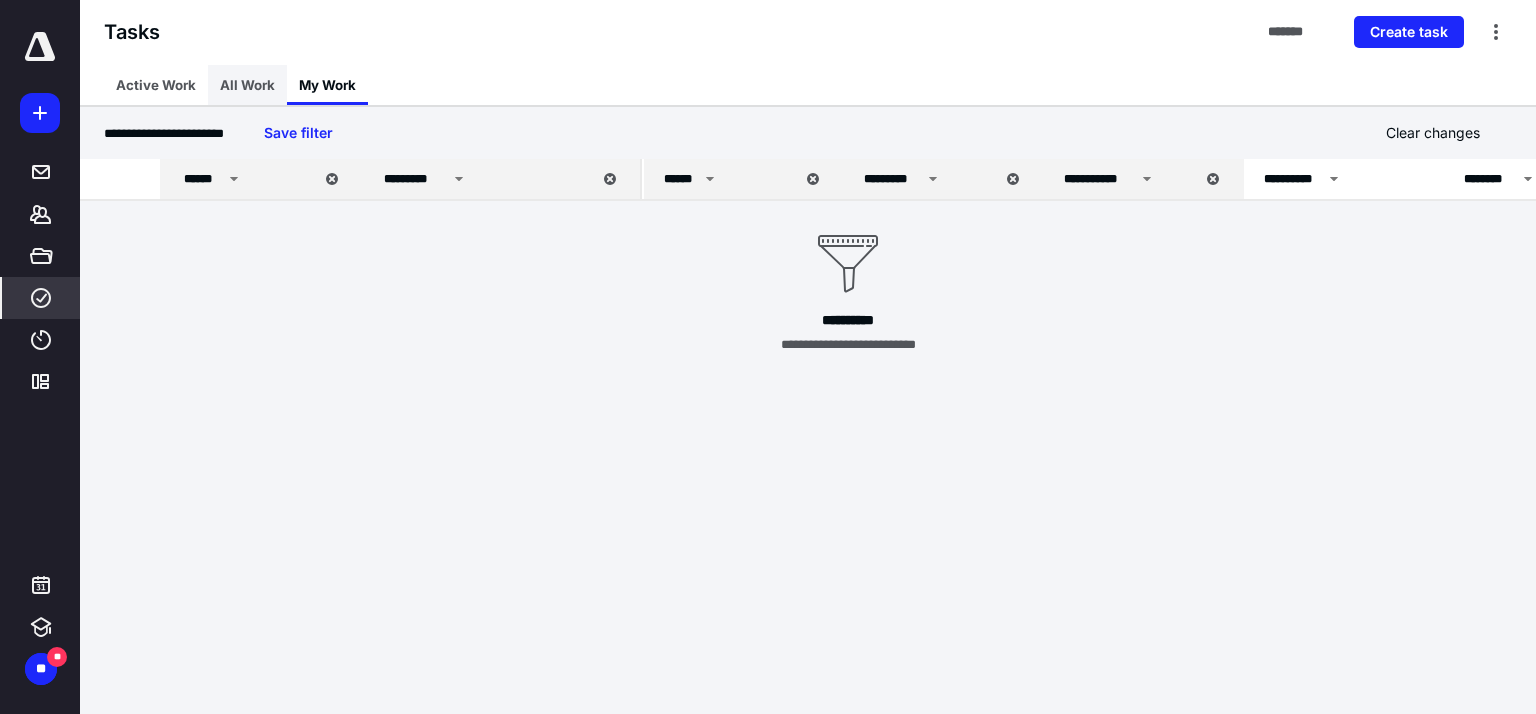 click on "All Work" at bounding box center [247, 85] 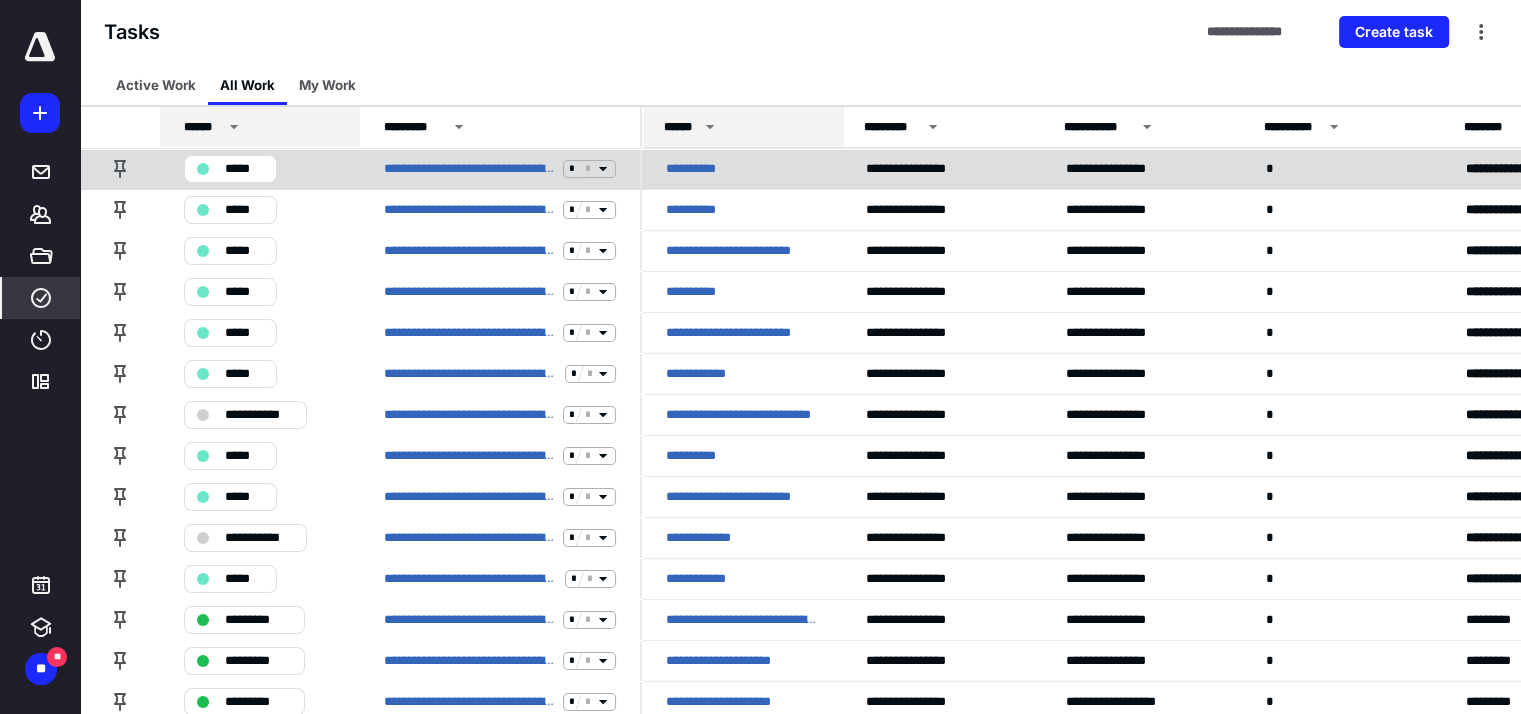 click on "**********" at bounding box center [697, 169] 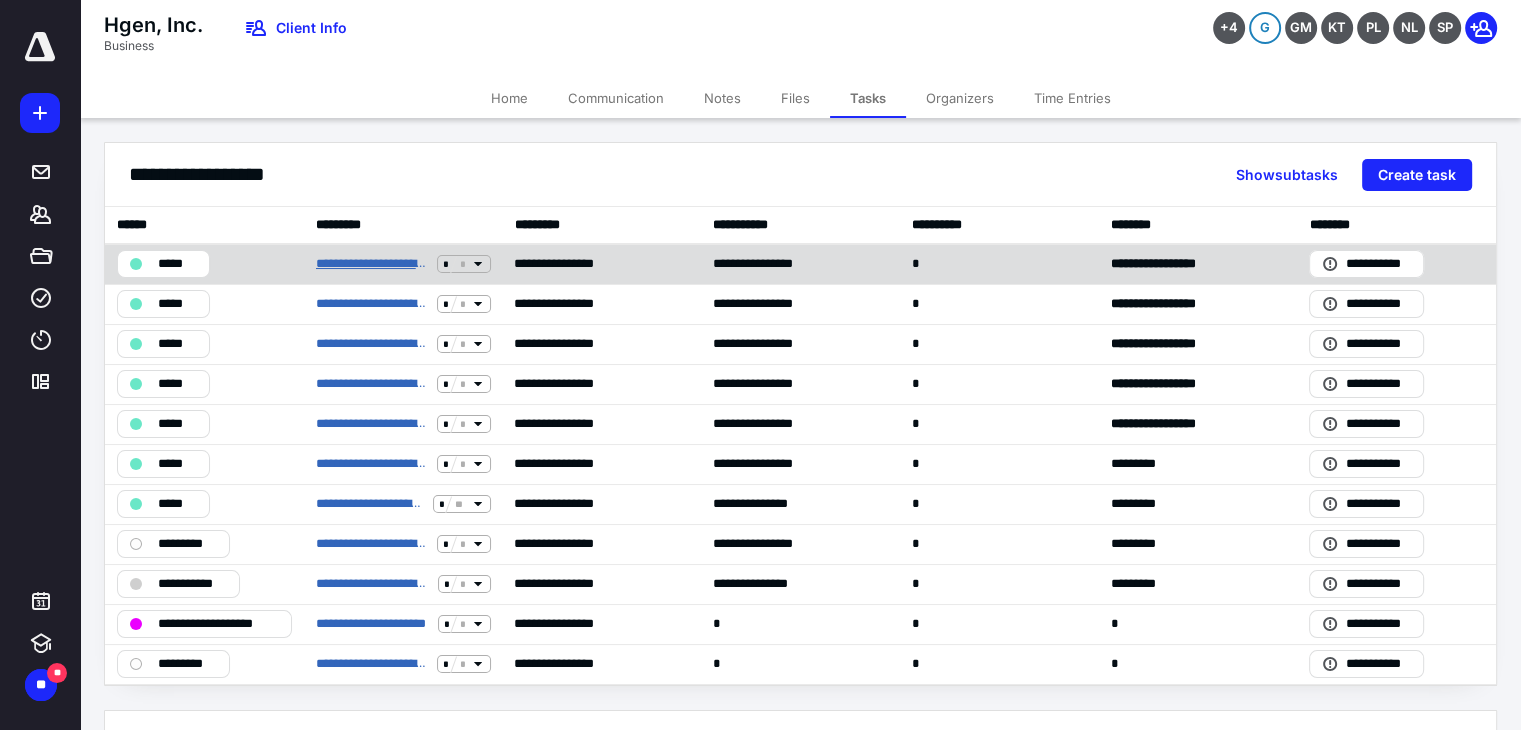 click on "**********" at bounding box center (373, 264) 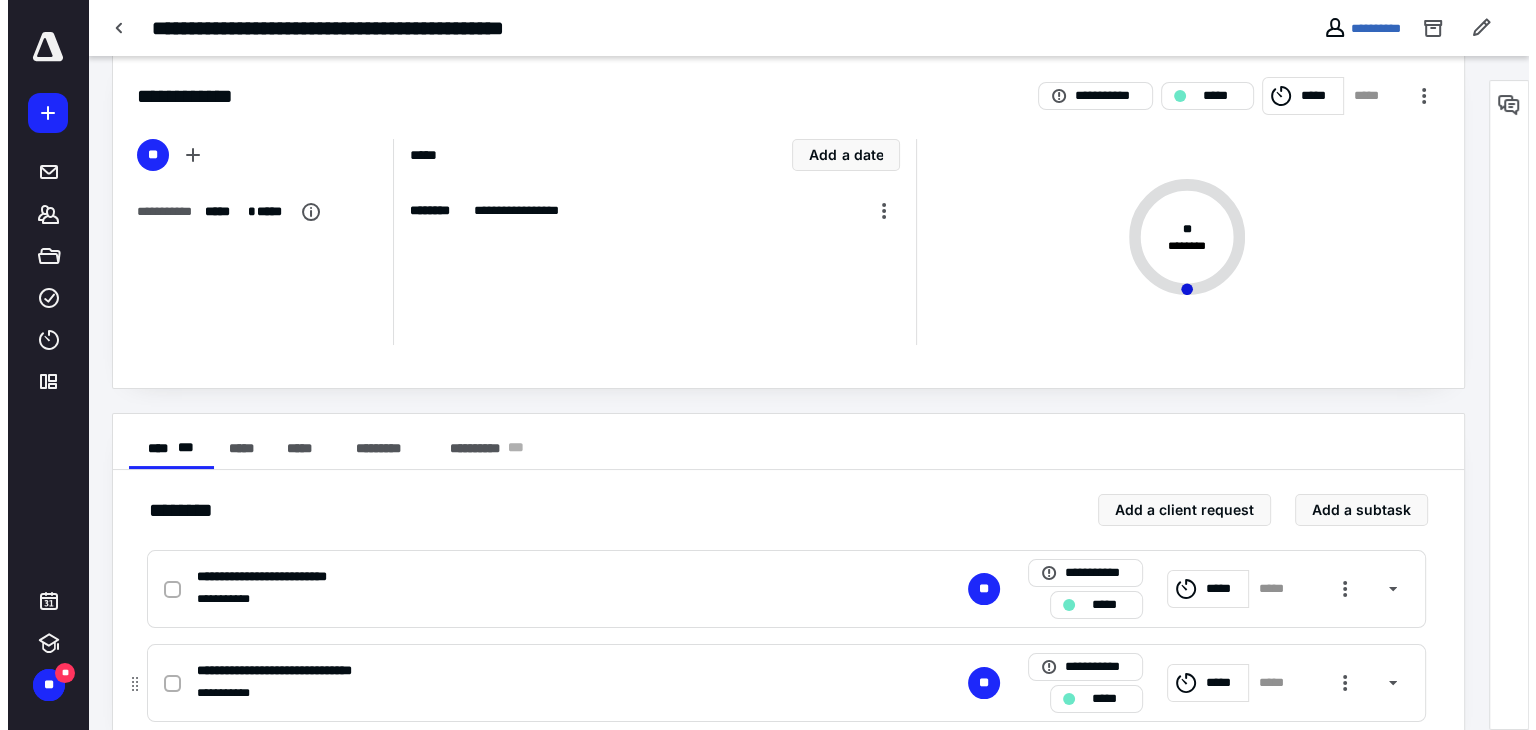 scroll, scrollTop: 68, scrollLeft: 0, axis: vertical 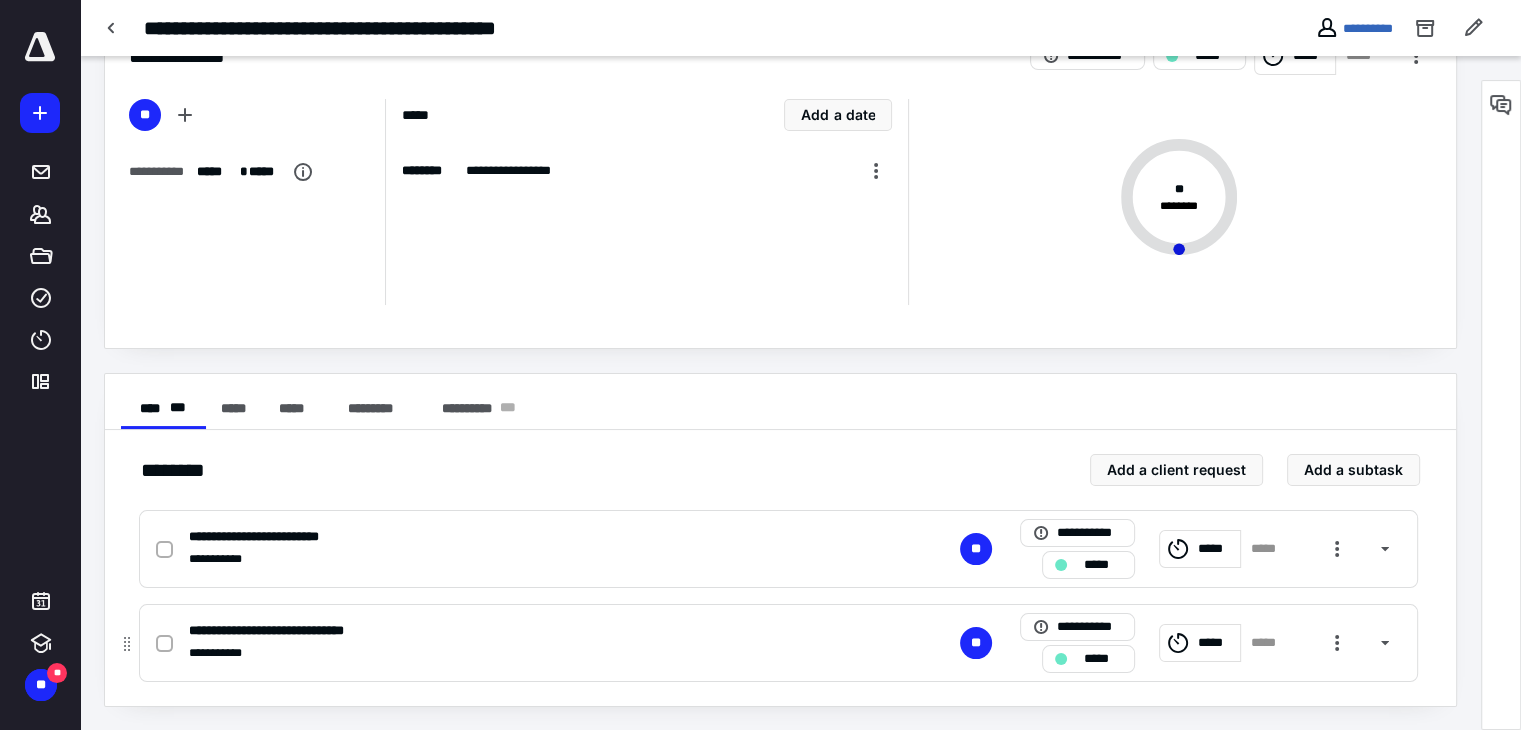 click on "*****" at bounding box center (1216, 643) 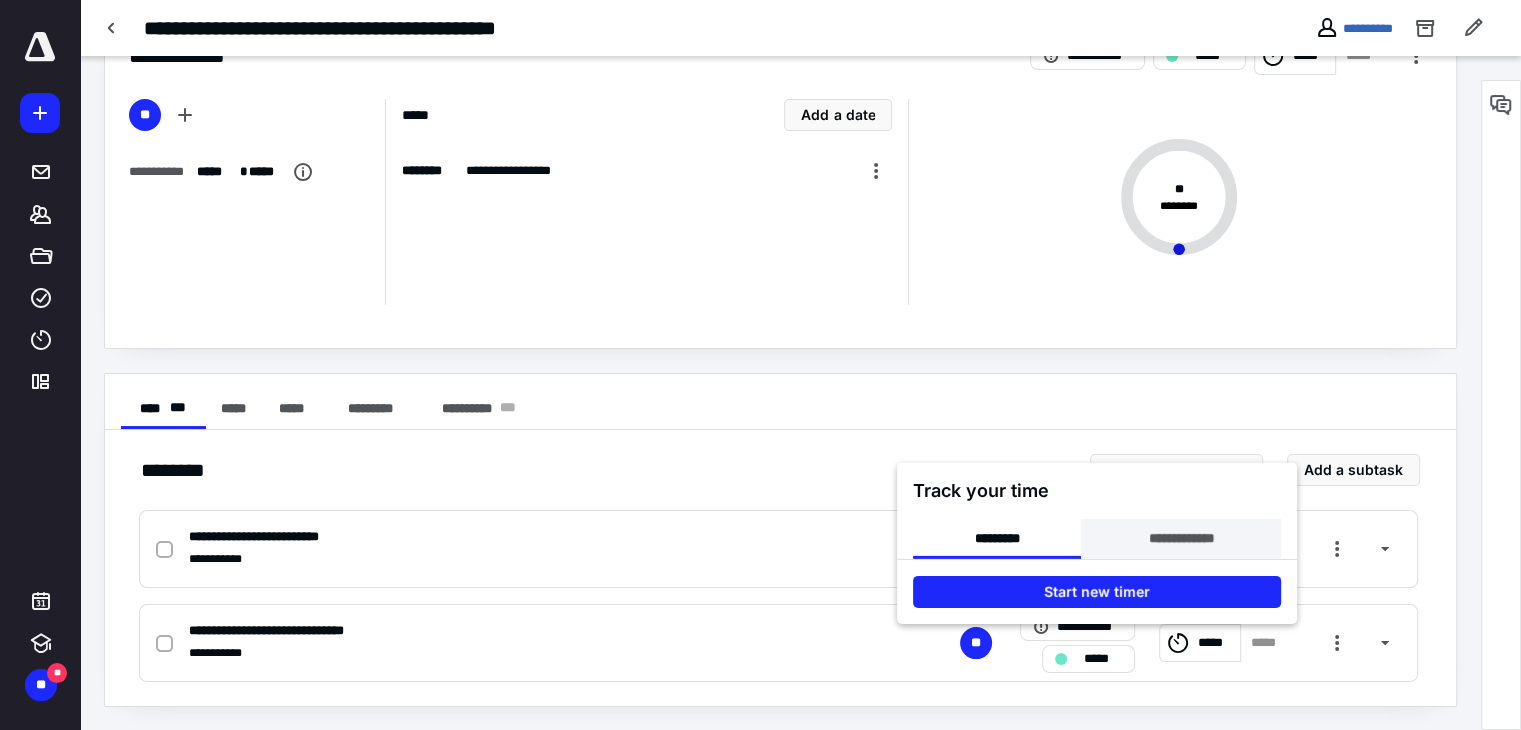 click on "**********" at bounding box center [1180, 538] 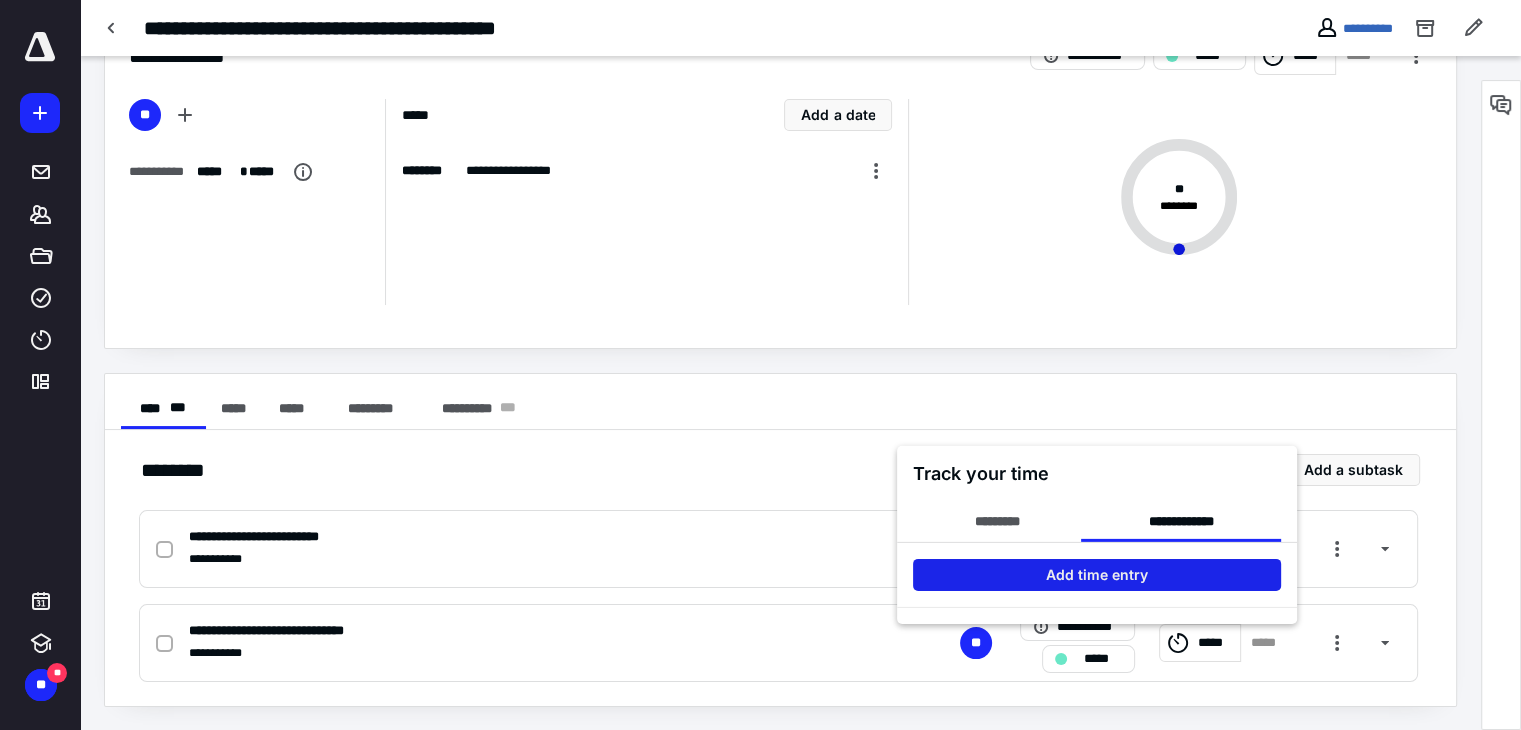 click on "Add time entry" at bounding box center (1097, 574) 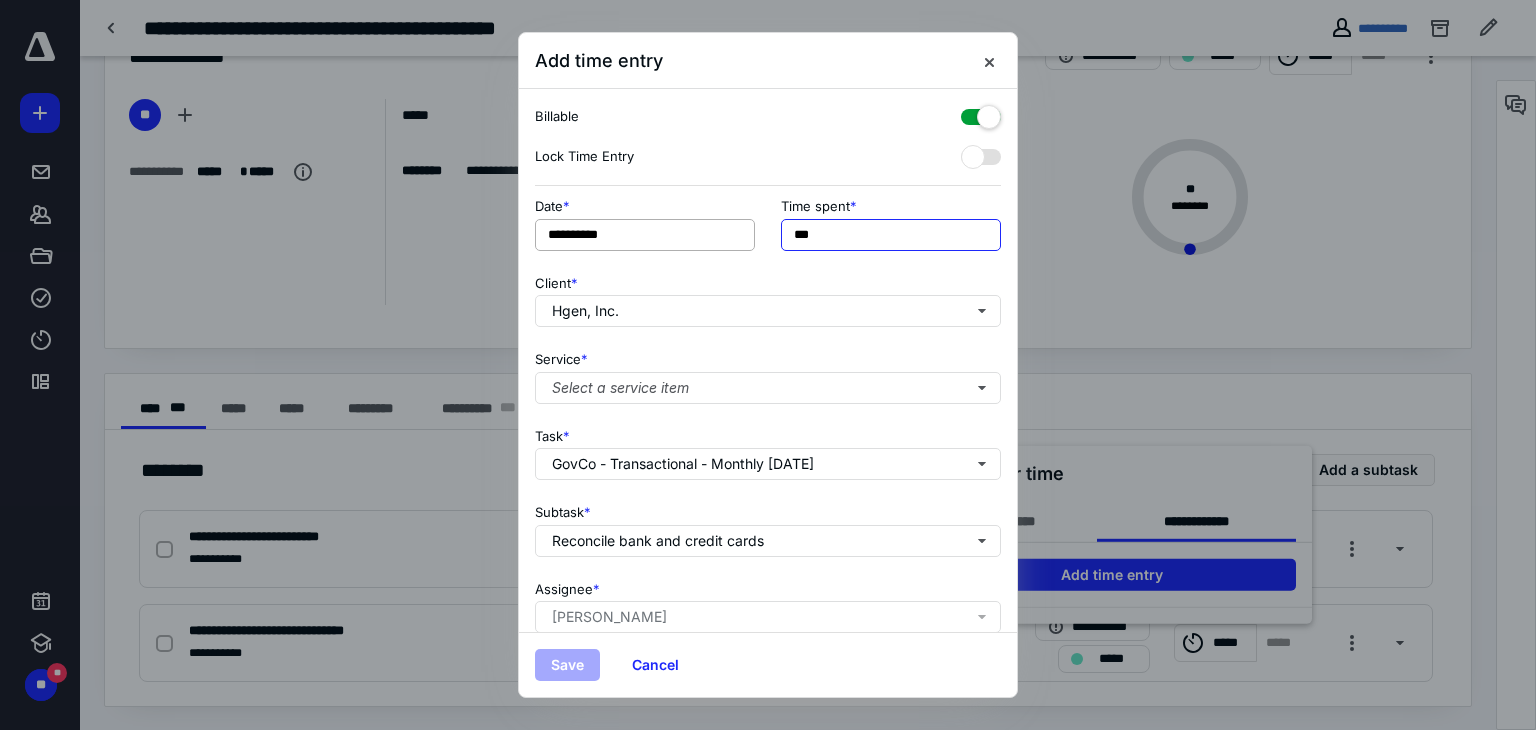 drag, startPoint x: 814, startPoint y: 237, endPoint x: 753, endPoint y: 241, distance: 61.13101 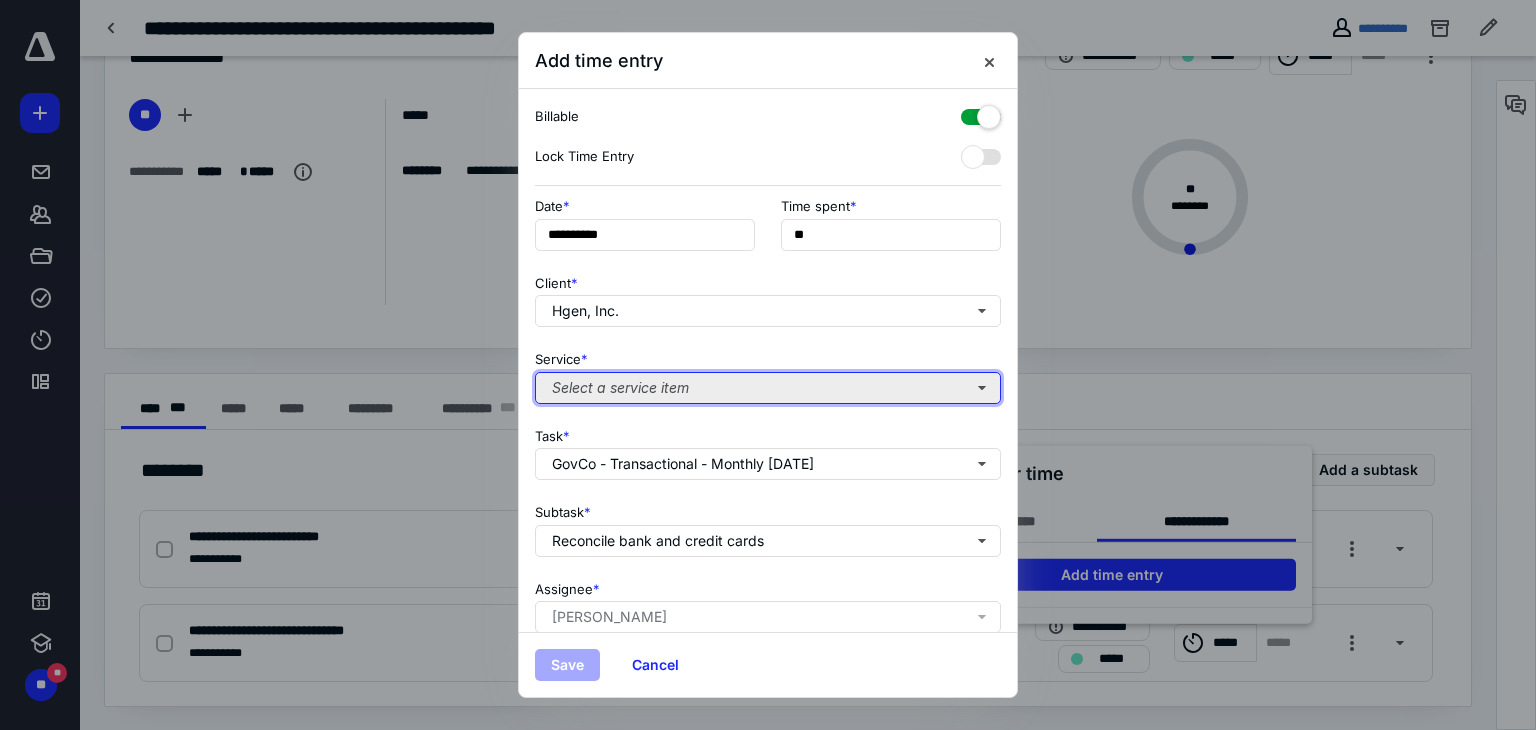 type on "***" 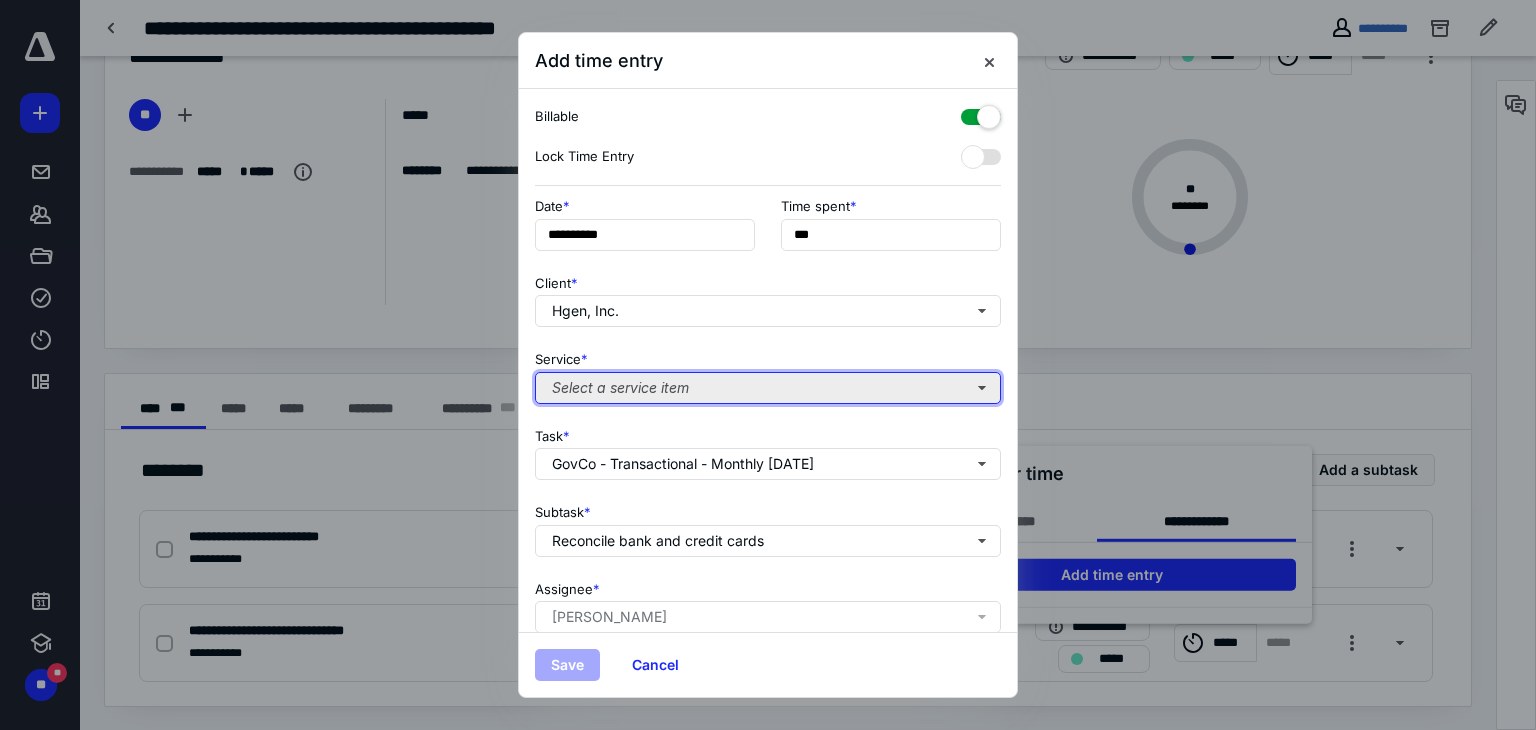 click on "Select a service item" at bounding box center [768, 388] 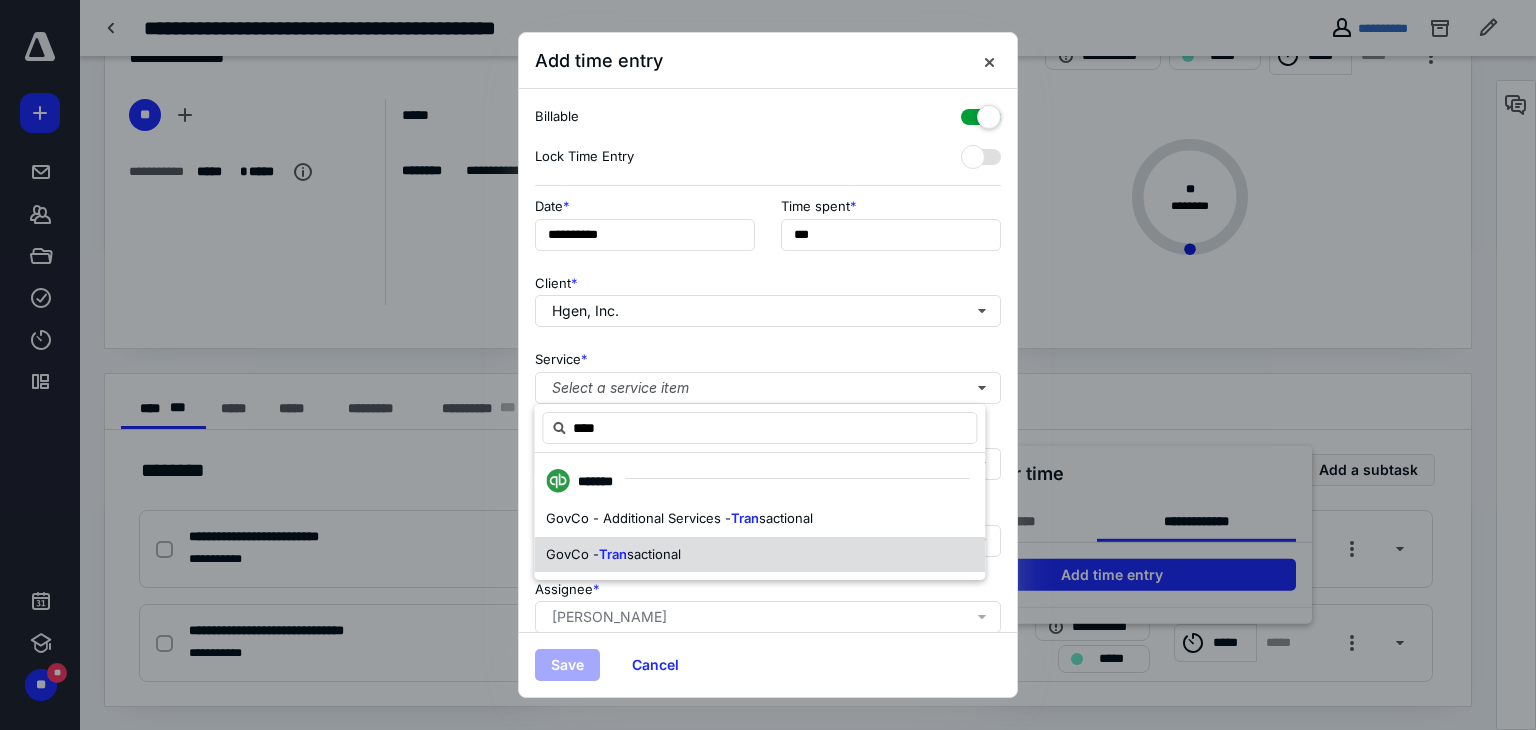 click on "sactional" at bounding box center (654, 554) 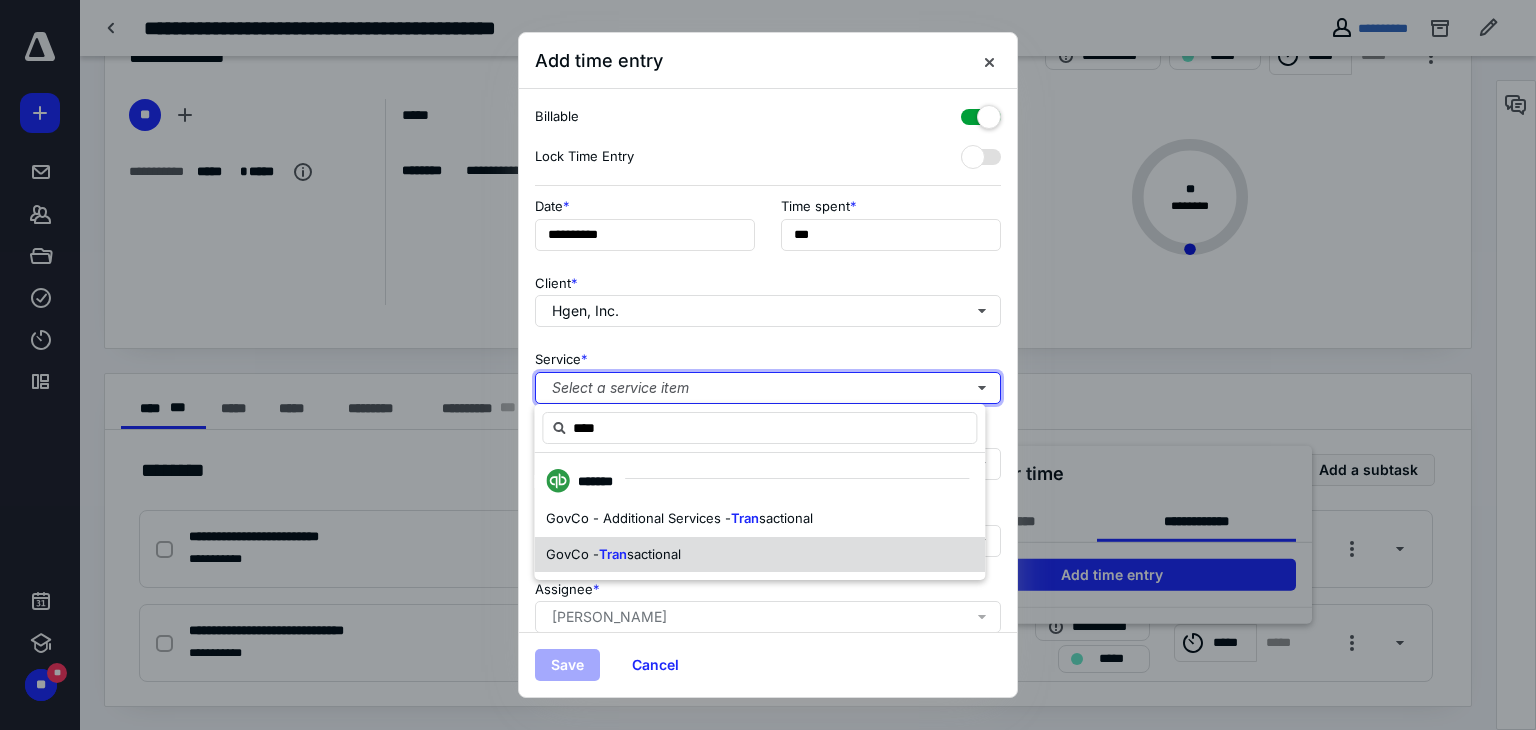 type 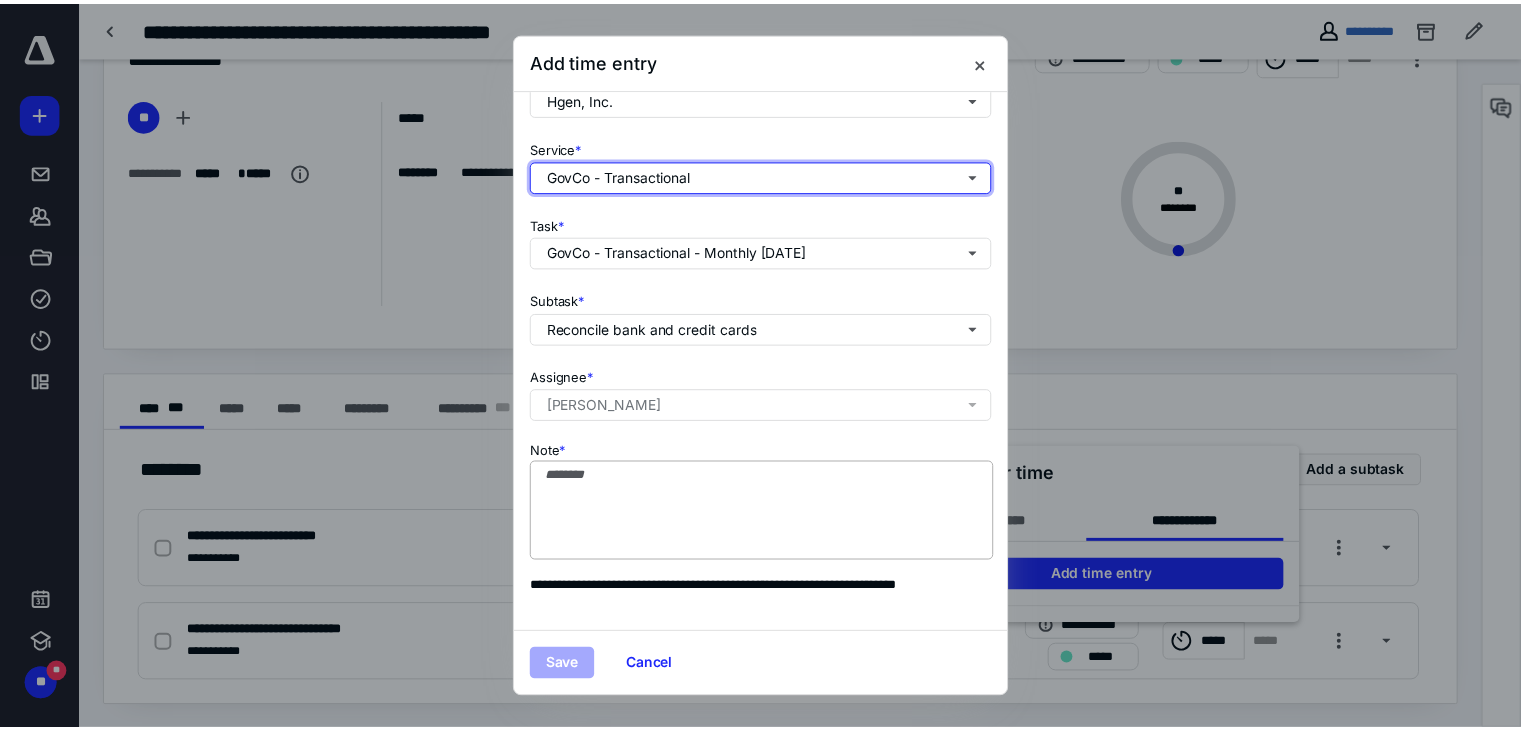 scroll, scrollTop: 226, scrollLeft: 0, axis: vertical 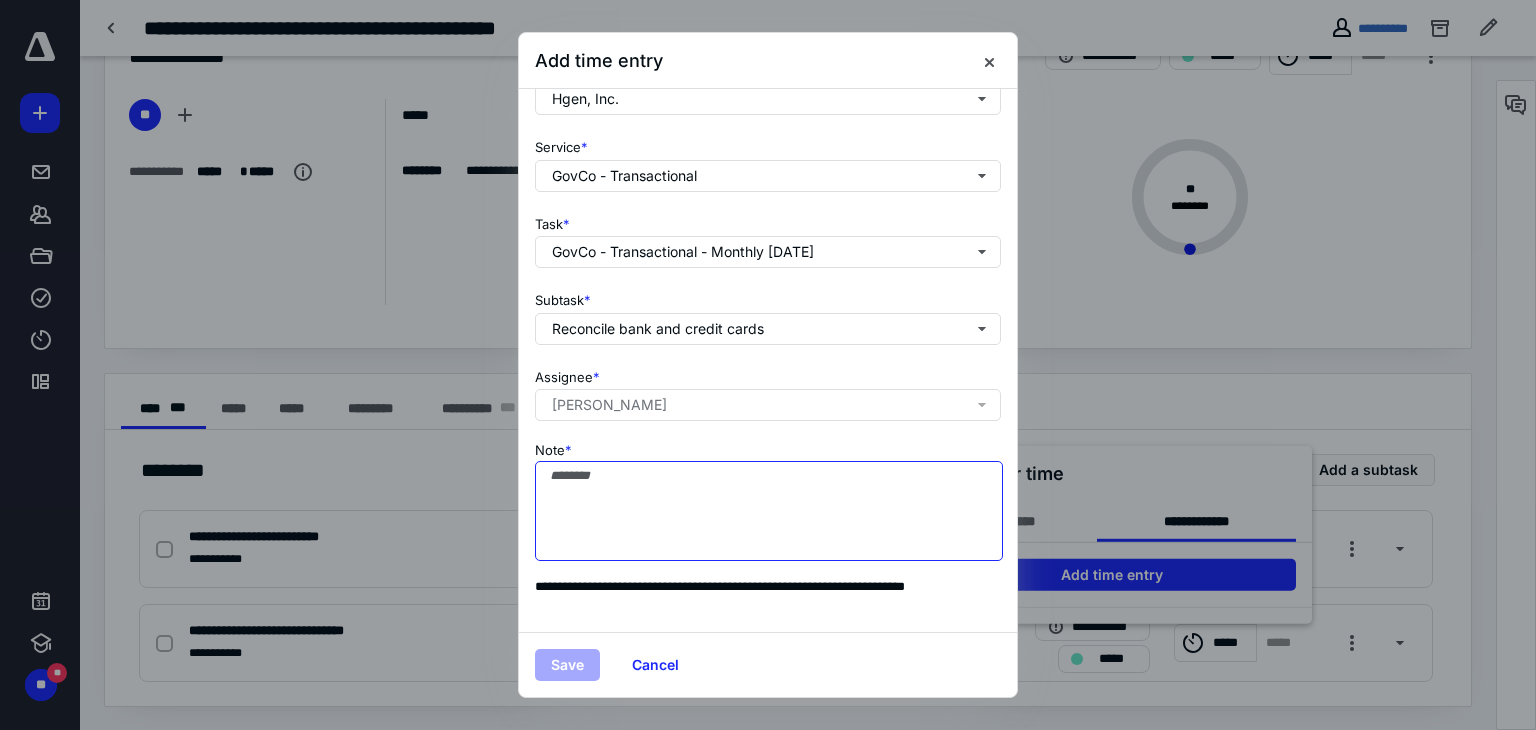 click on "Note *" at bounding box center (769, 511) 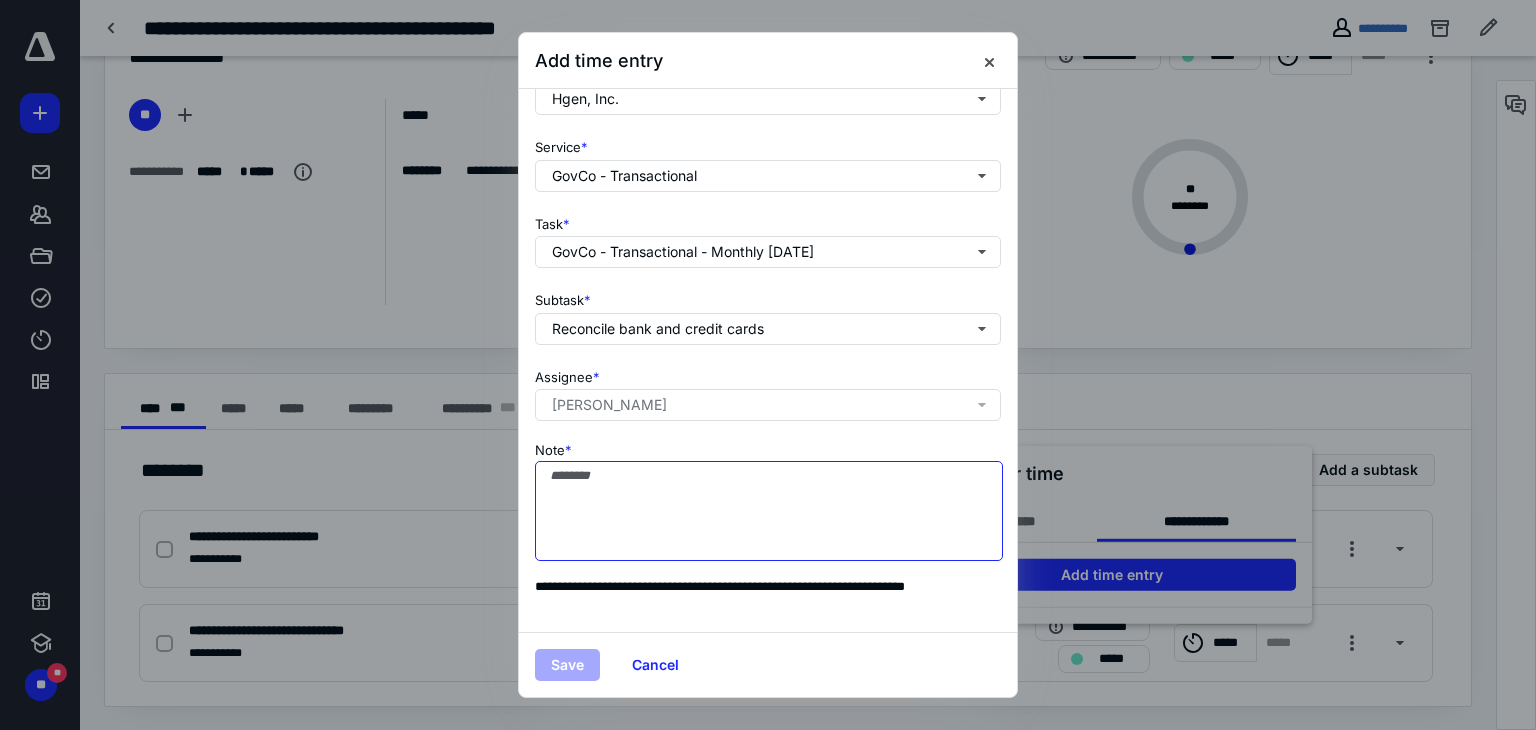 type on "*" 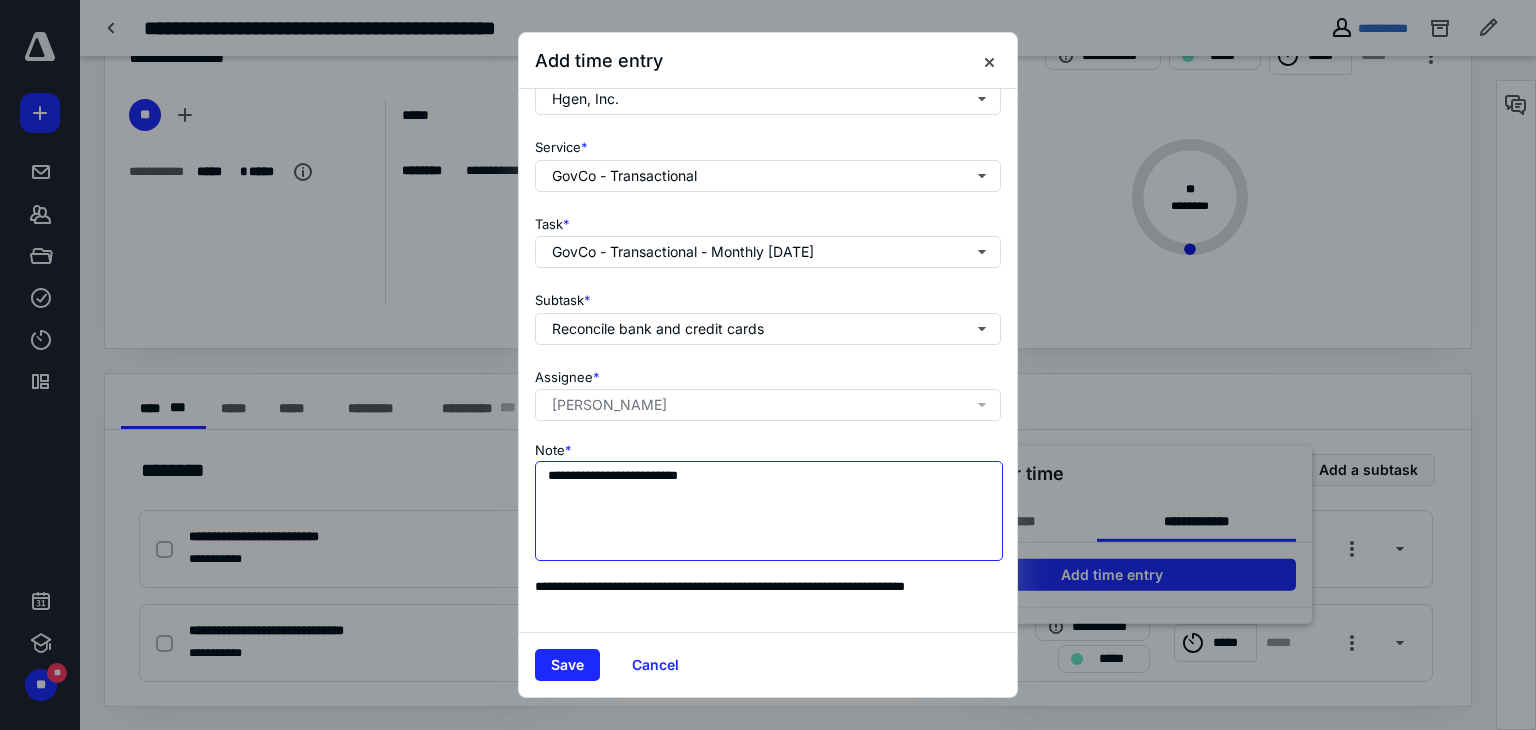 type on "**********" 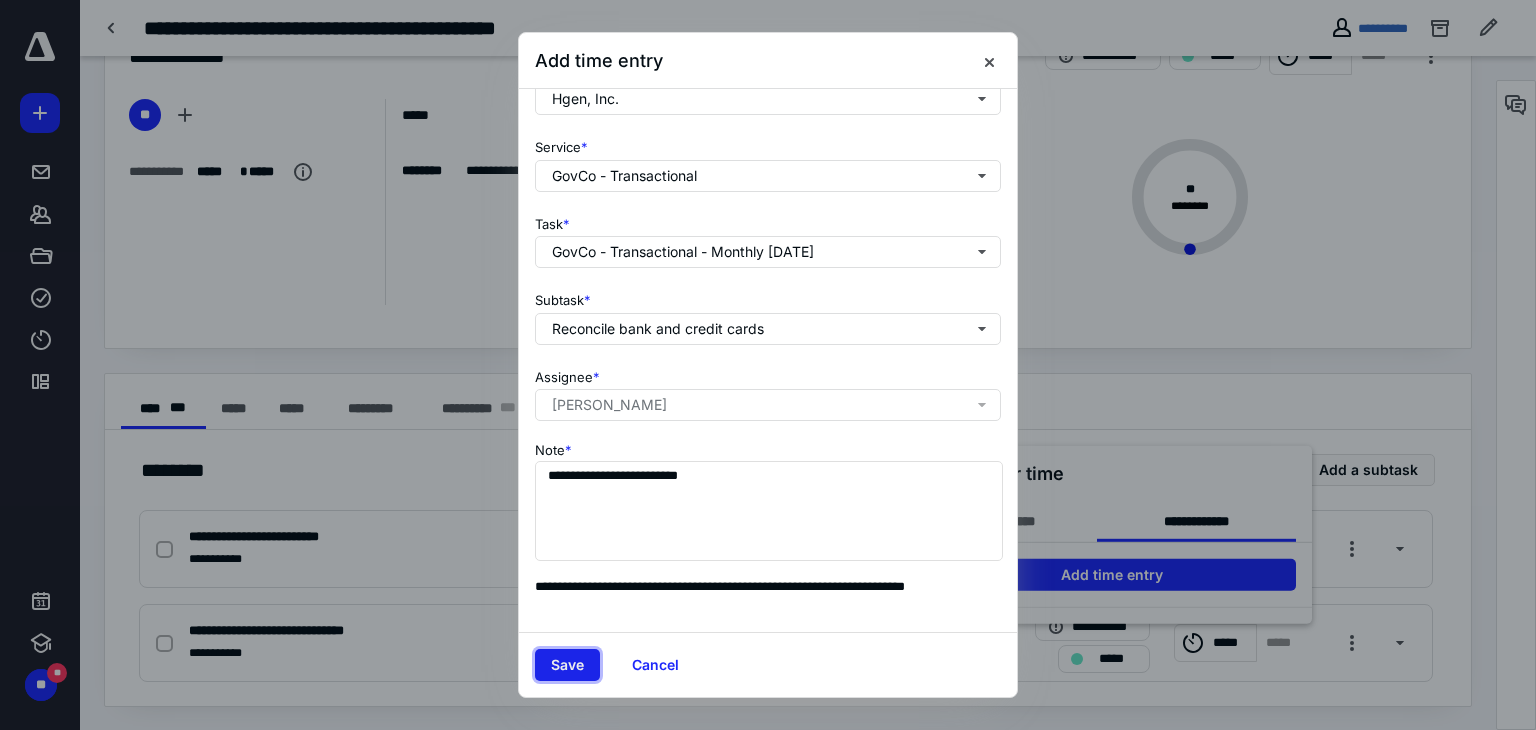 drag, startPoint x: 577, startPoint y: 657, endPoint x: 581, endPoint y: 647, distance: 10.770329 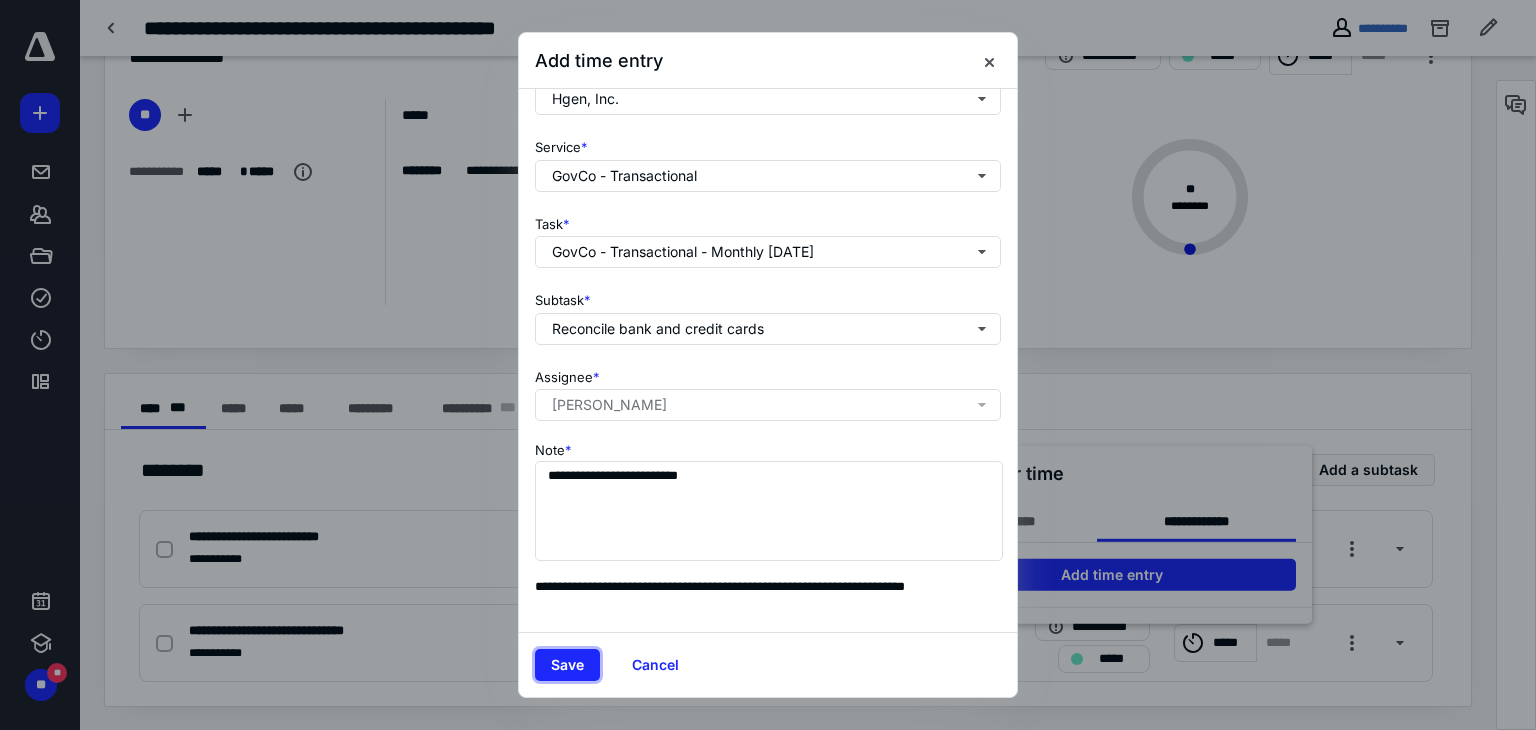 click on "Save" at bounding box center (567, 665) 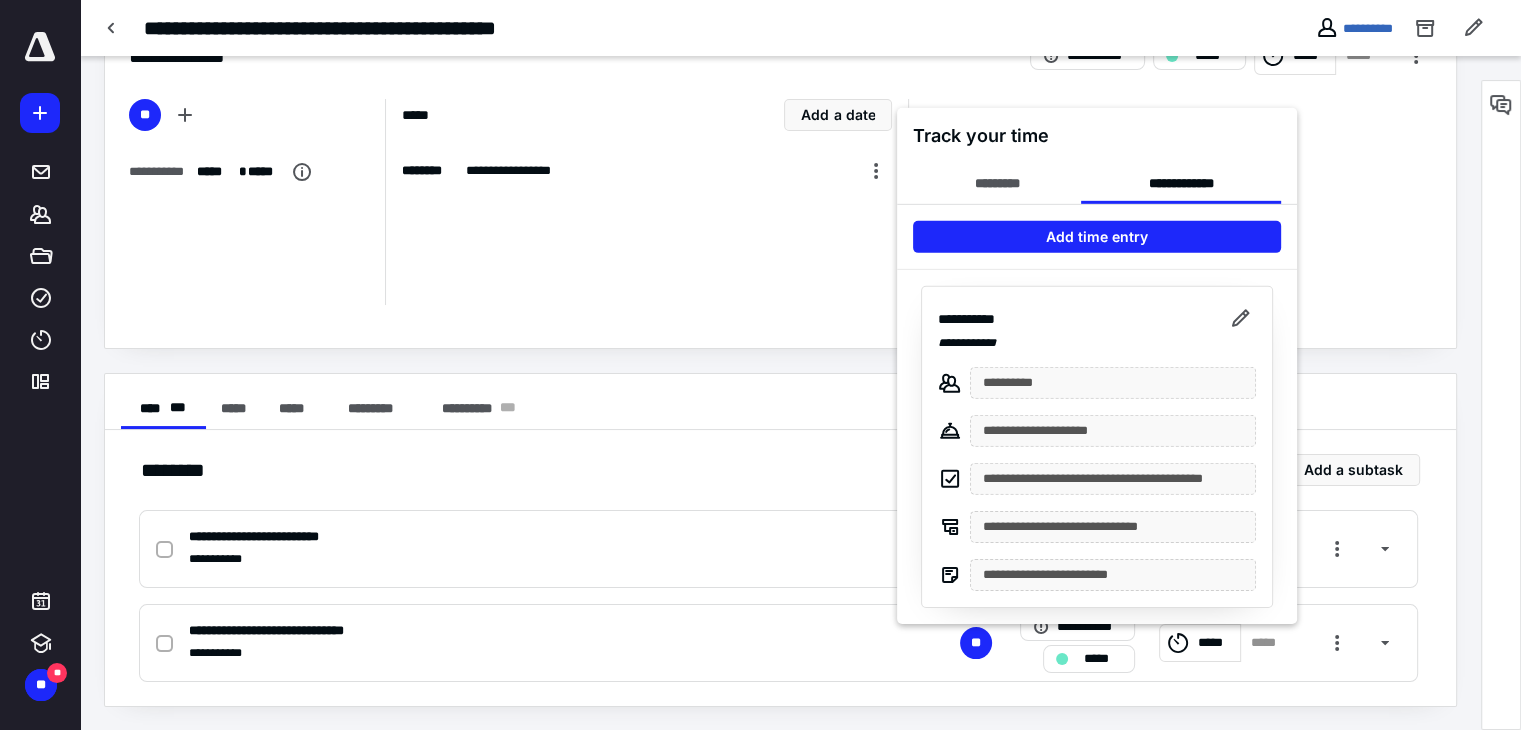 drag, startPoint x: 773, startPoint y: 400, endPoint x: 817, endPoint y: 396, distance: 44.181442 